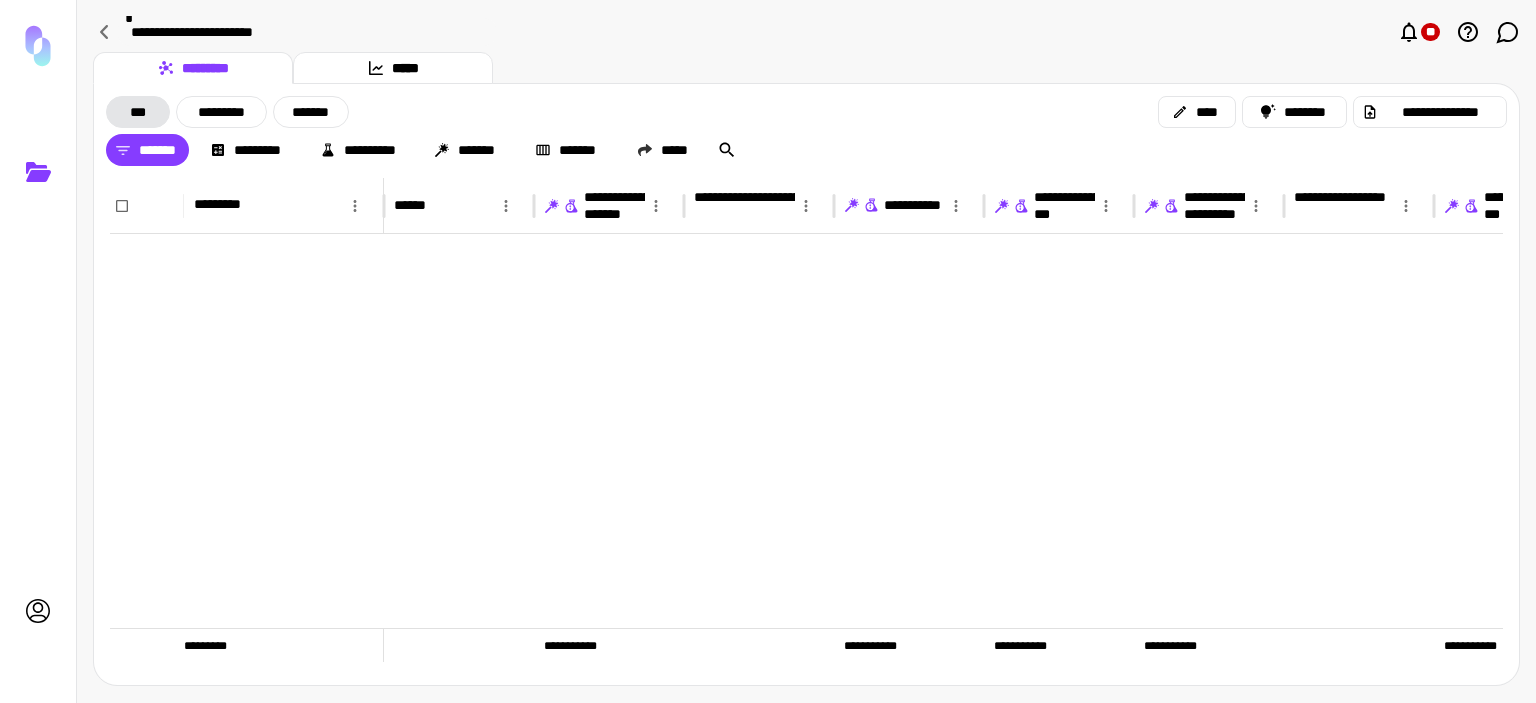scroll, scrollTop: 0, scrollLeft: 0, axis: both 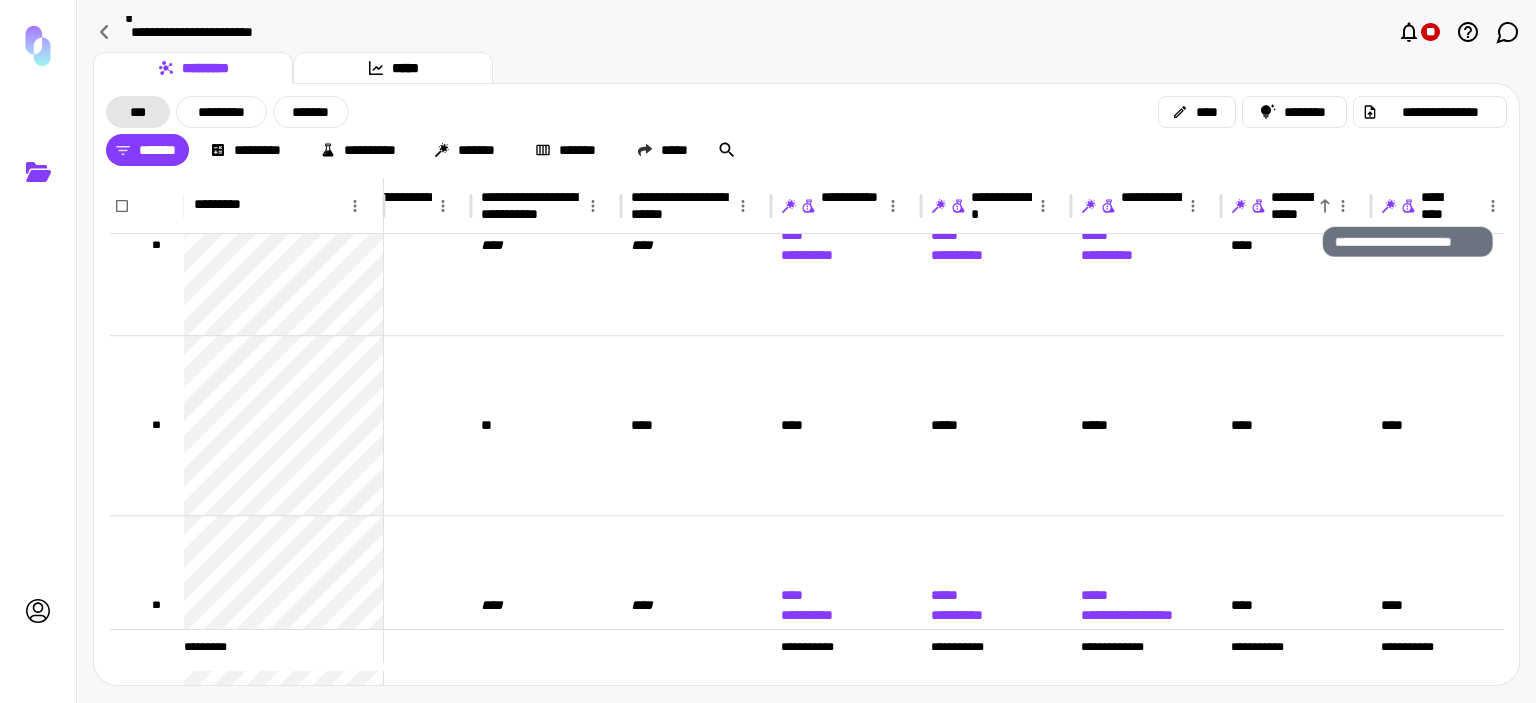 click 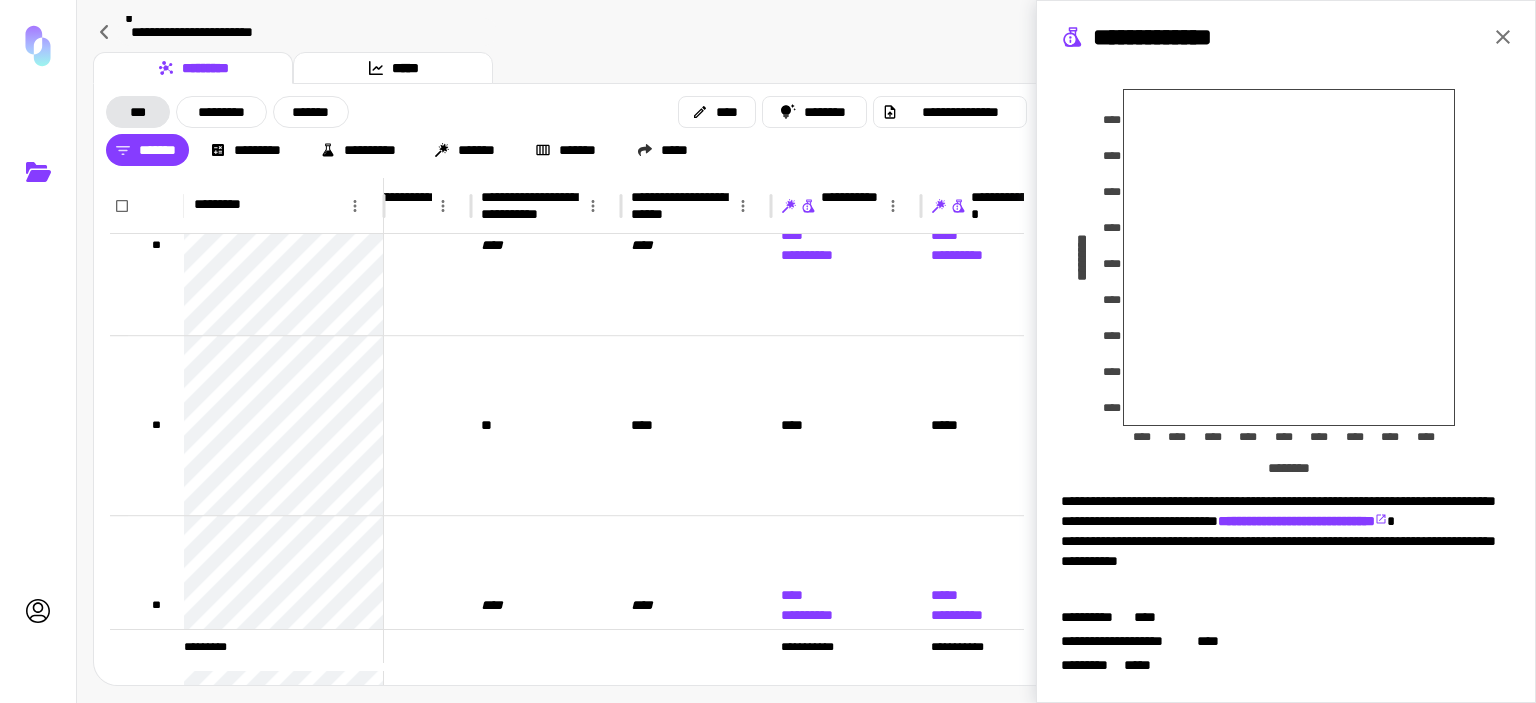 scroll, scrollTop: 0, scrollLeft: 0, axis: both 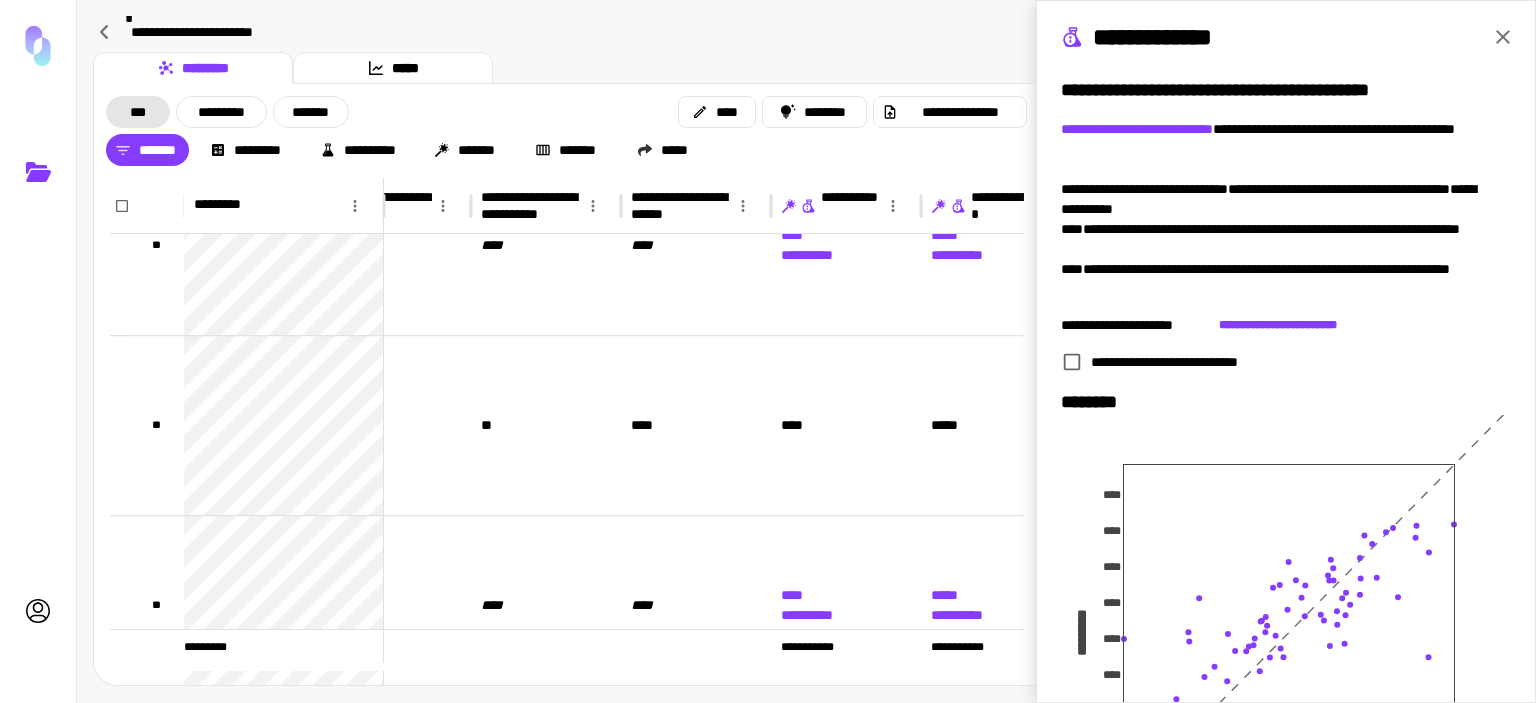 click 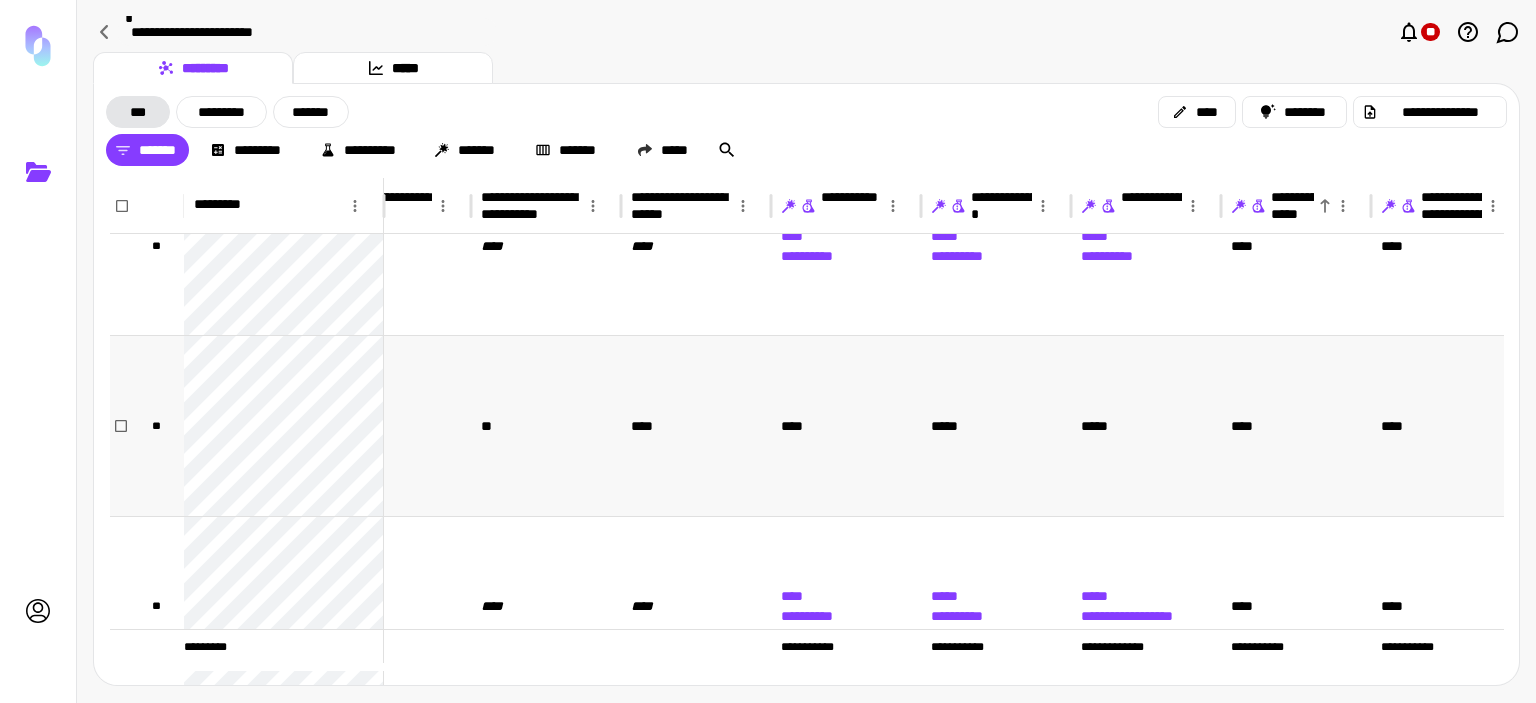 scroll, scrollTop: 200, scrollLeft: 2013, axis: both 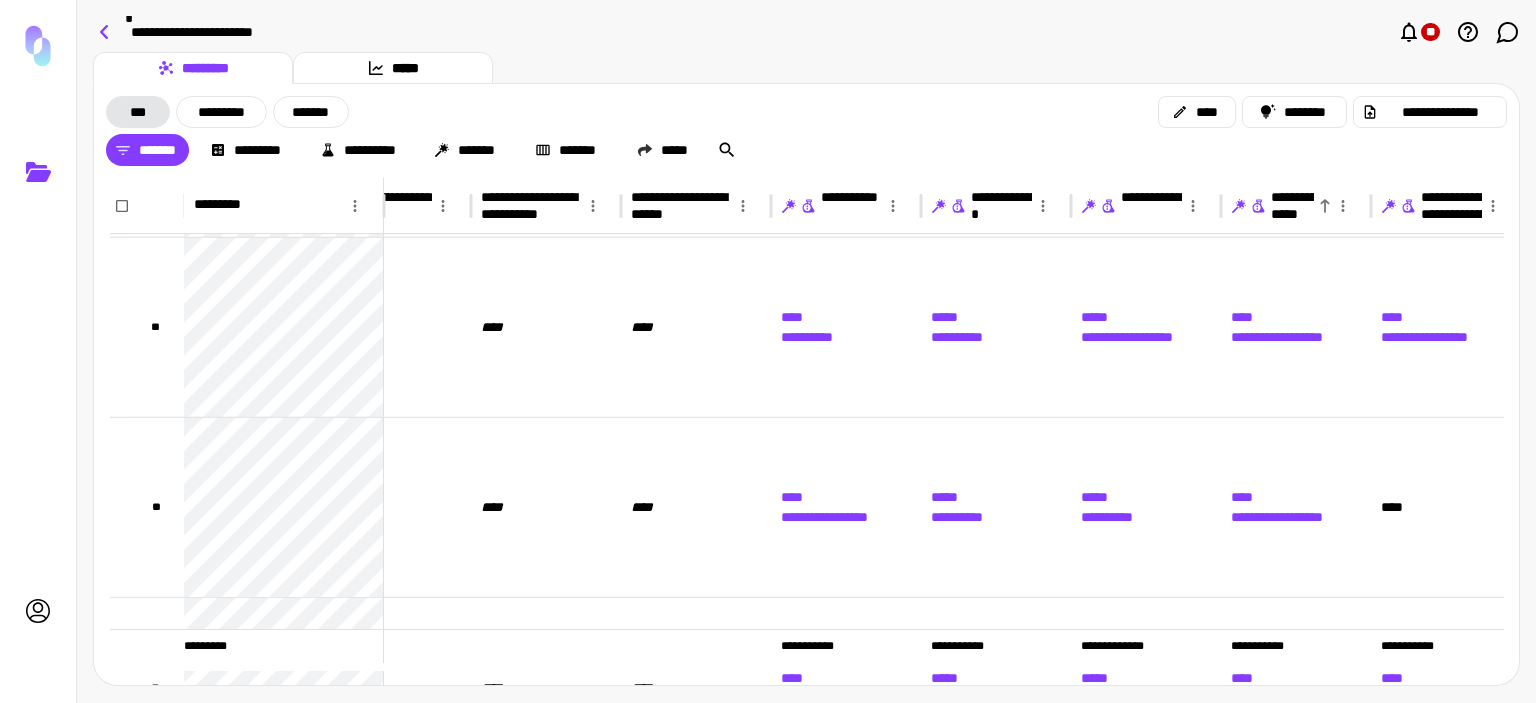 click 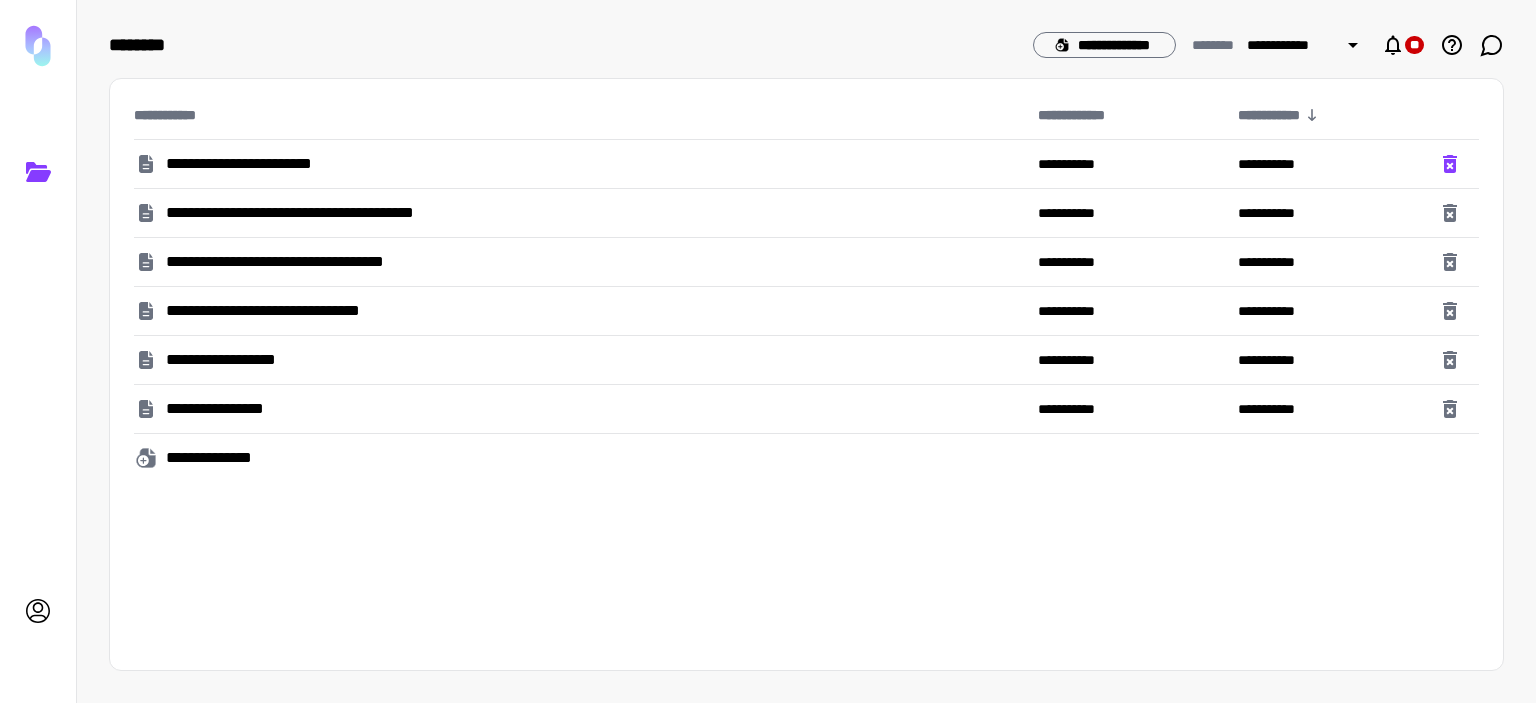 click 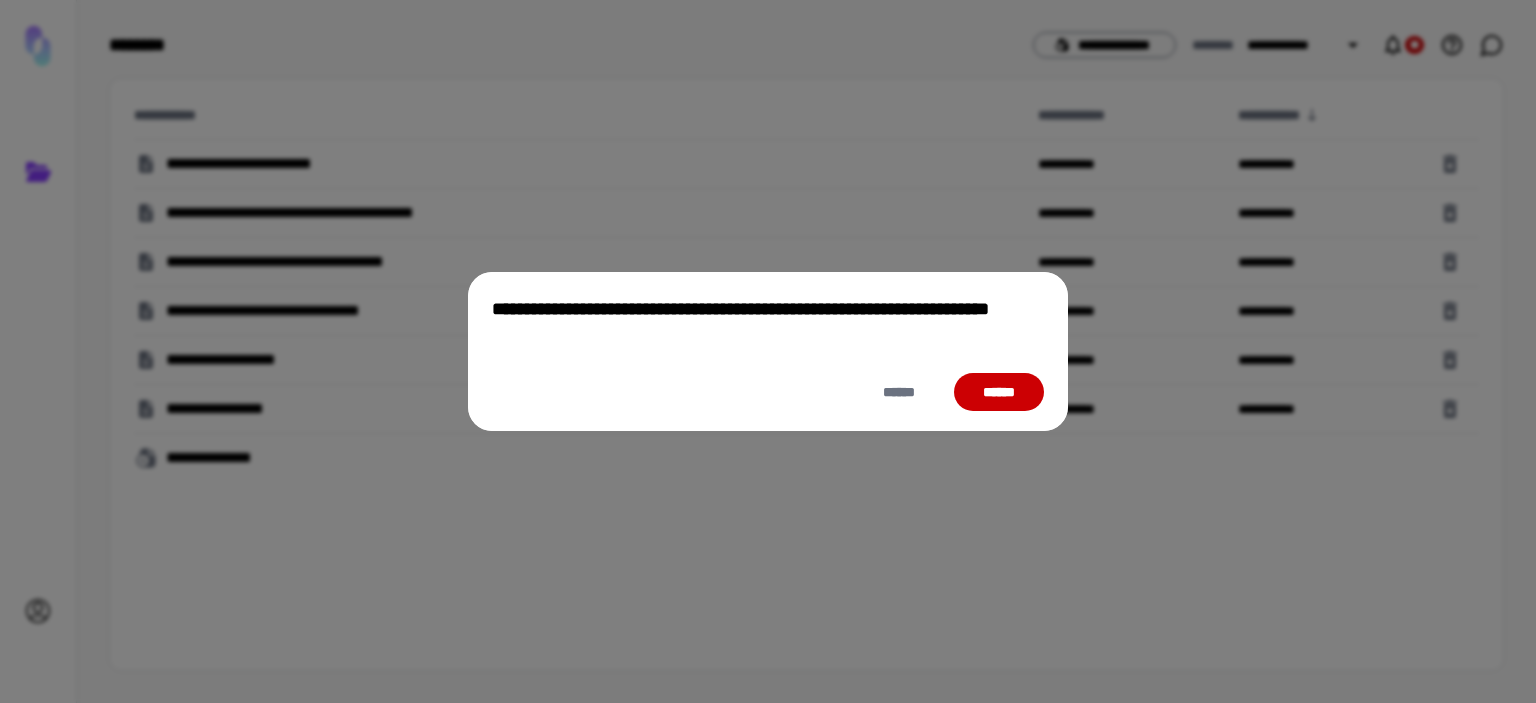 click on "******" at bounding box center [999, 392] 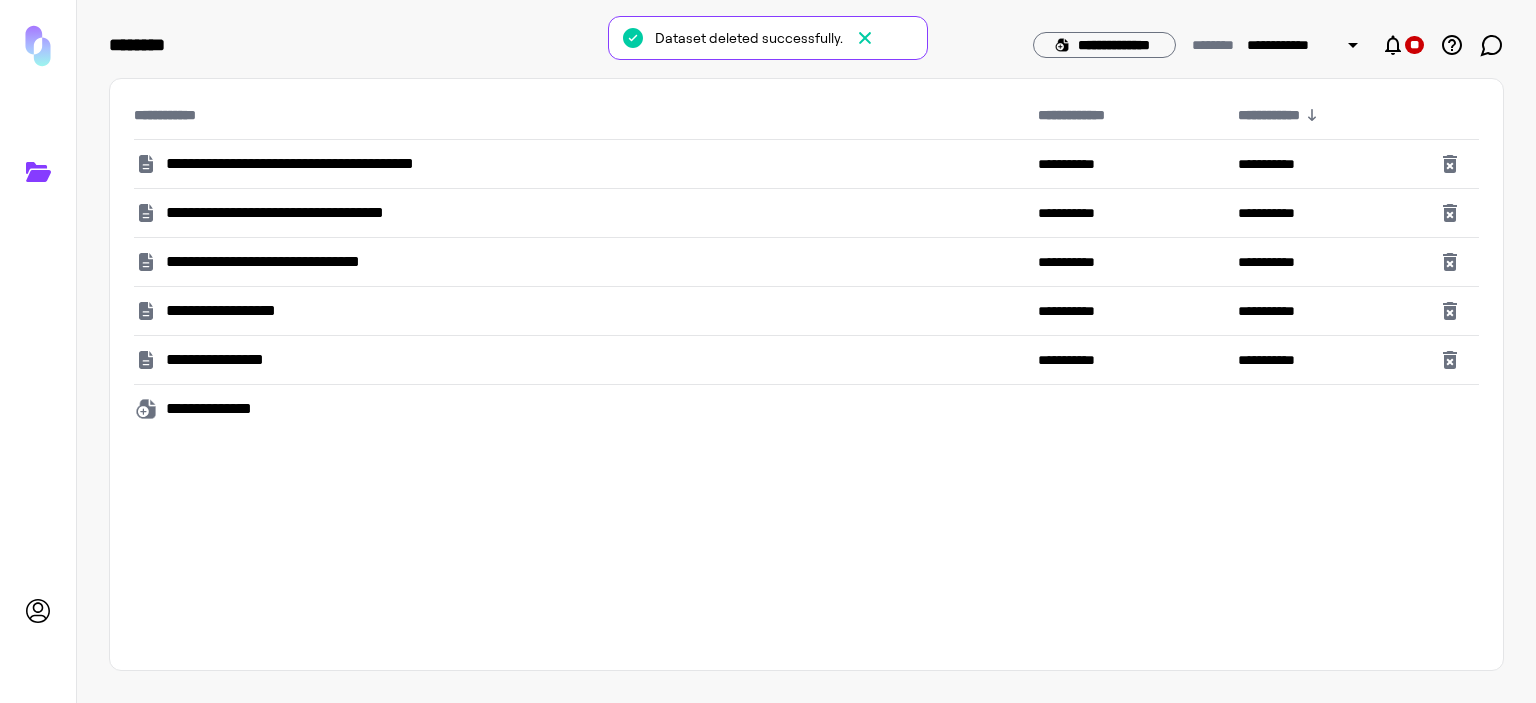 click 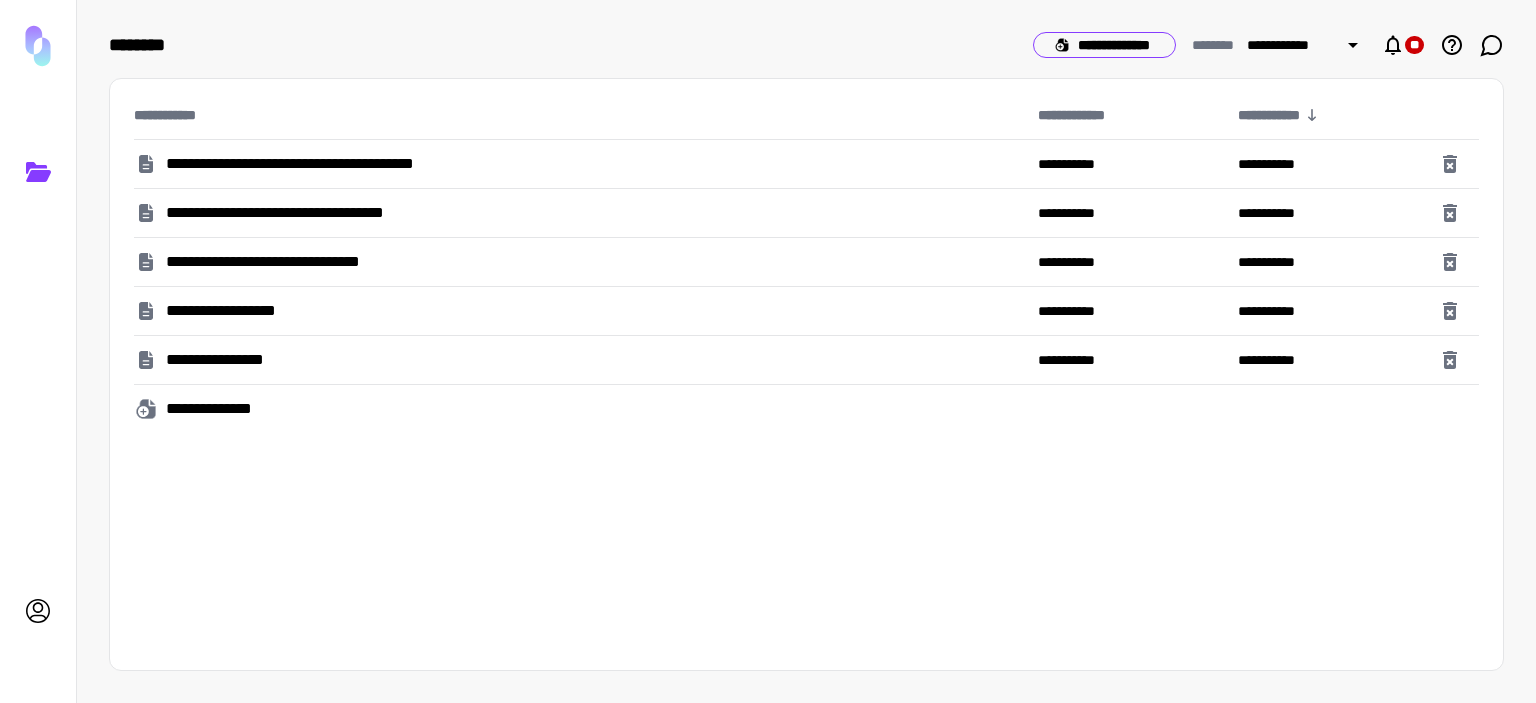 click on "**********" at bounding box center [1104, 45] 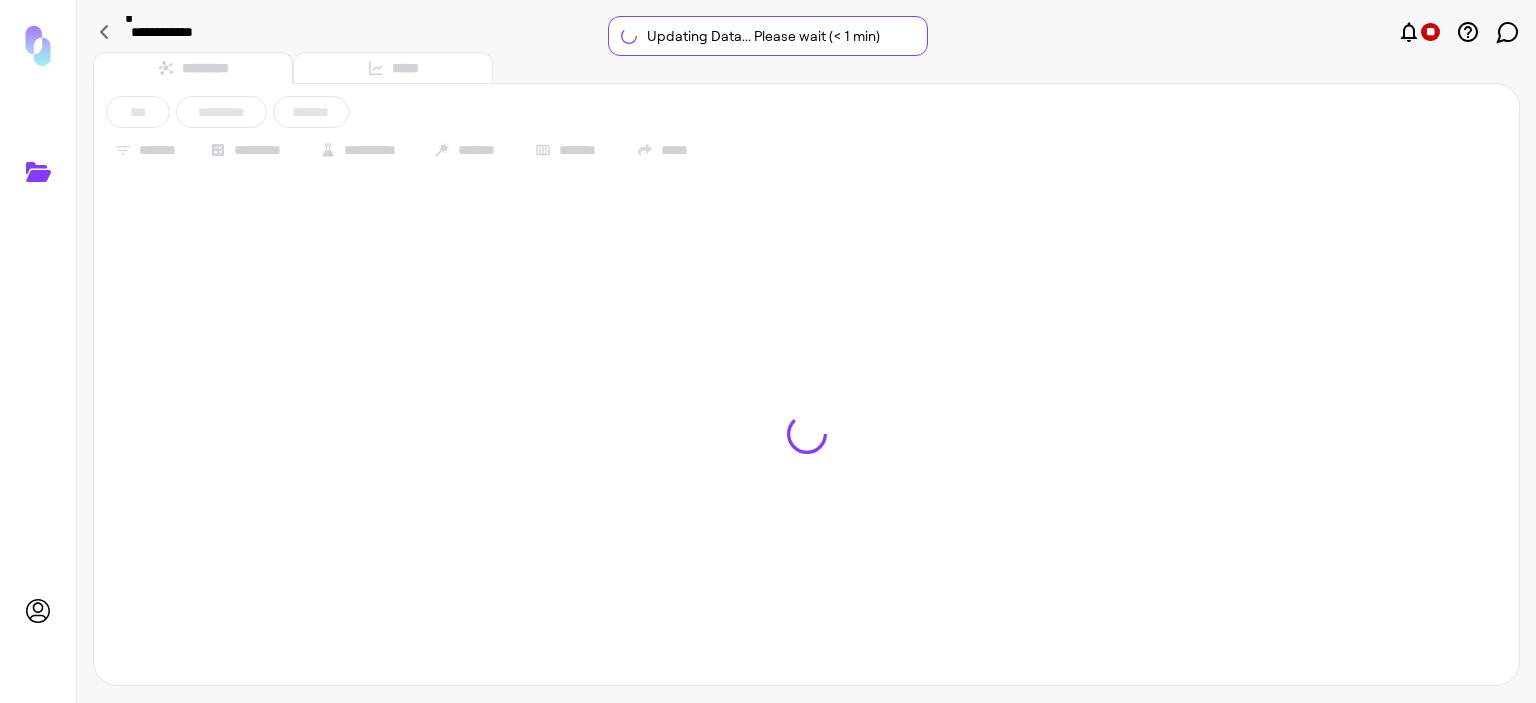type on "**********" 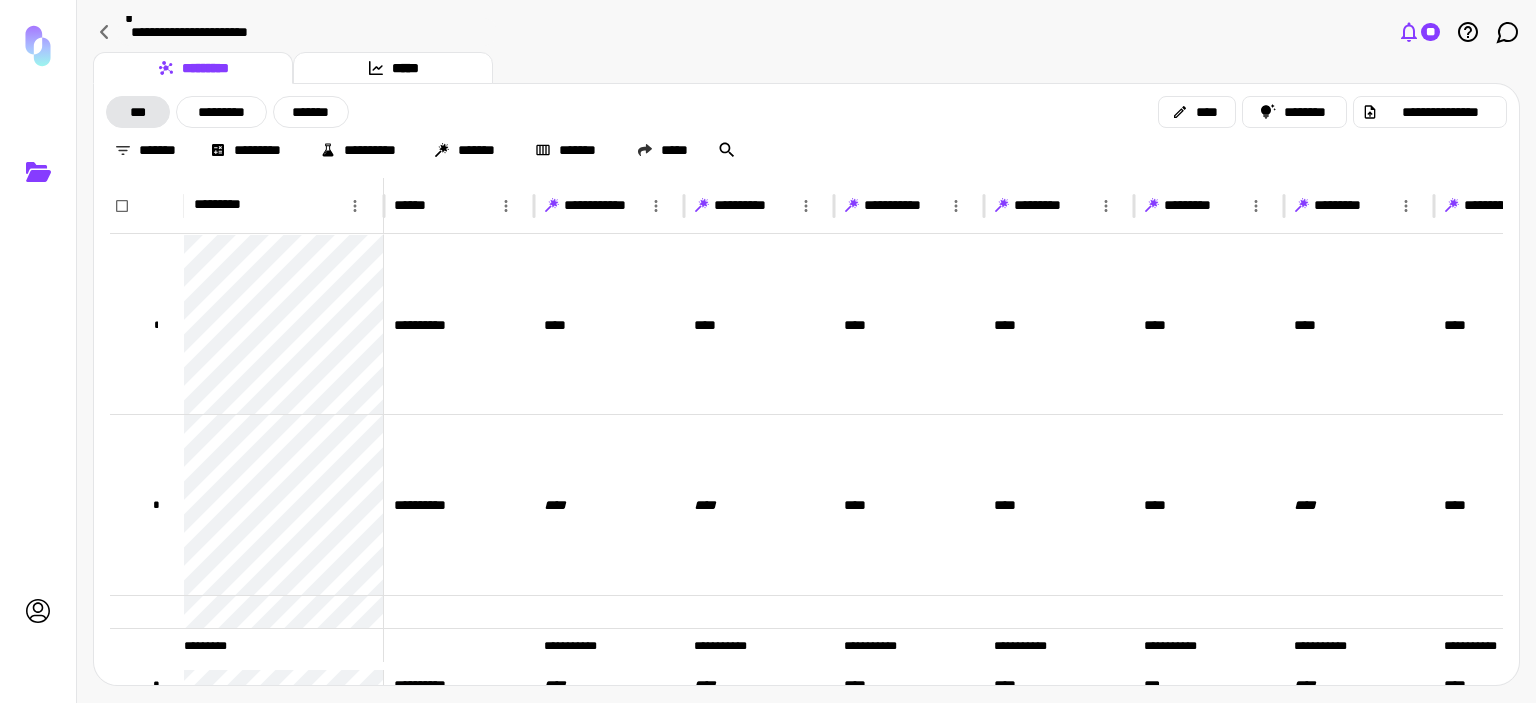 click 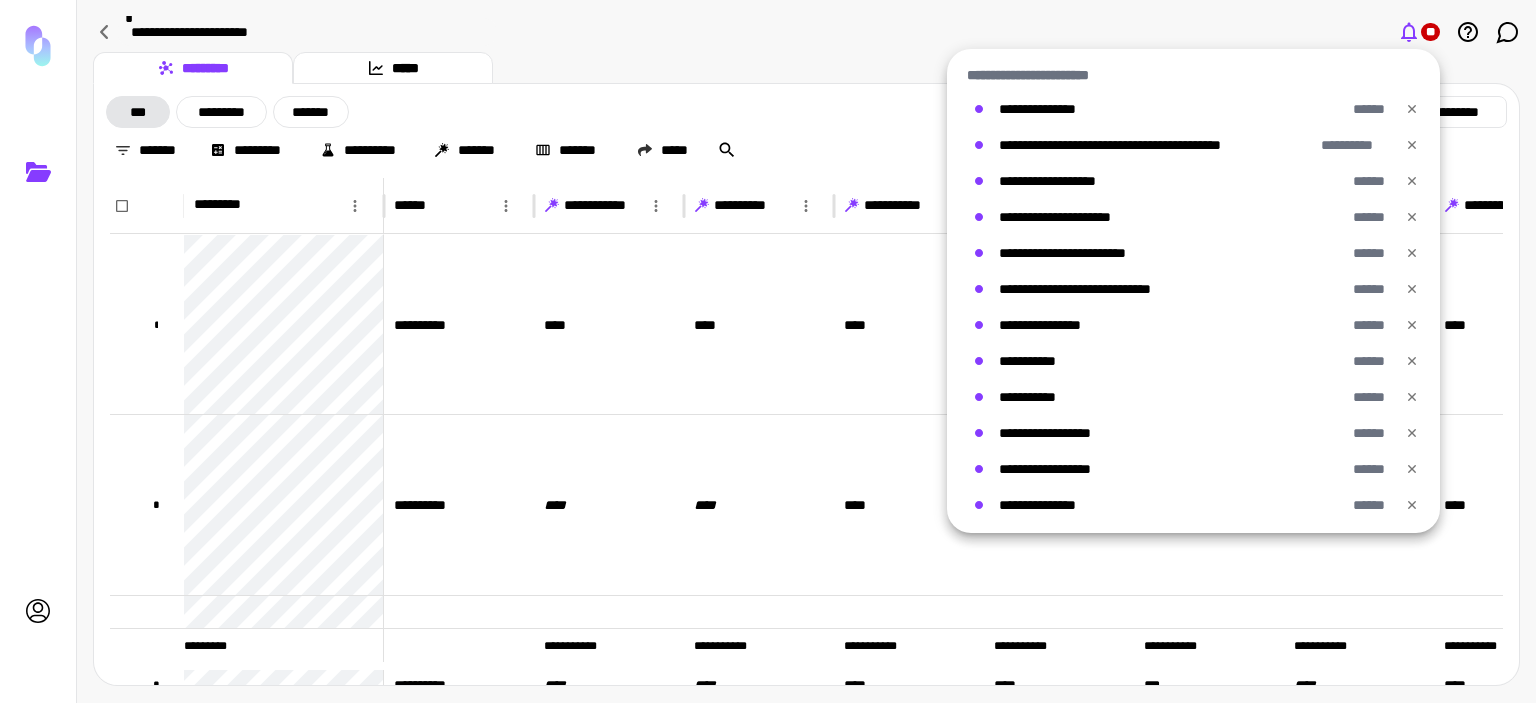 click at bounding box center (768, 351) 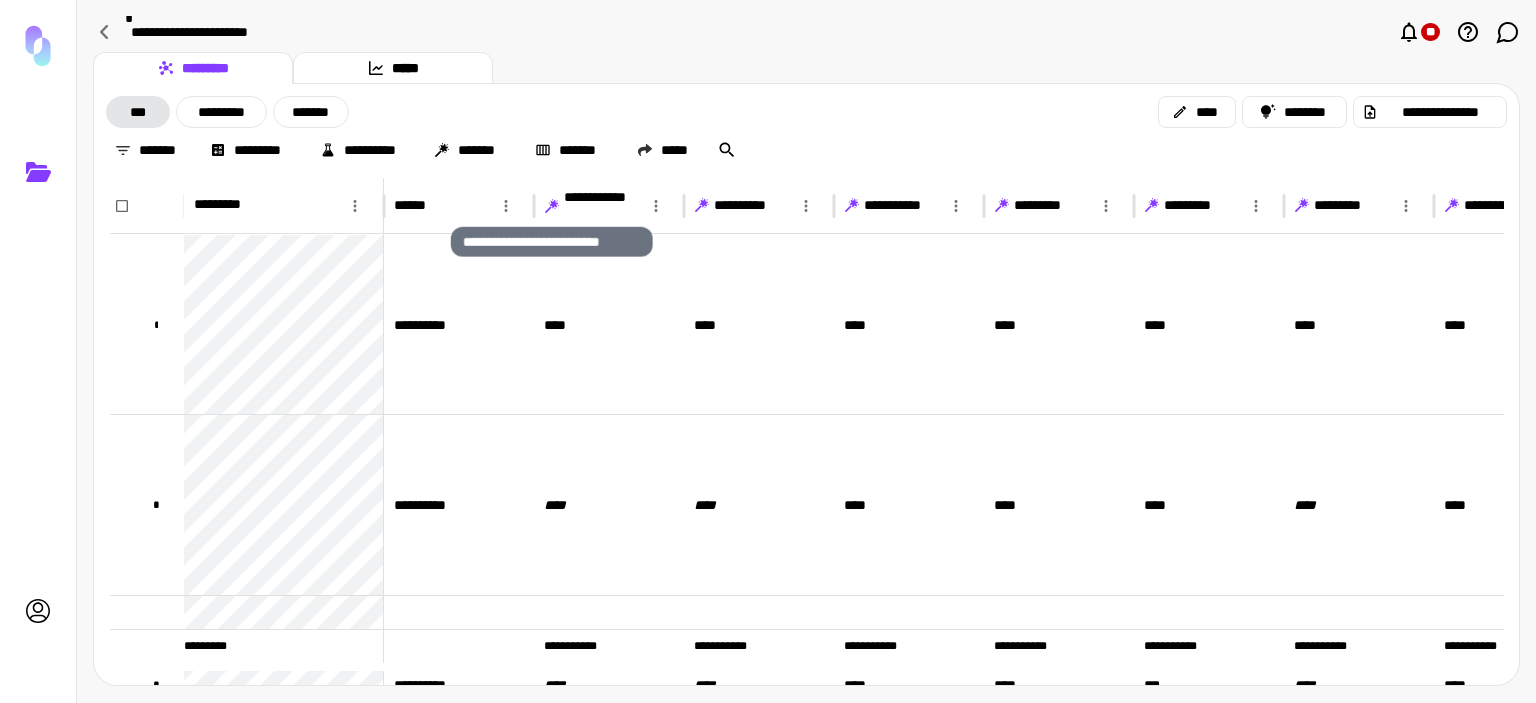 click 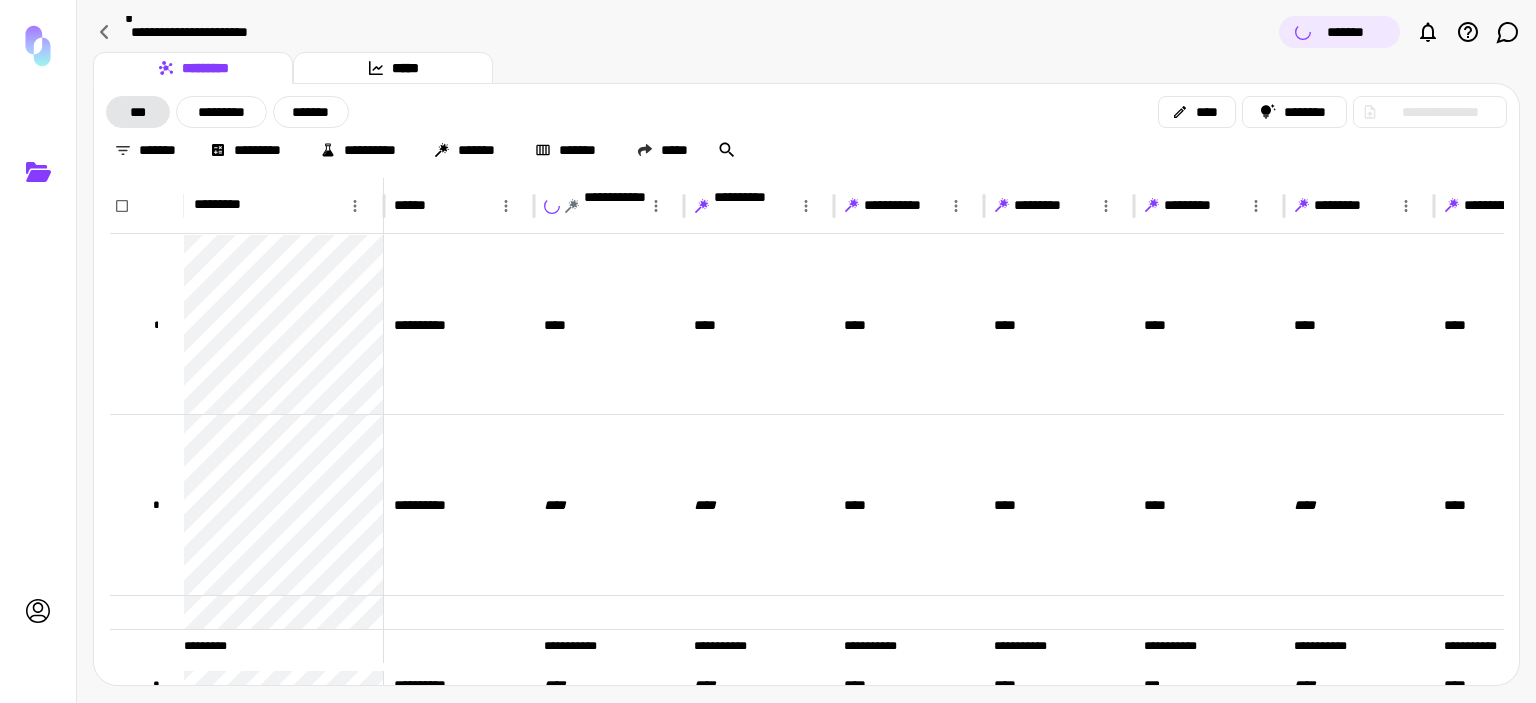 click 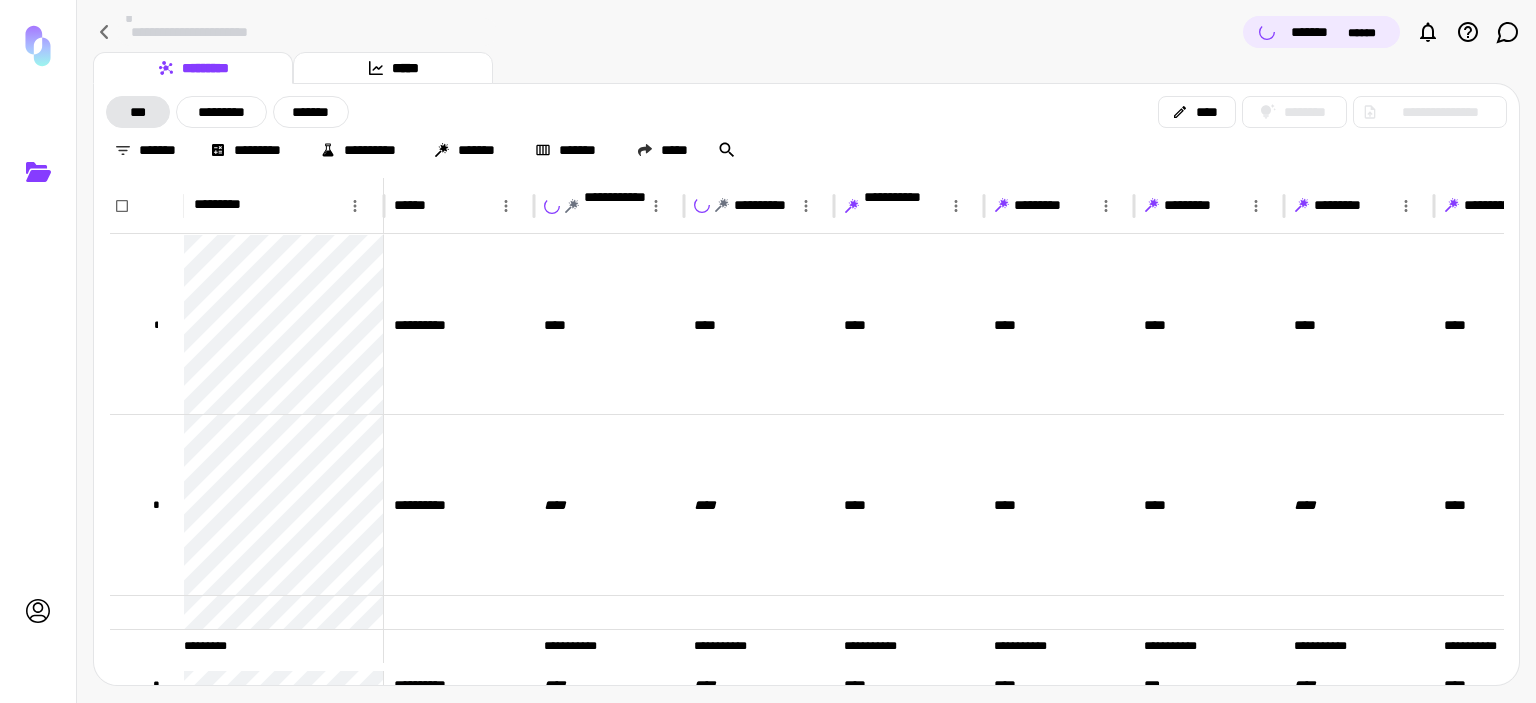 click 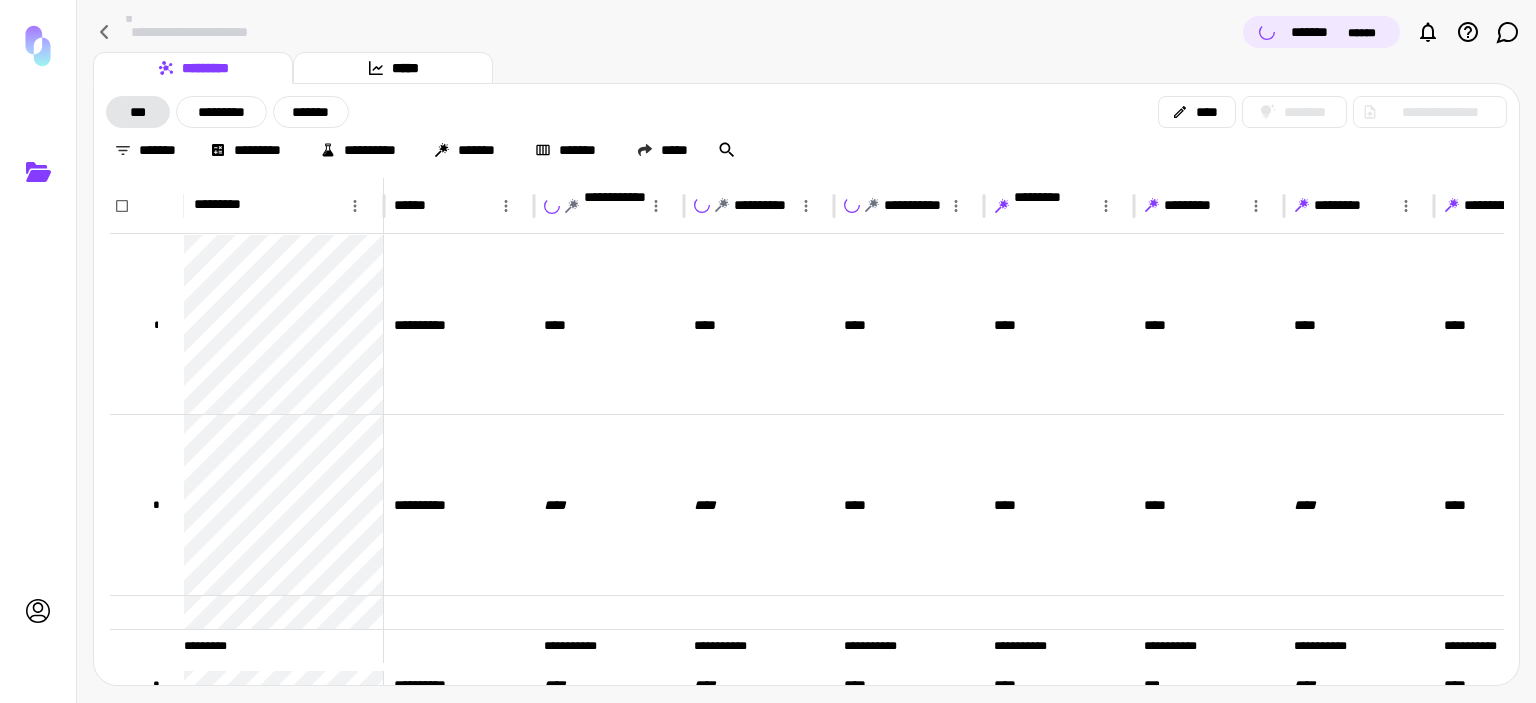 click 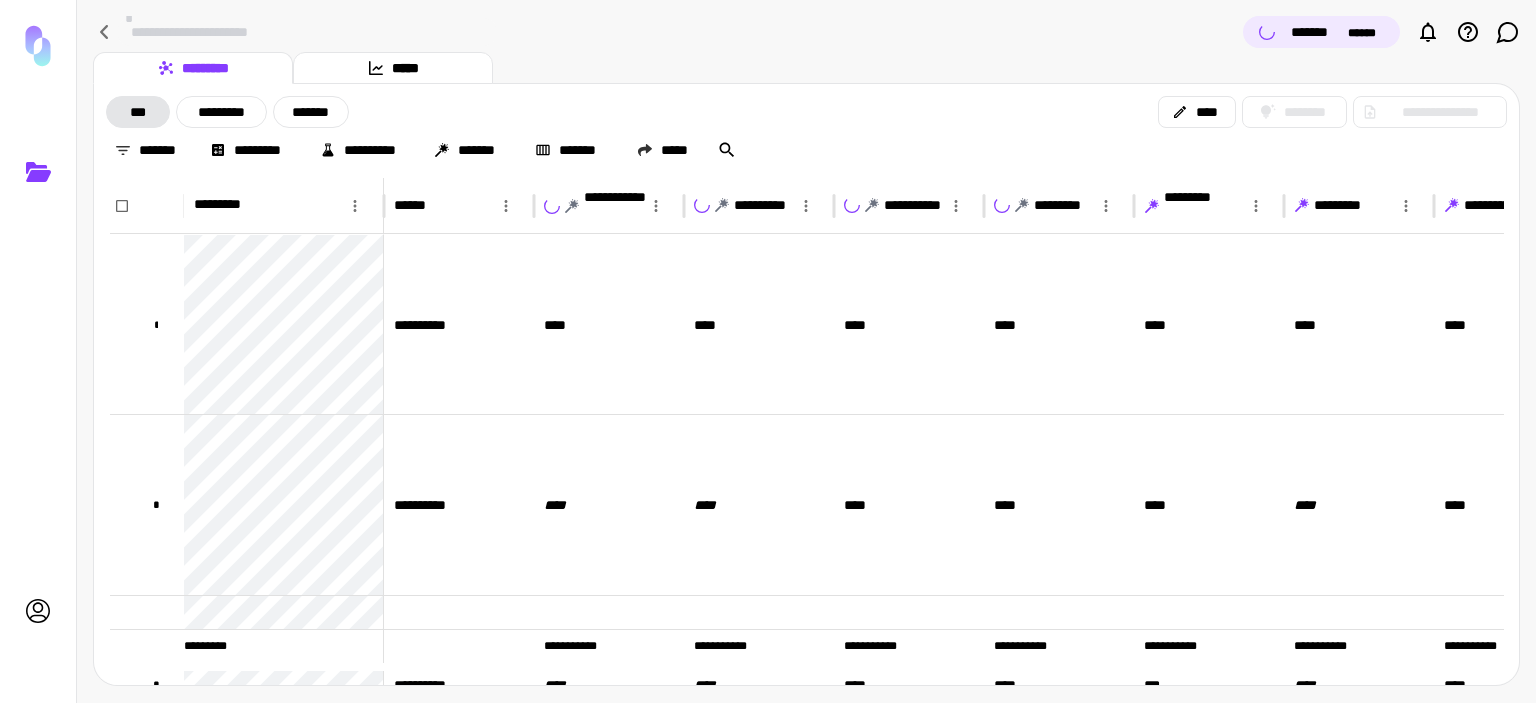 click 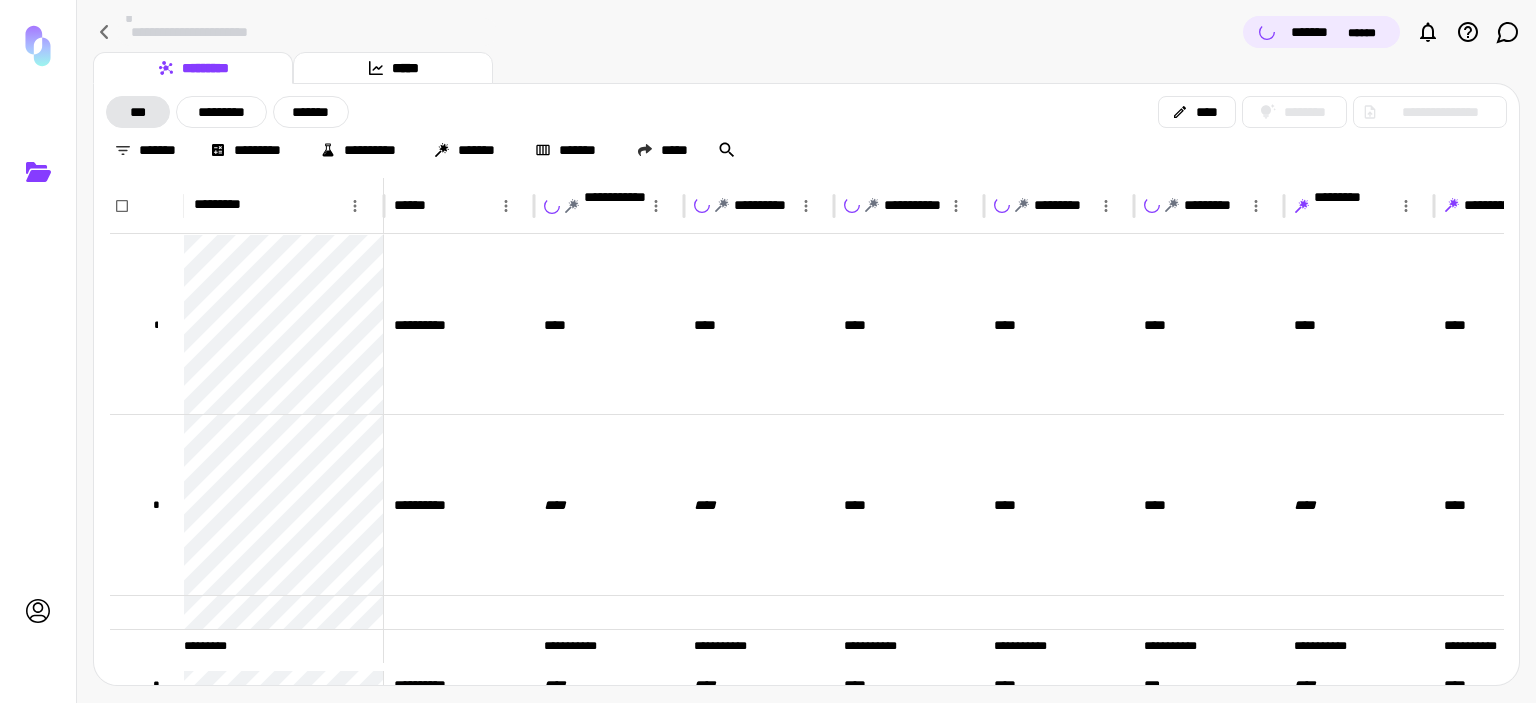 click 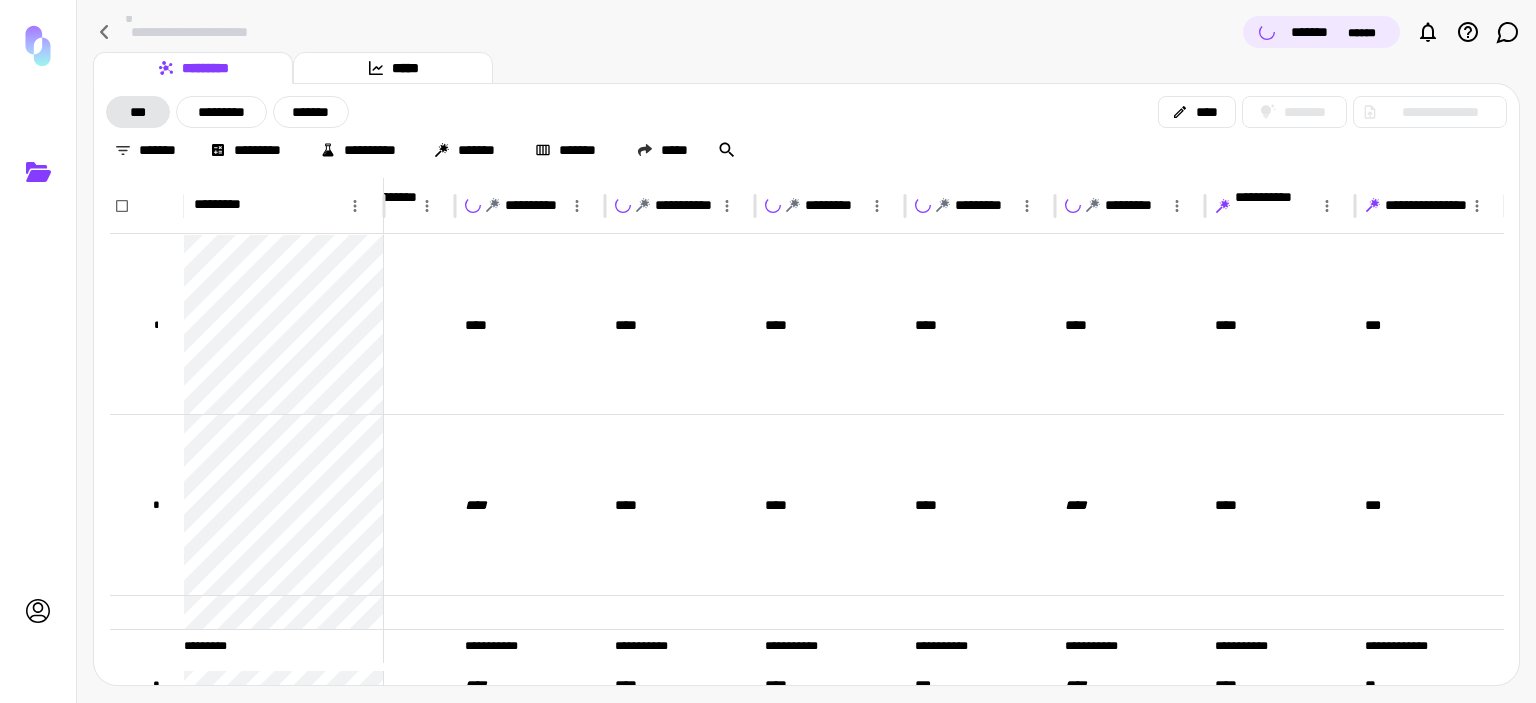 click 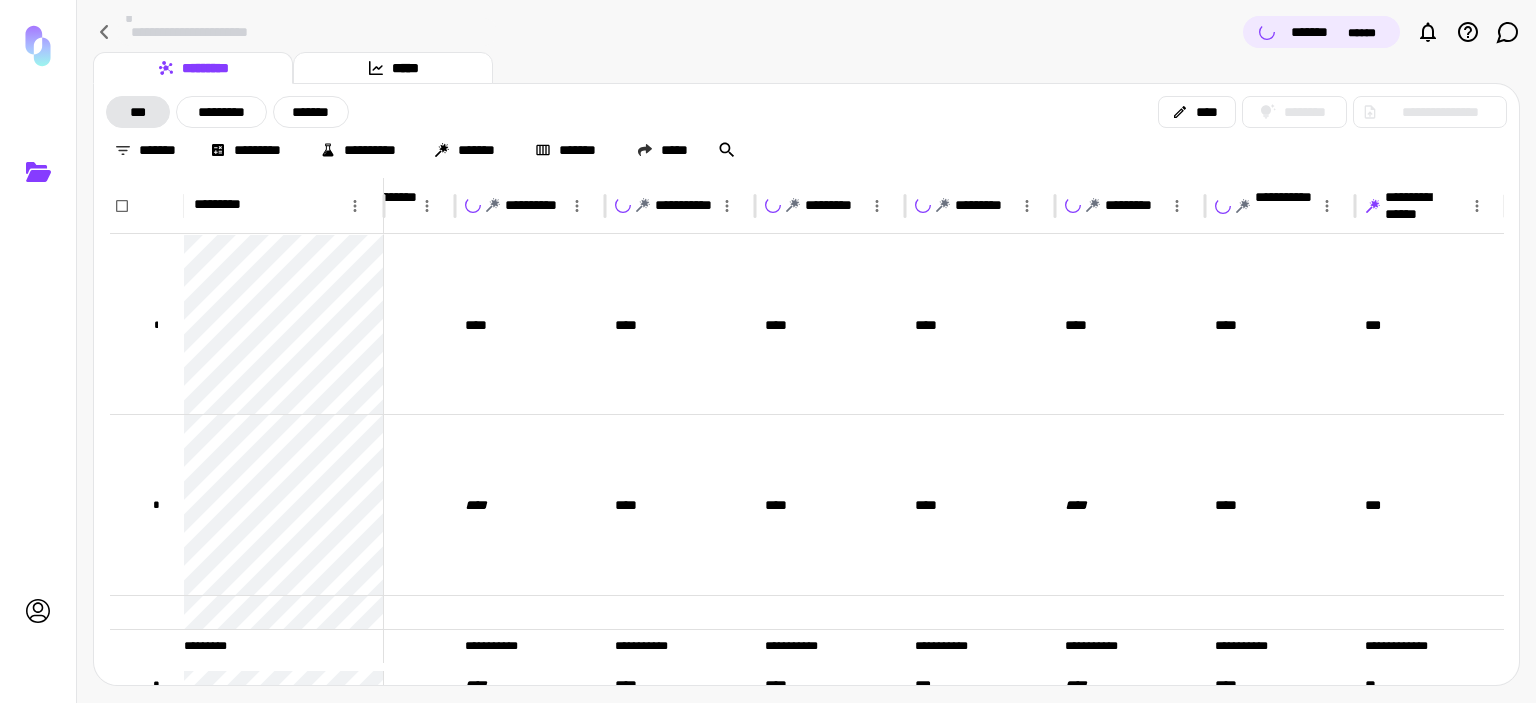 click 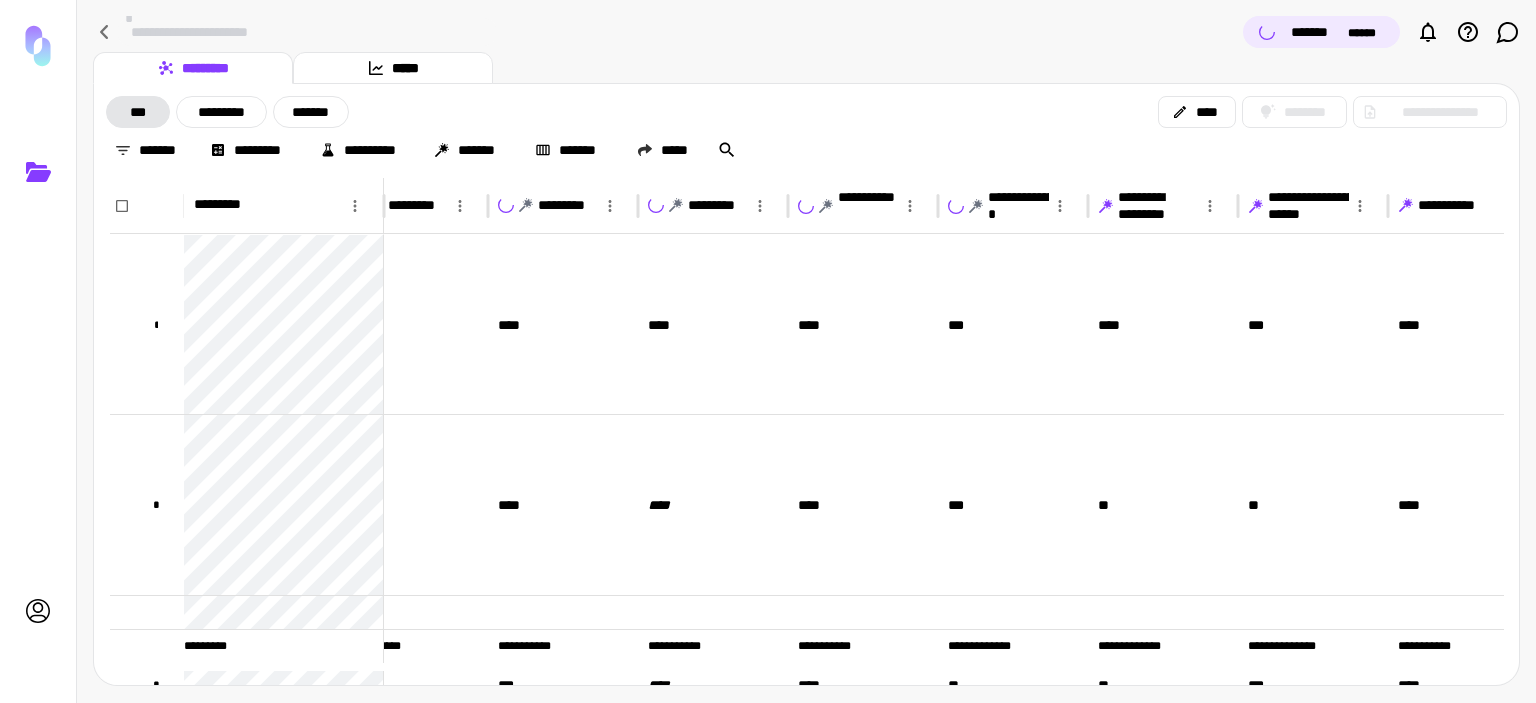 drag, startPoint x: 1107, startPoint y: 198, endPoint x: 1136, endPoint y: 227, distance: 41.01219 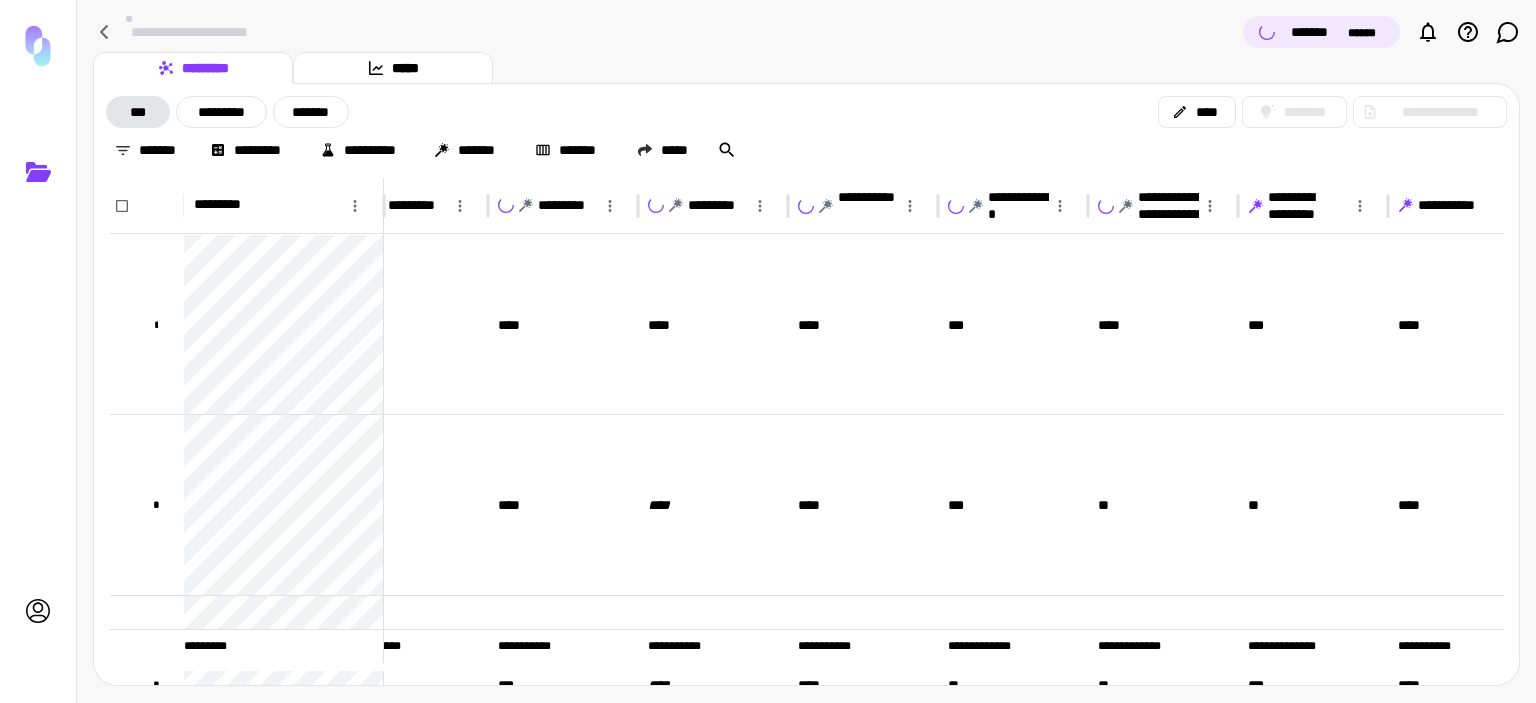 click 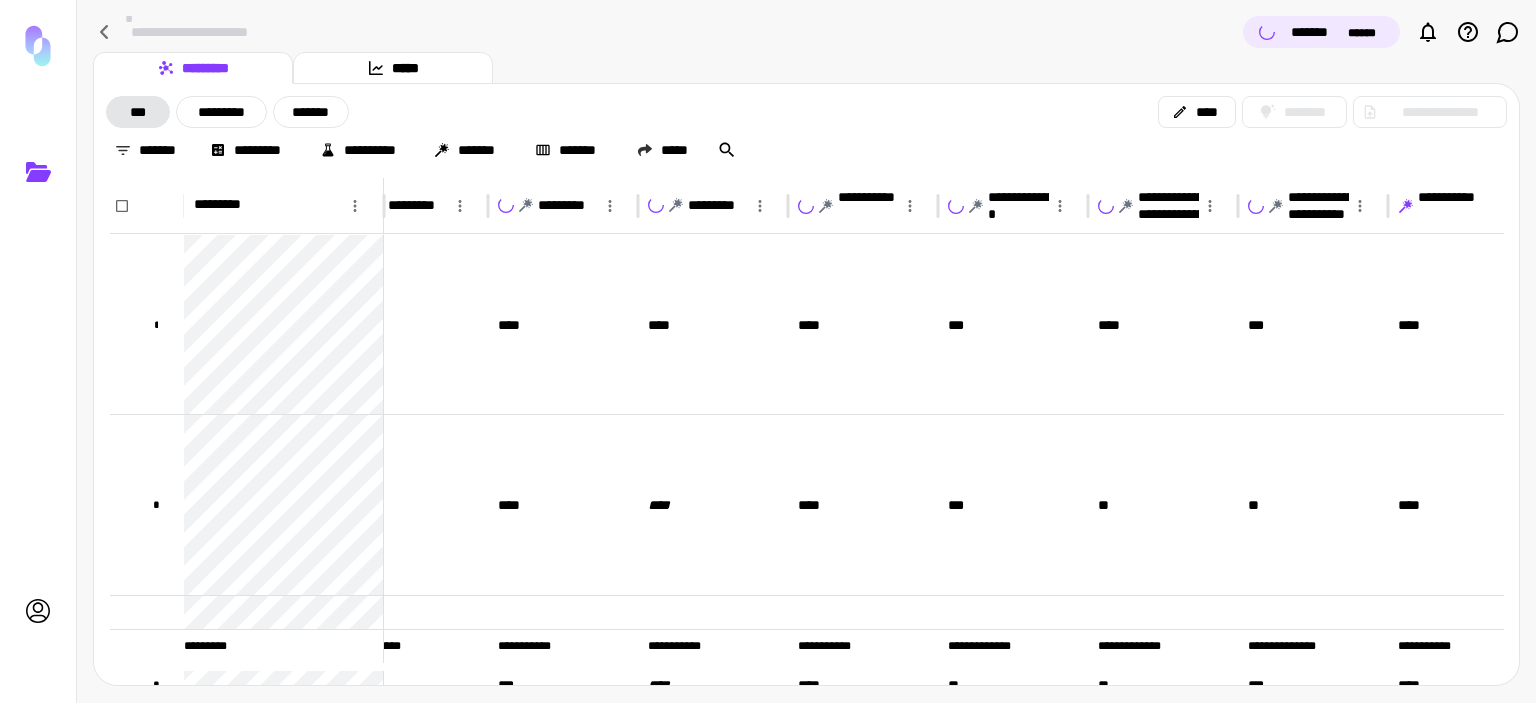 click 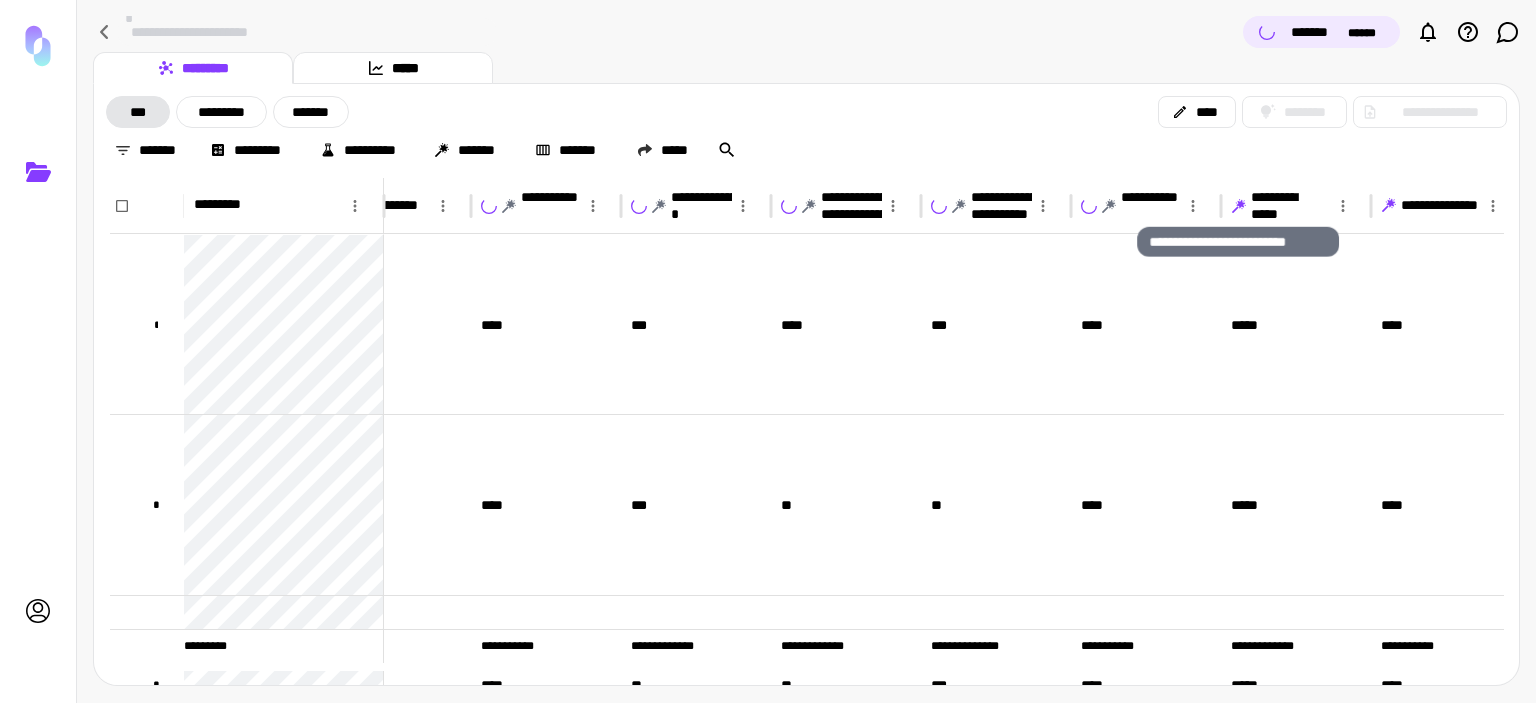 click 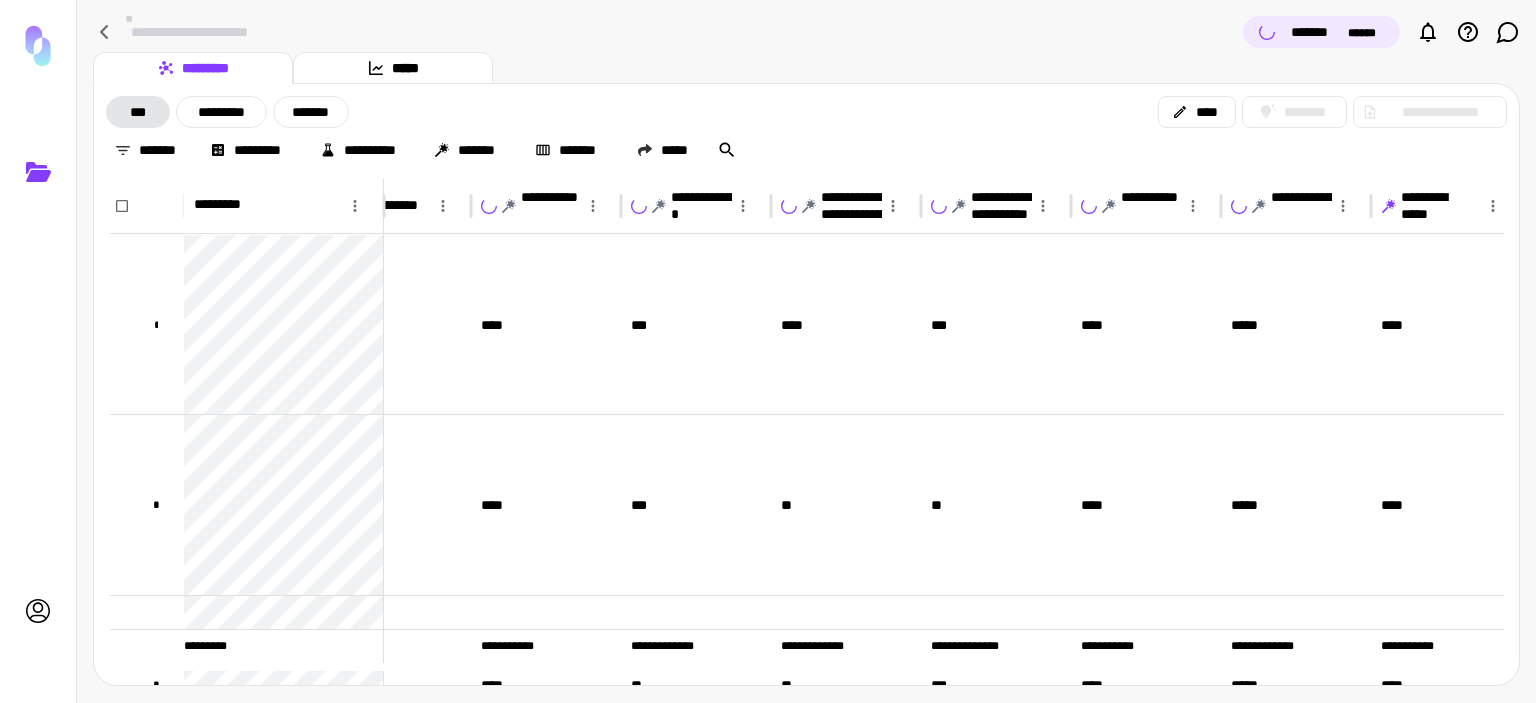 click 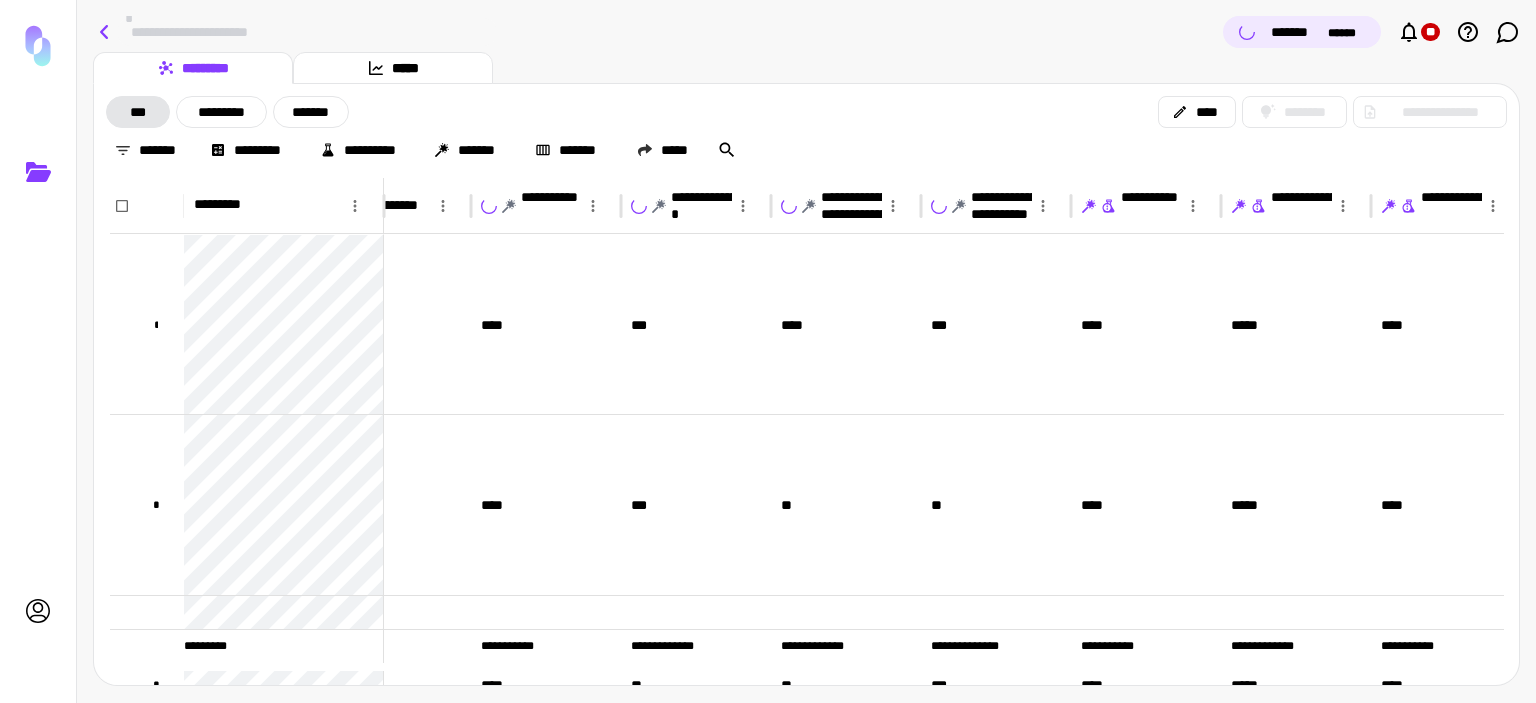 click 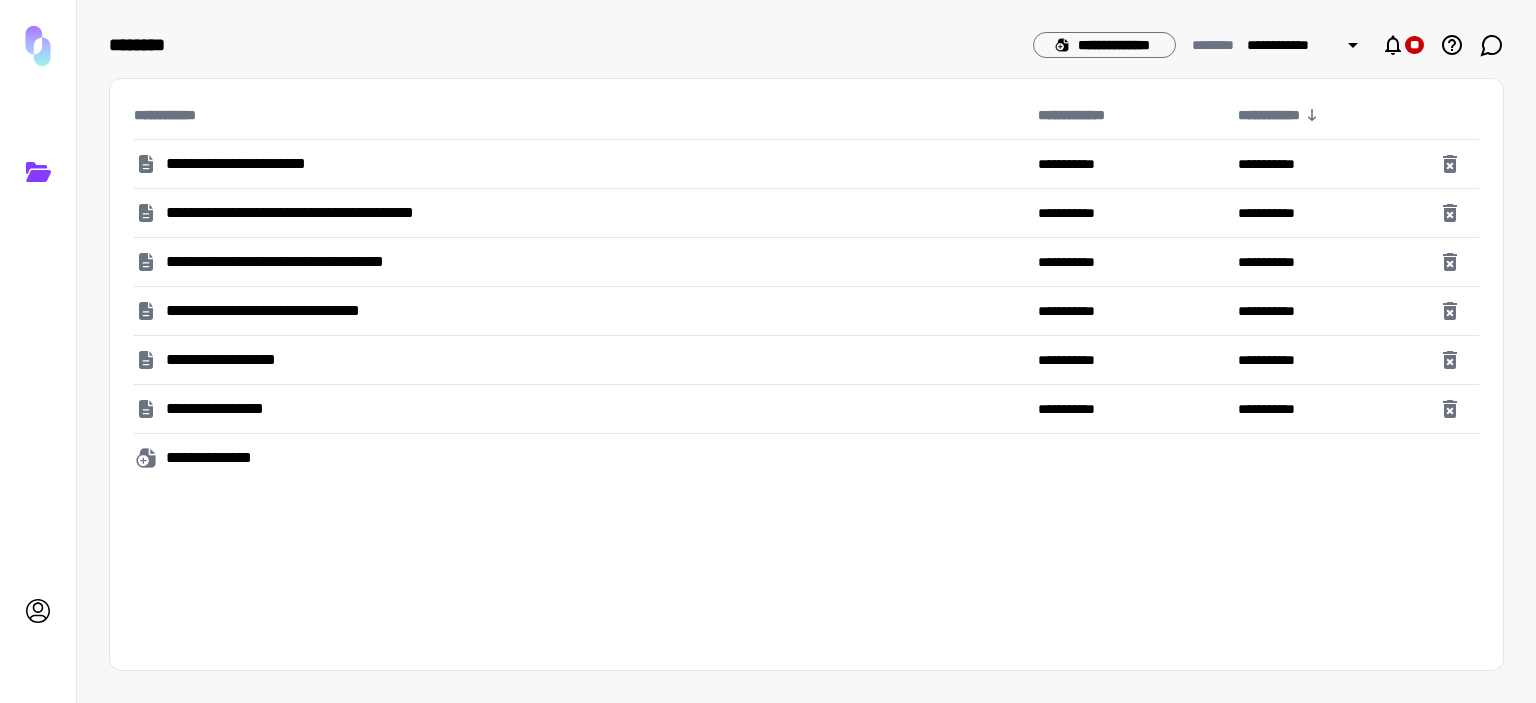 click on "**********" at bounding box center (334, 213) 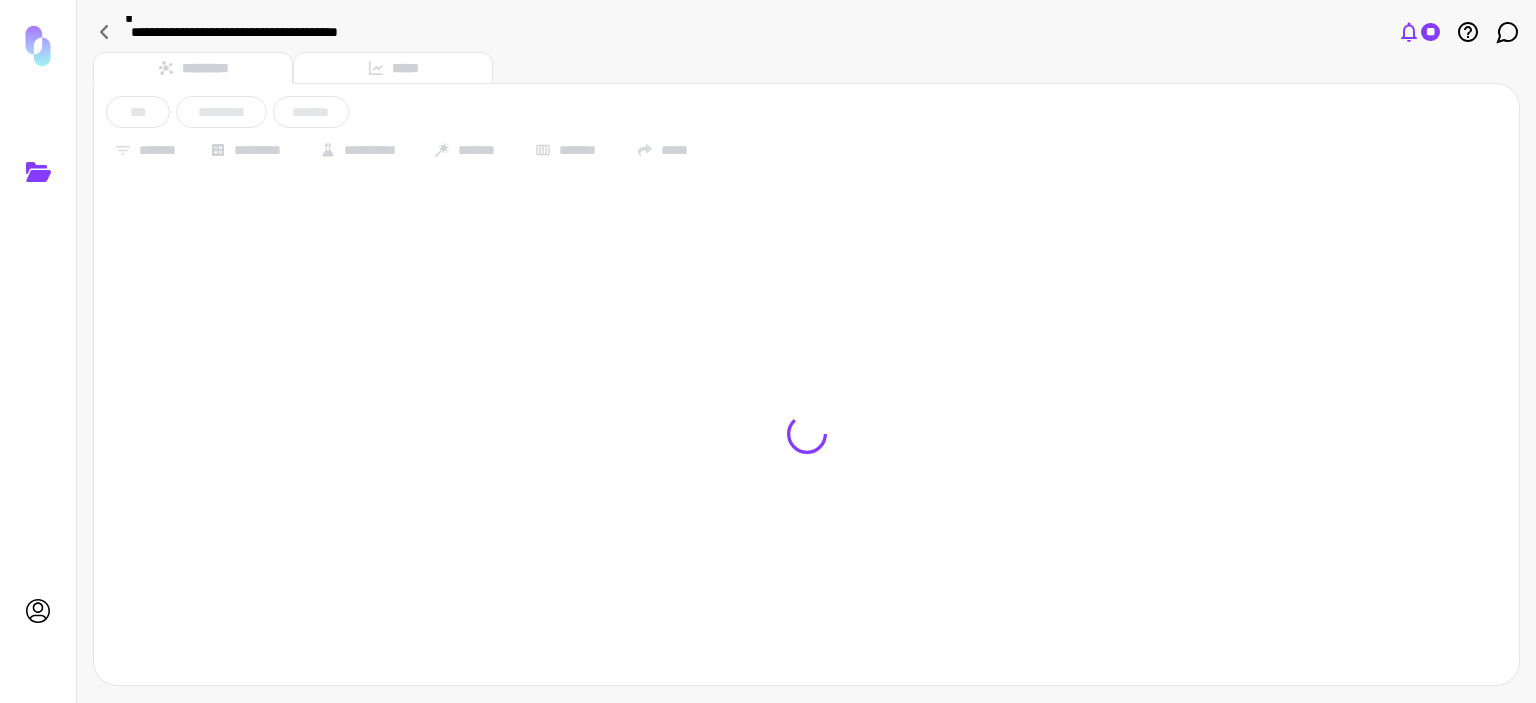 click 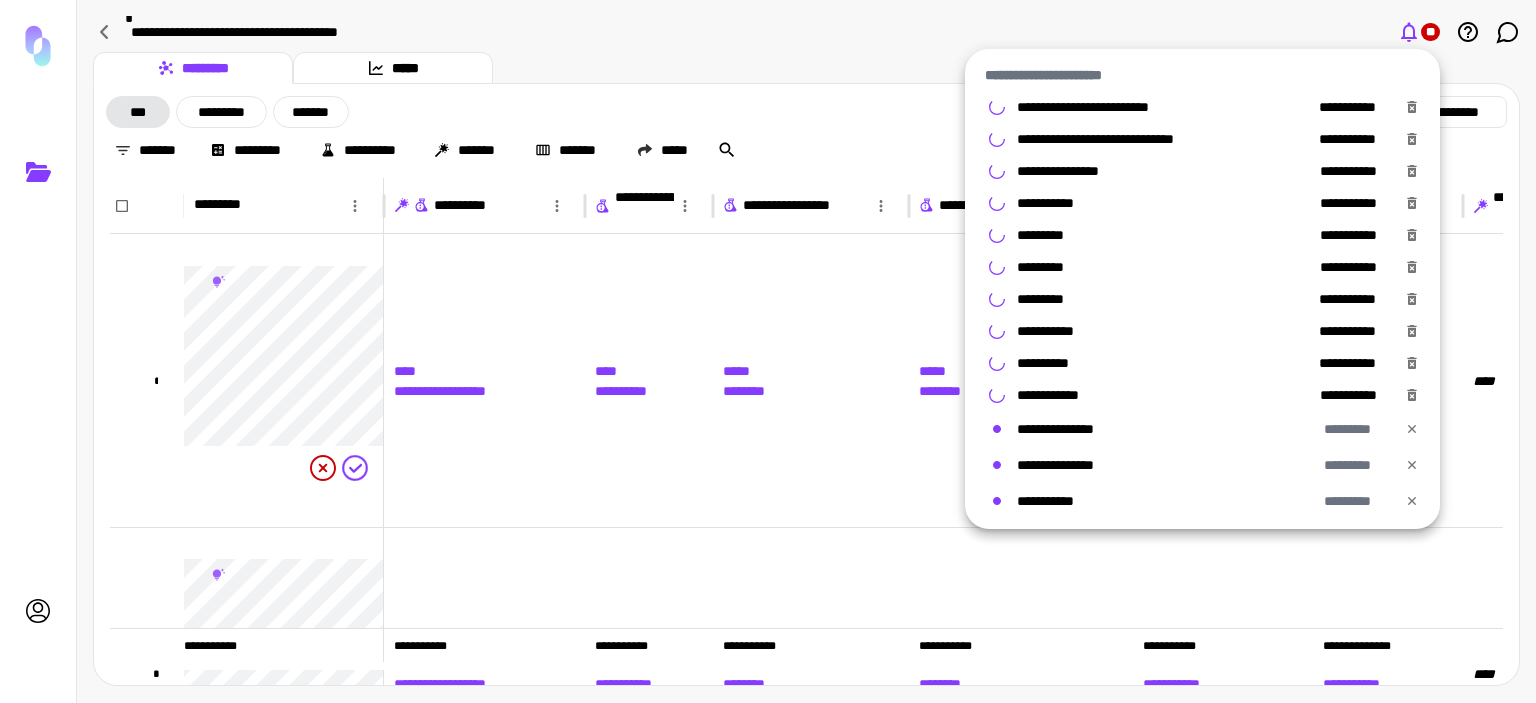 click 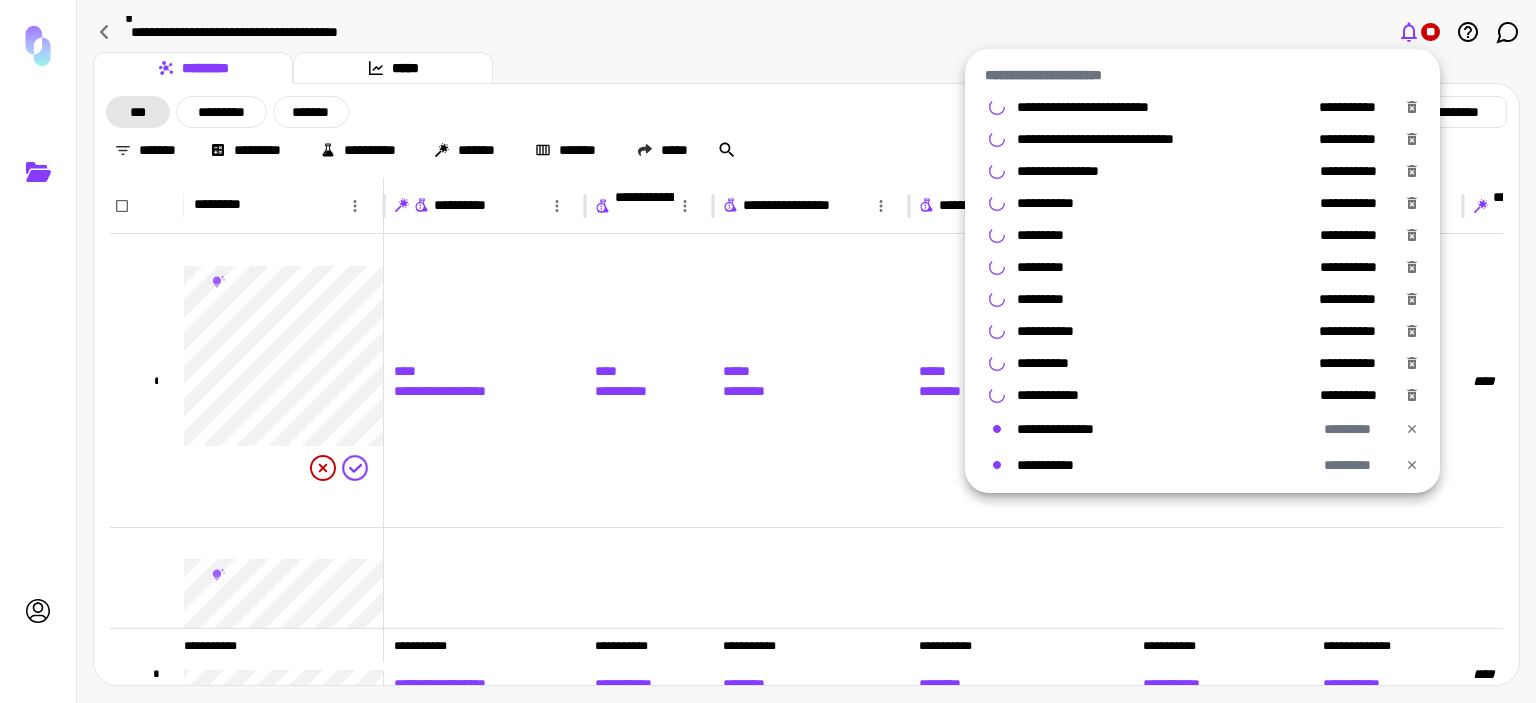 click 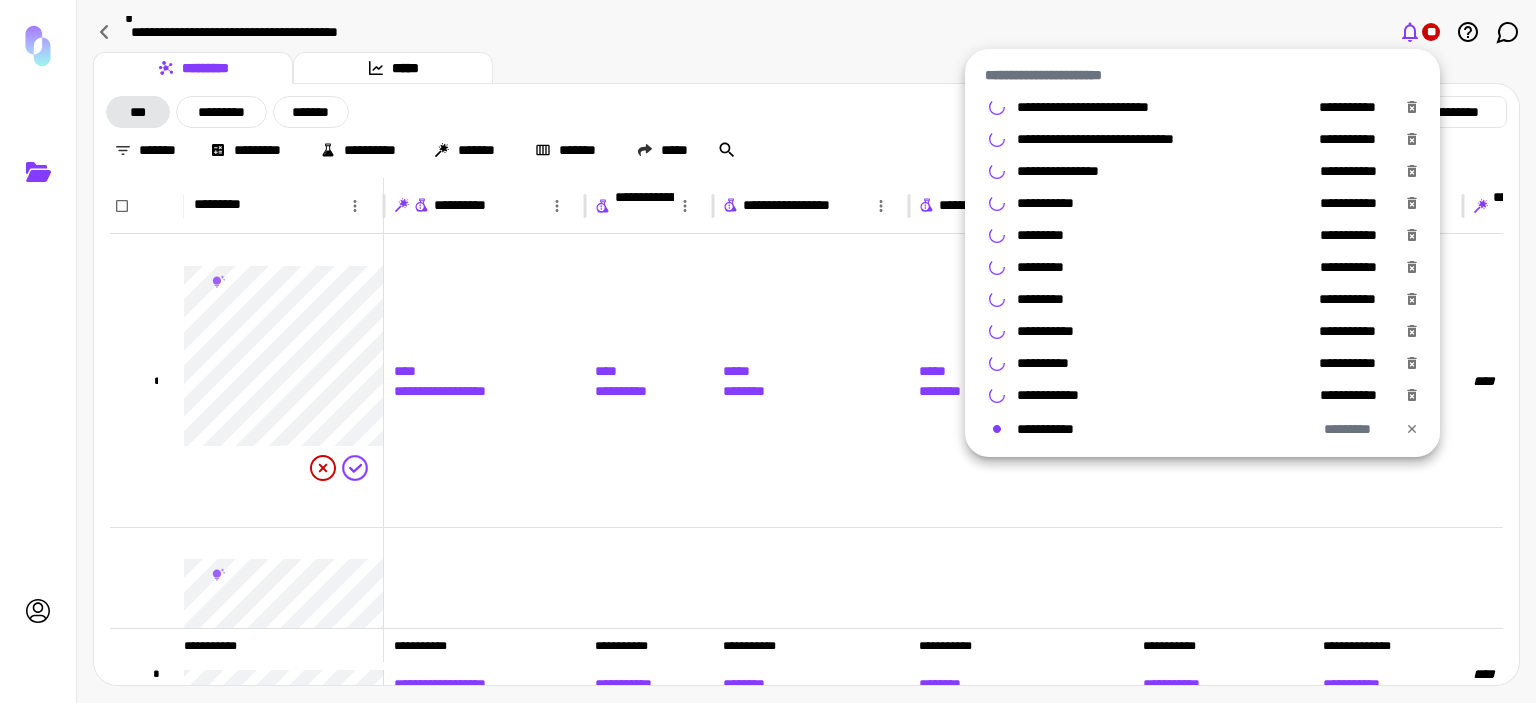 click 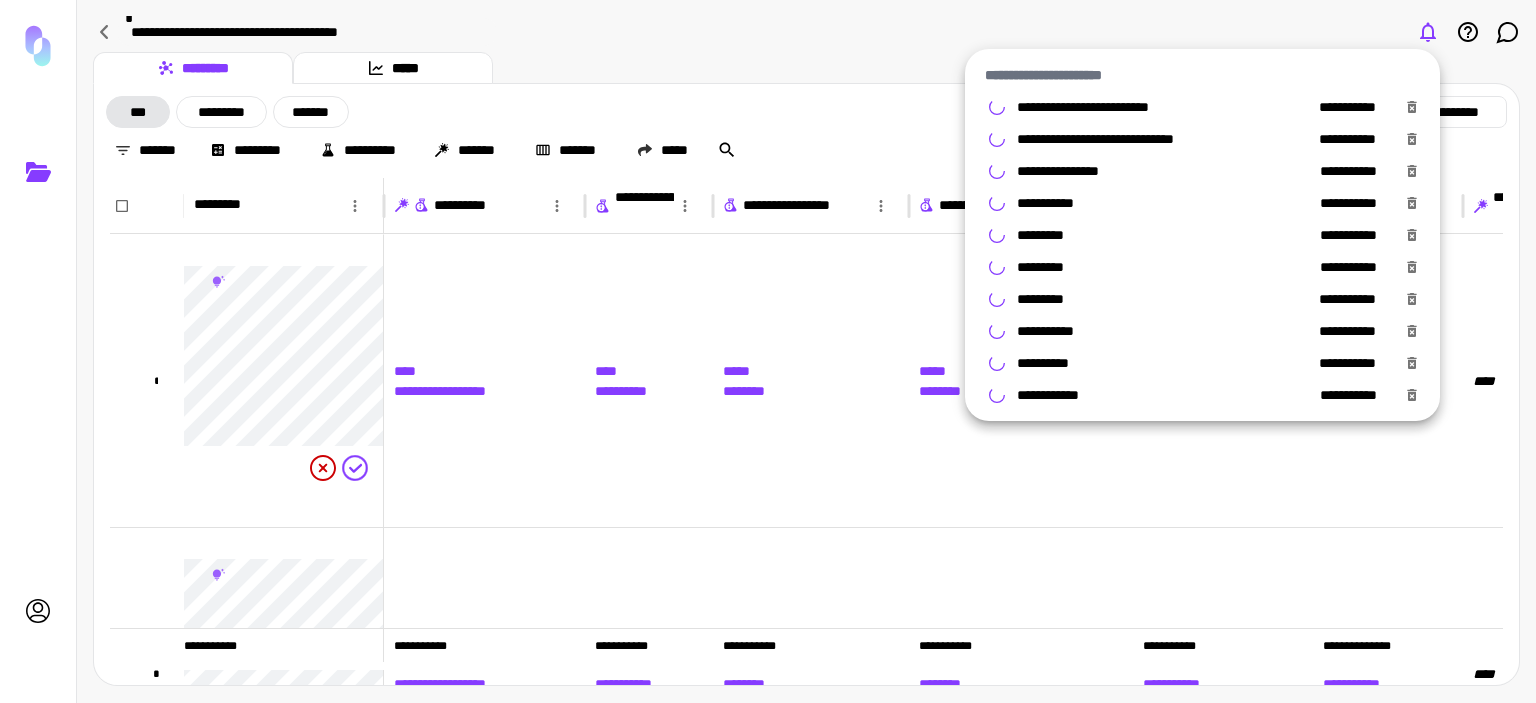 click at bounding box center (768, 351) 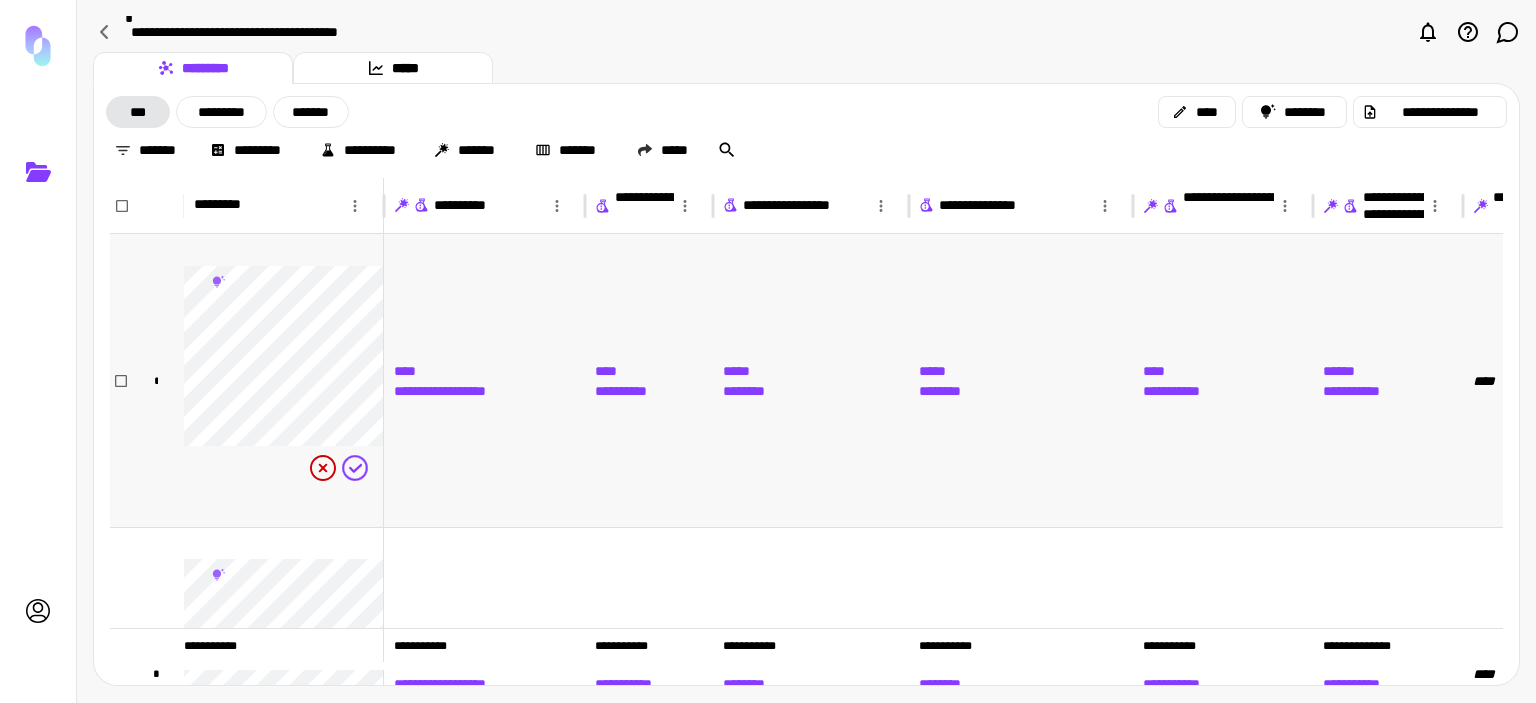 scroll, scrollTop: 300, scrollLeft: 0, axis: vertical 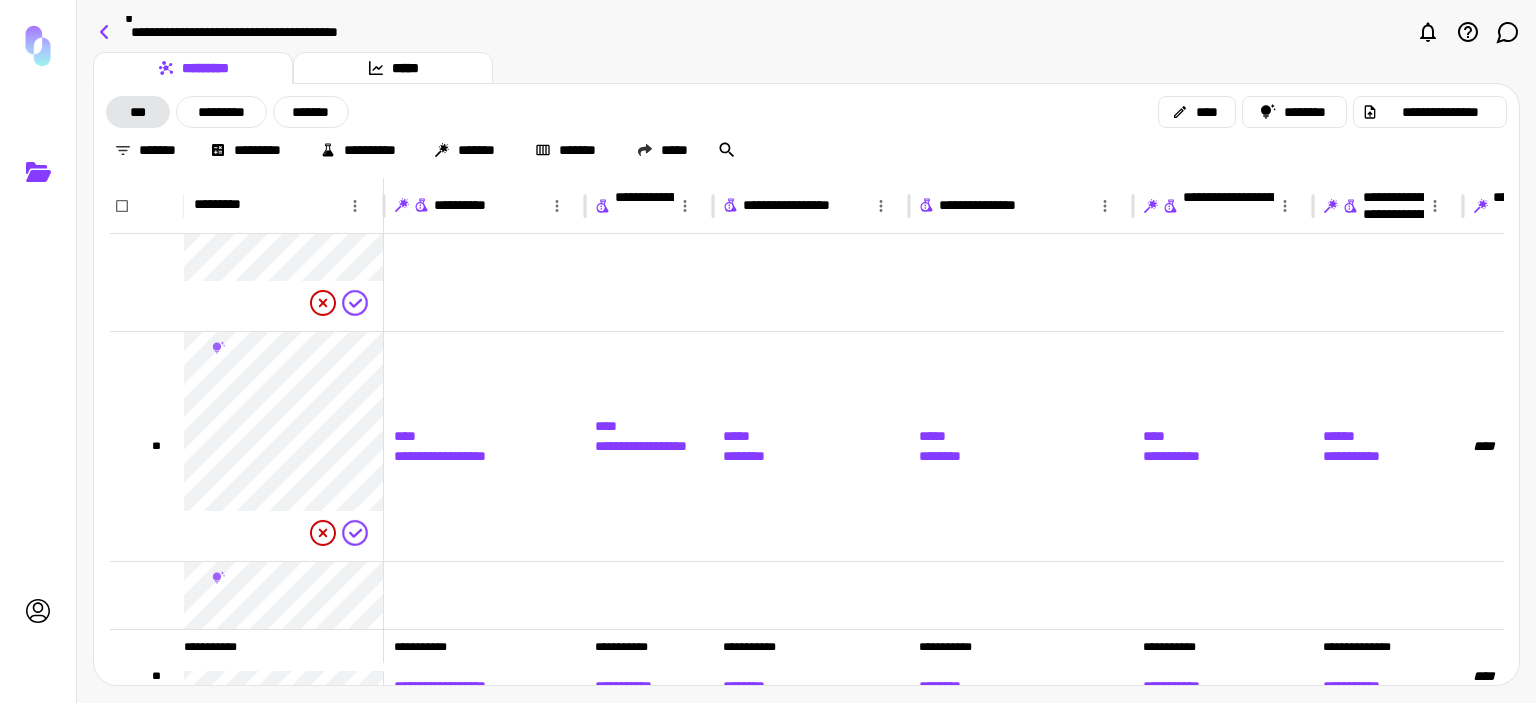 click 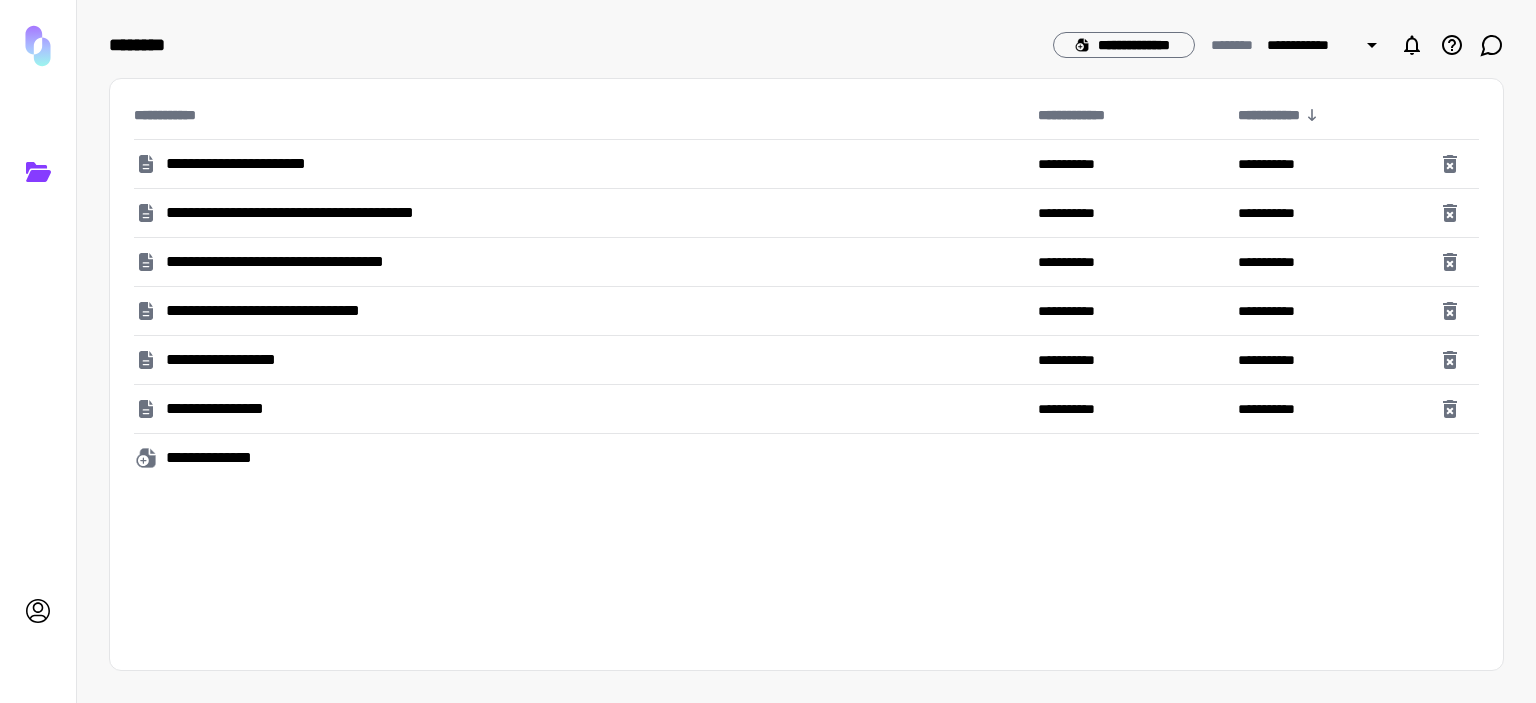 click on "**********" at bounding box center [264, 164] 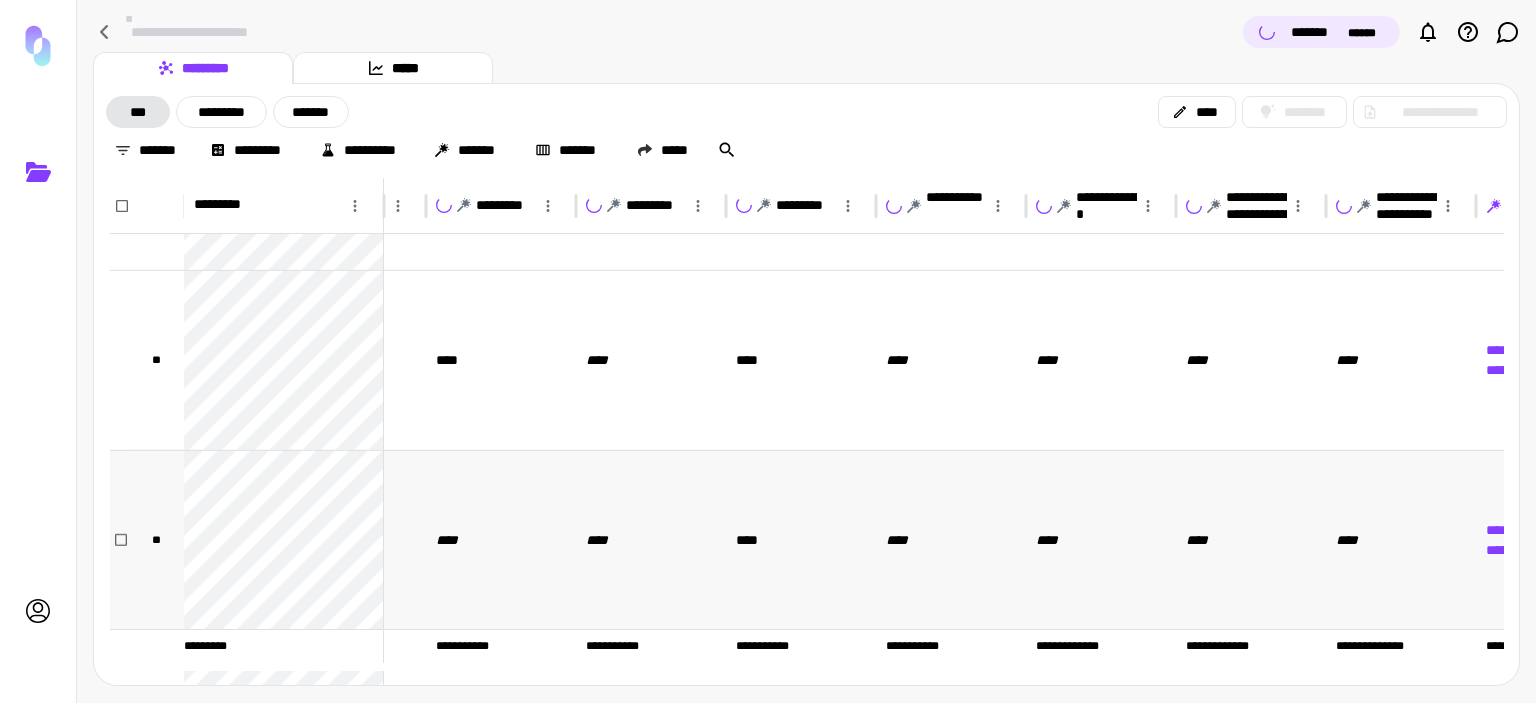 scroll, scrollTop: 10899, scrollLeft: 558, axis: both 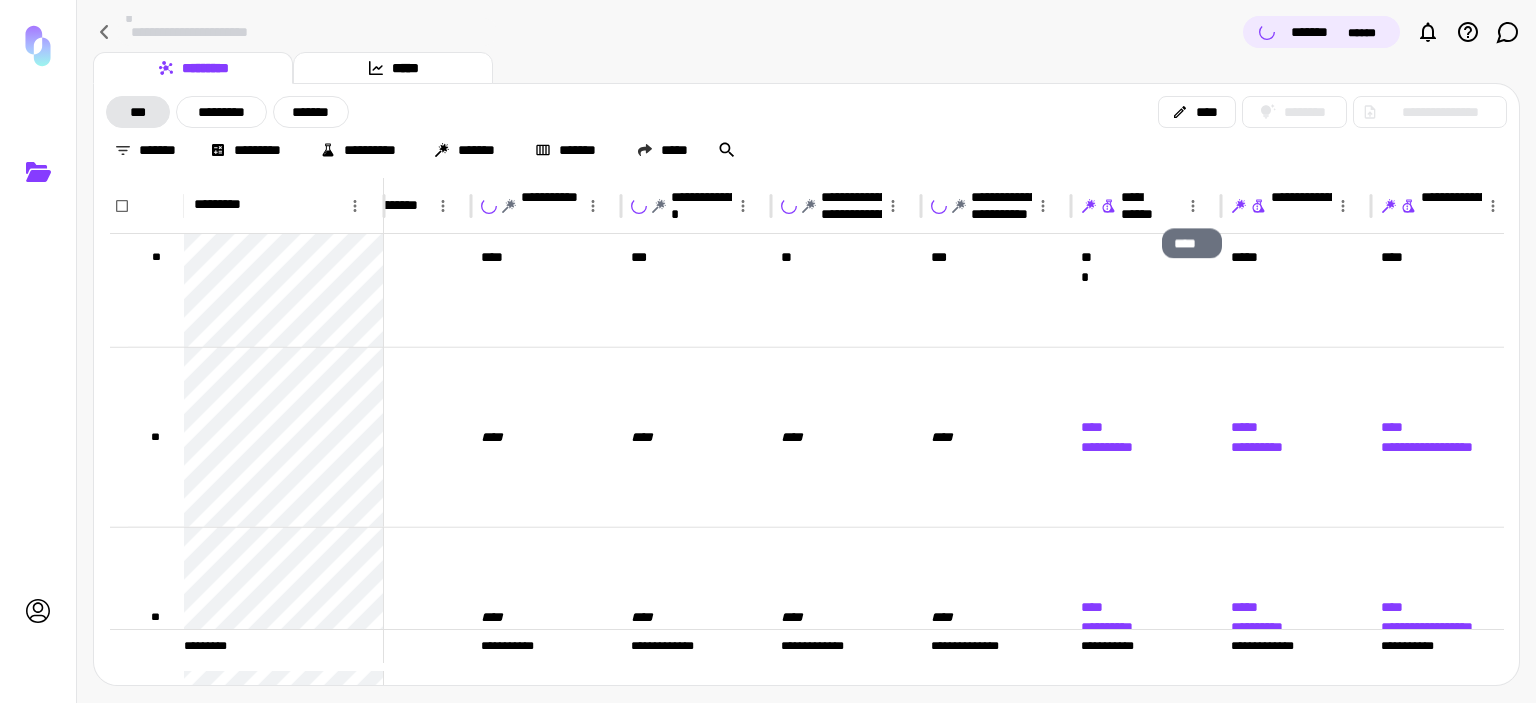click 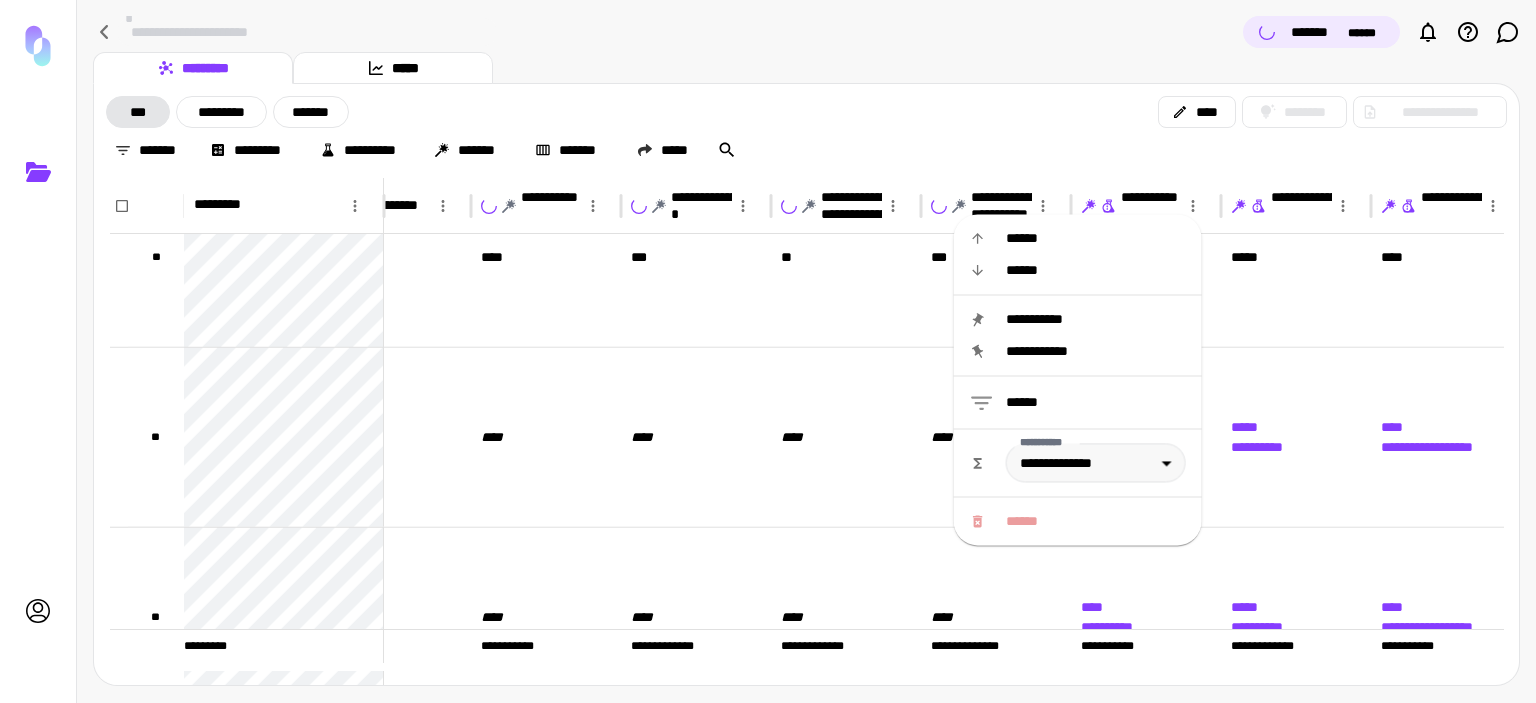 click on "******" at bounding box center (1096, 402) 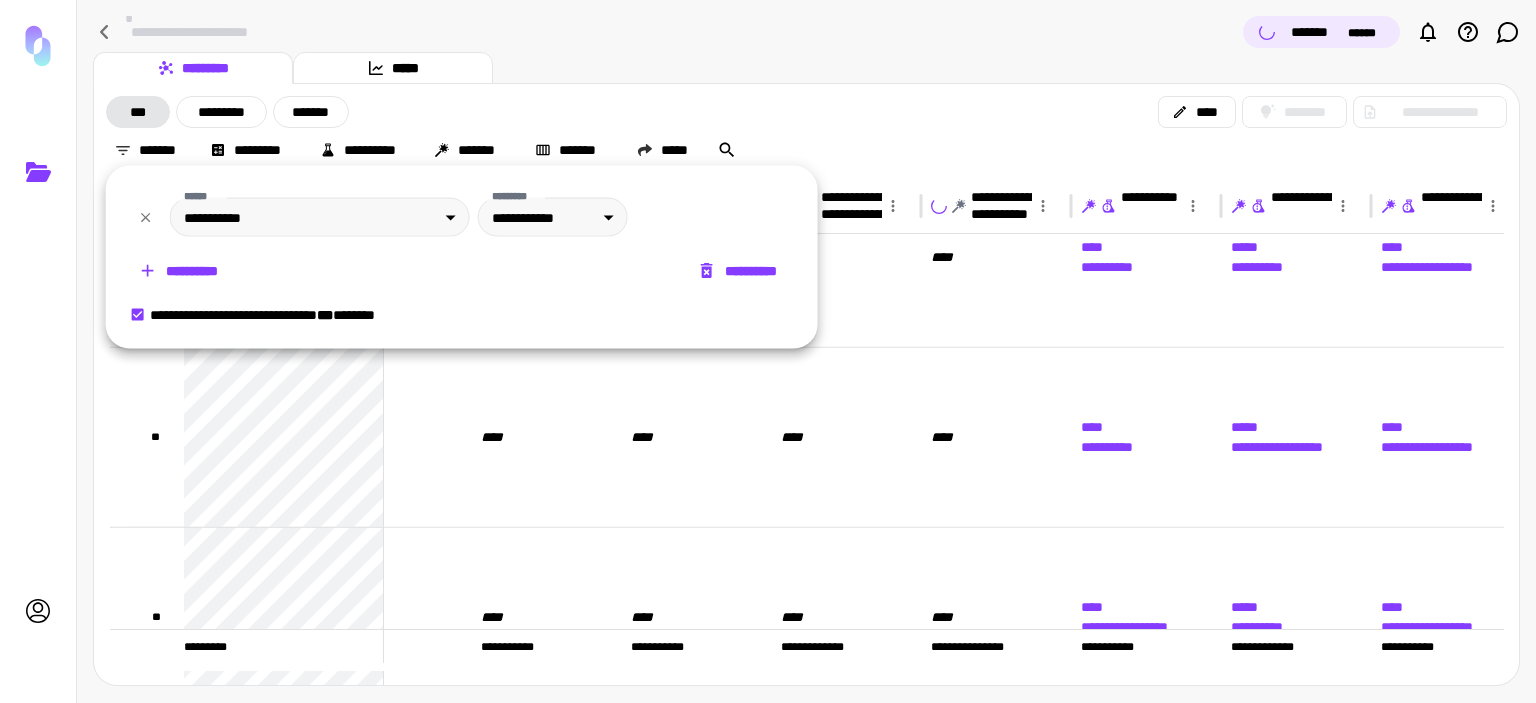 click on "**********" at bounding box center (806, 351) 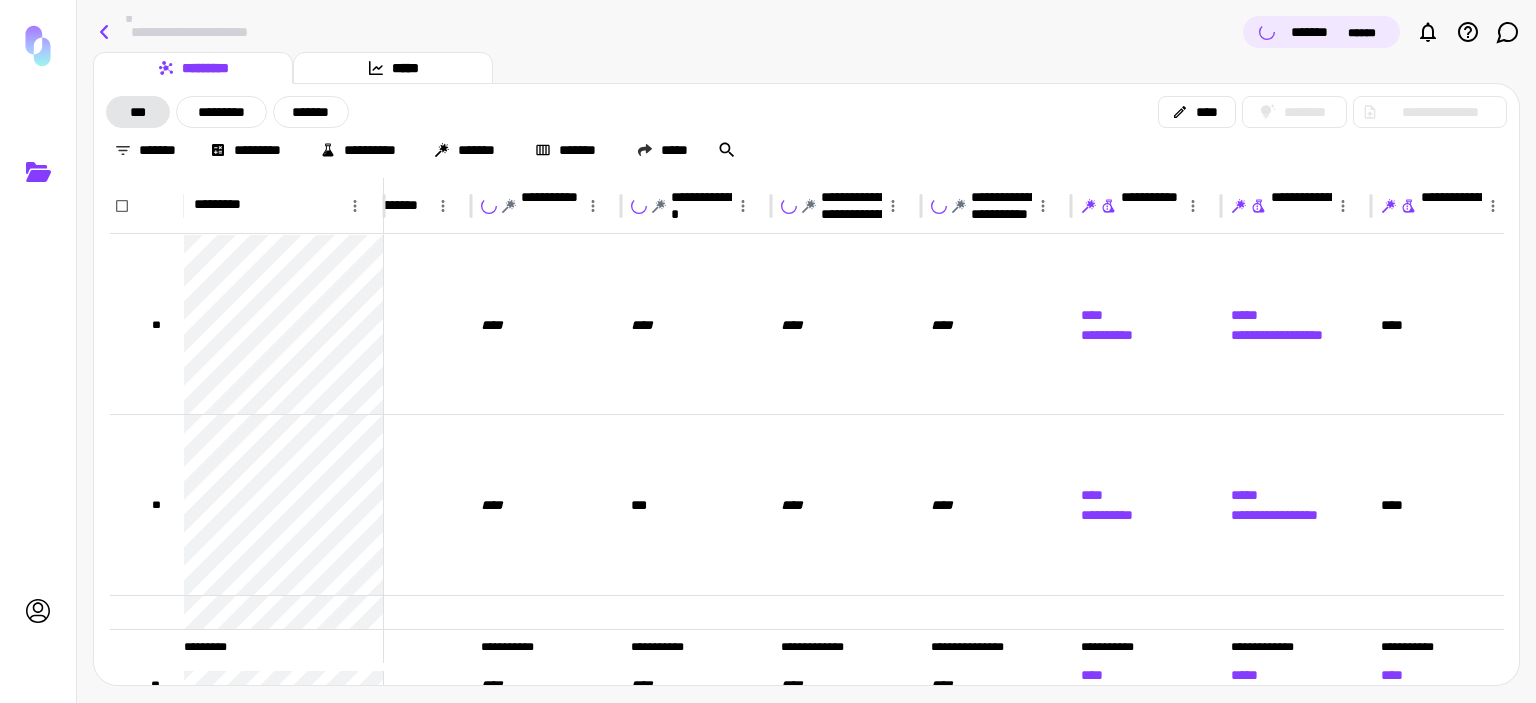 click 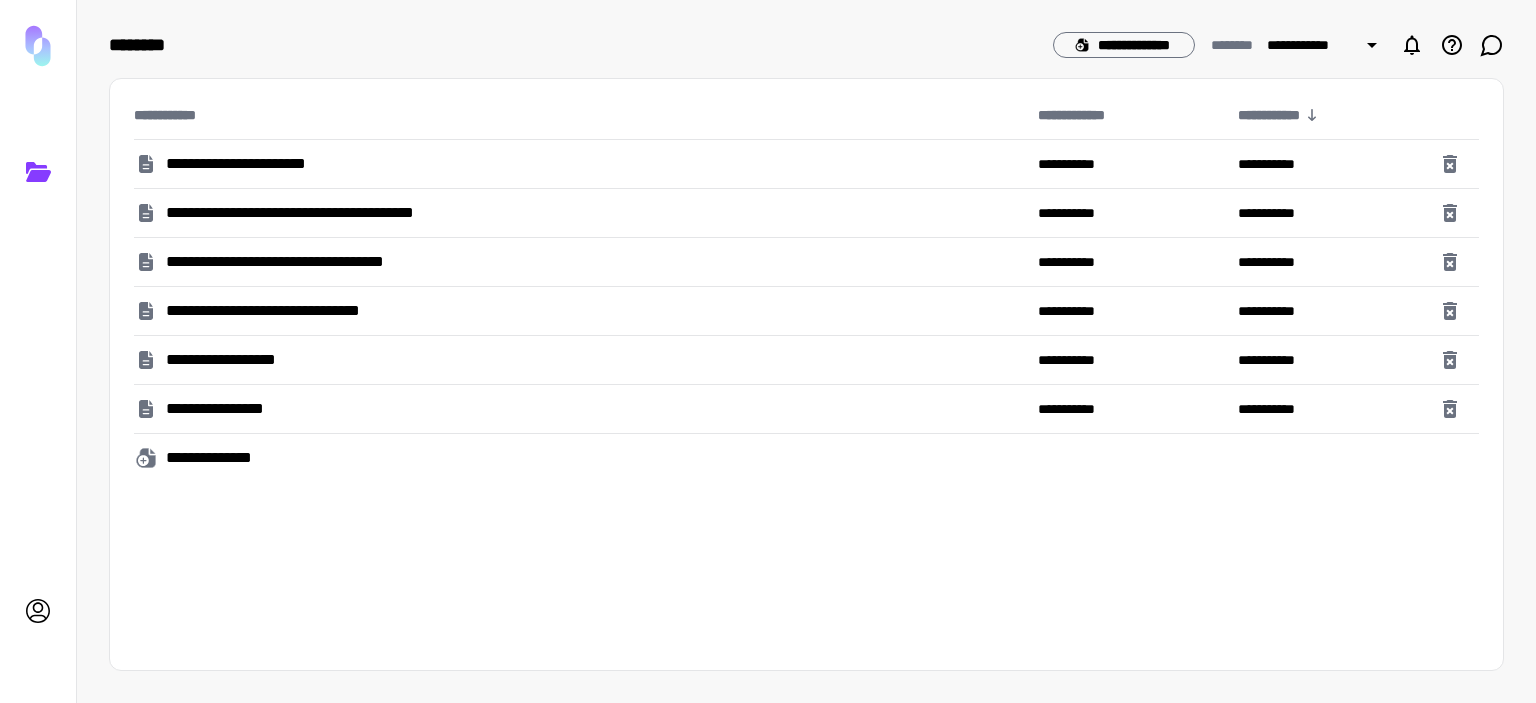click on "**********" at bounding box center [264, 164] 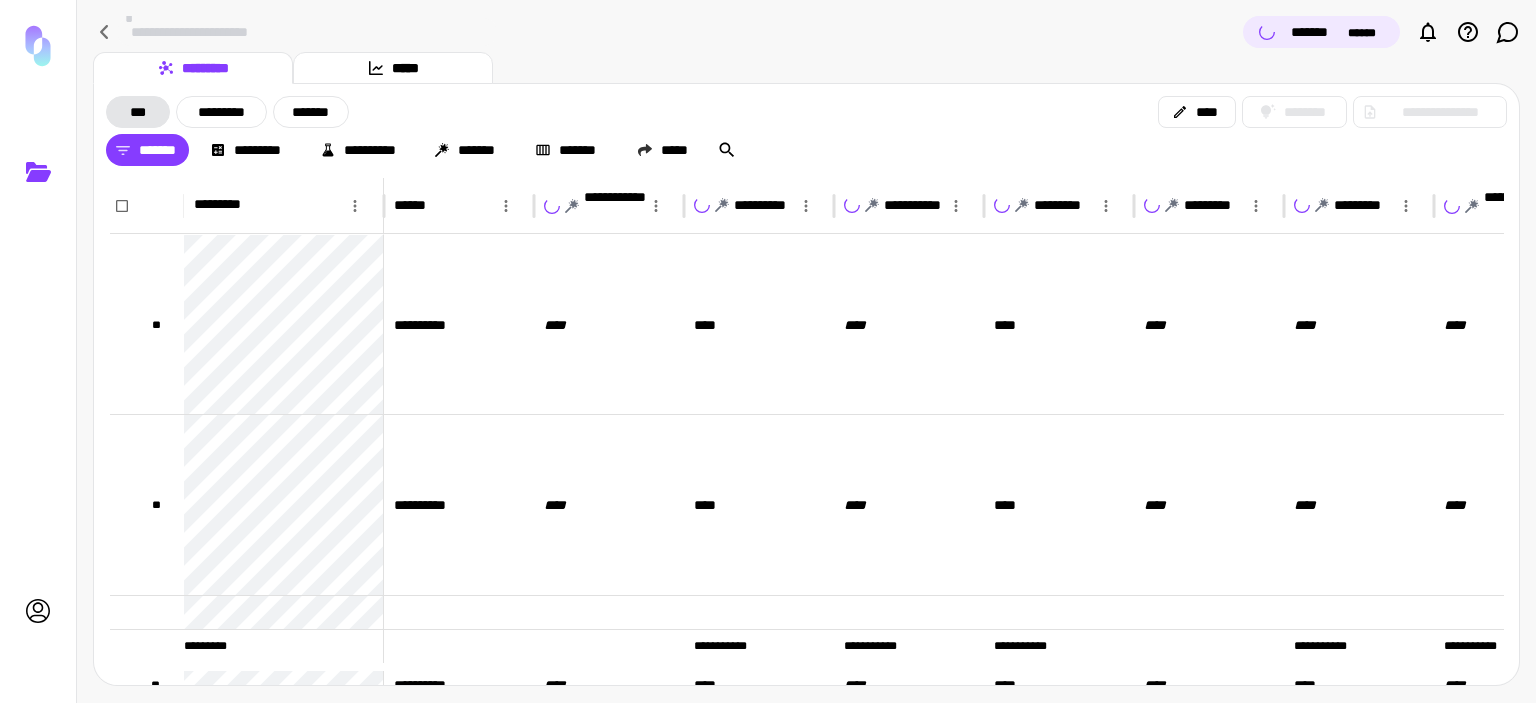 click 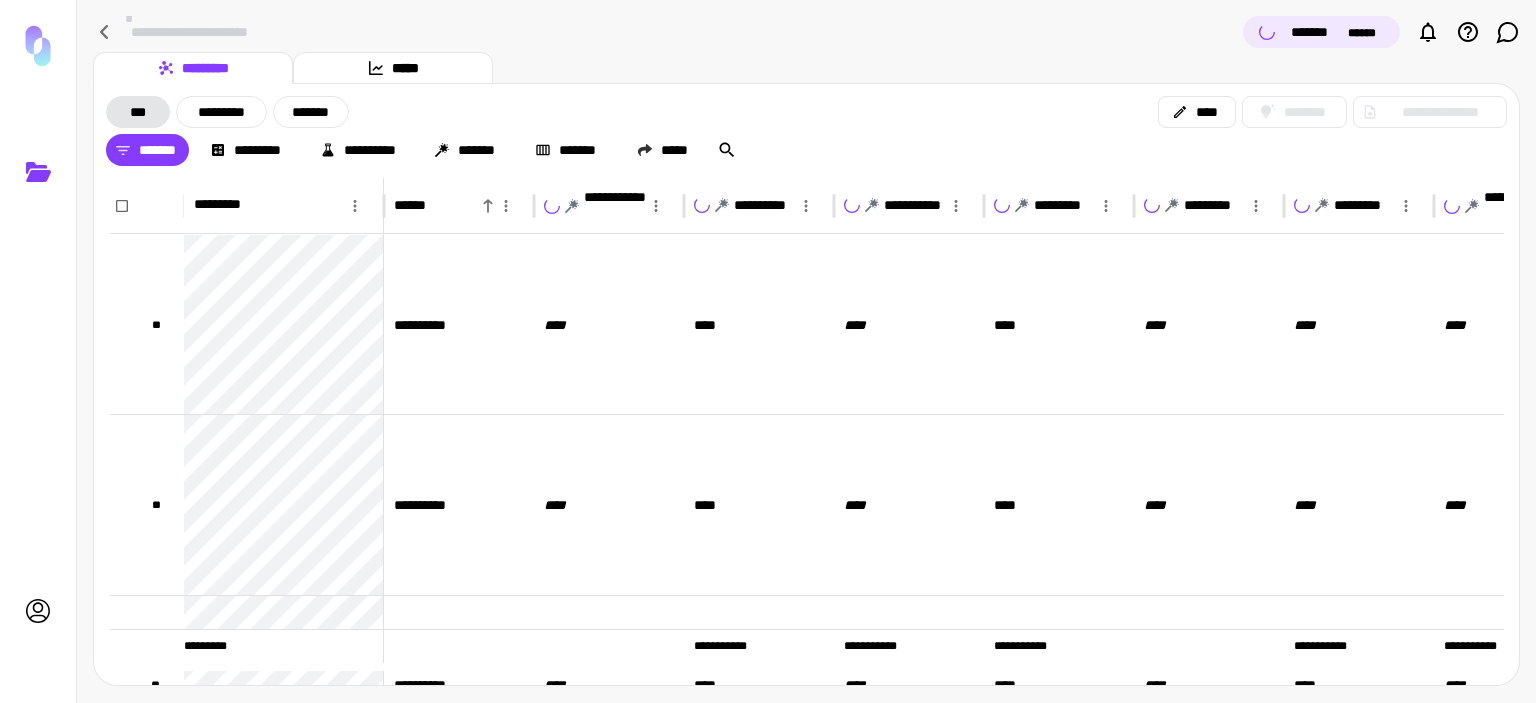 click 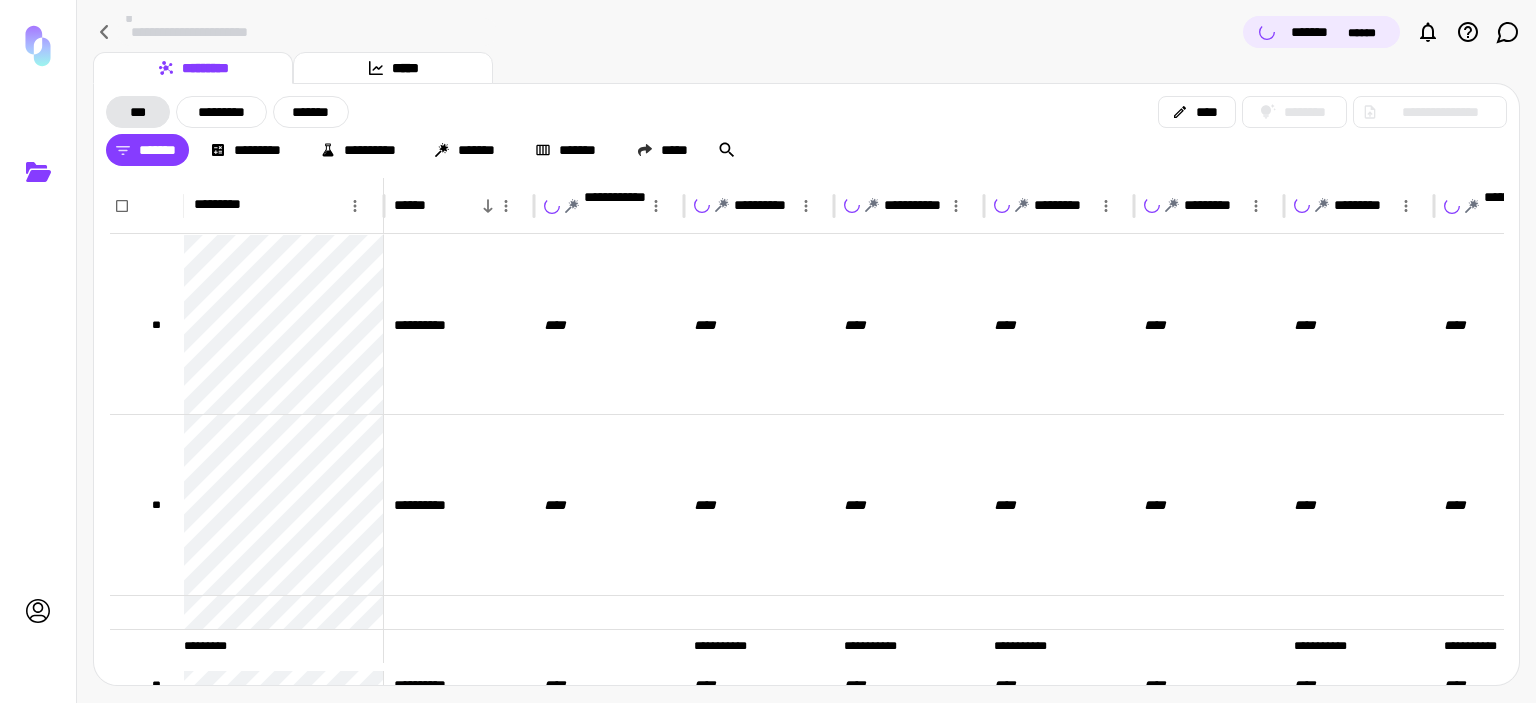 click 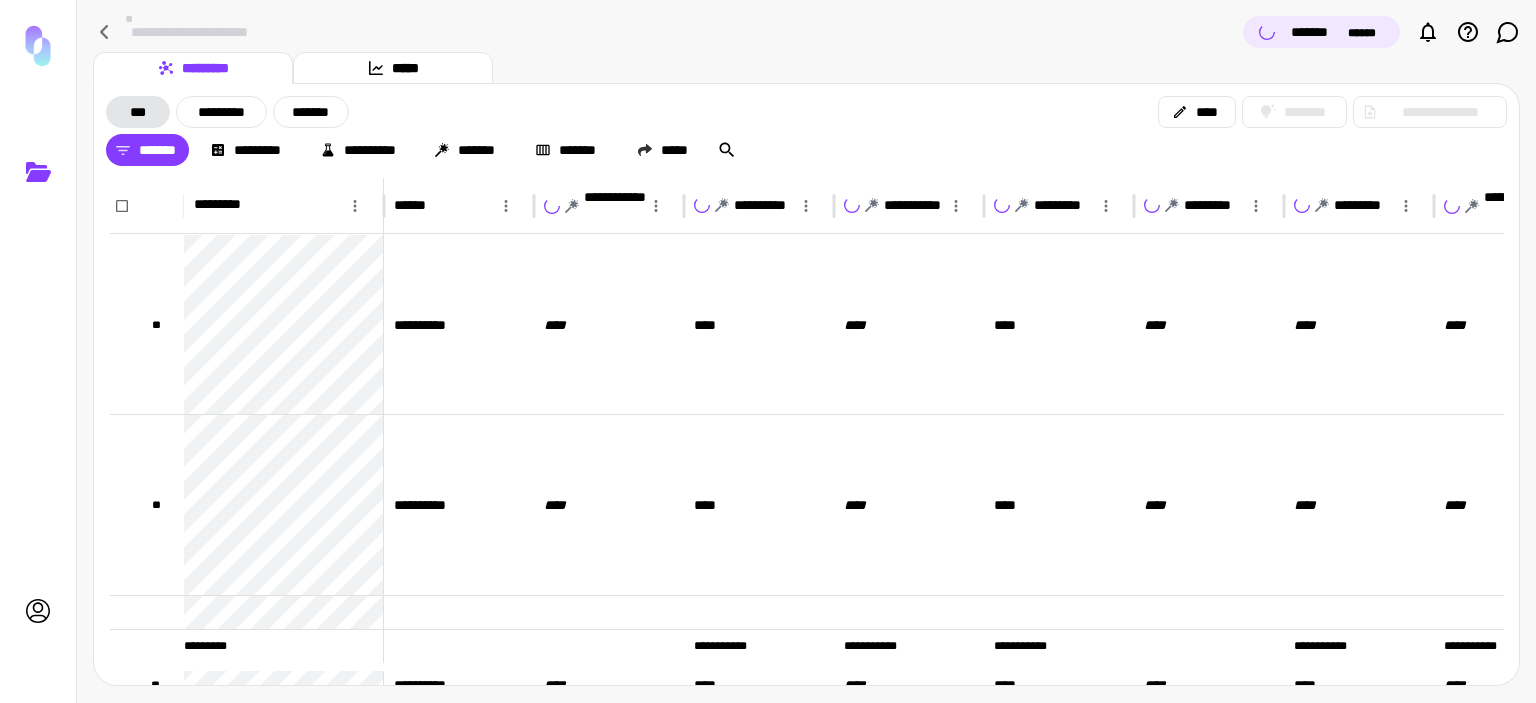 click 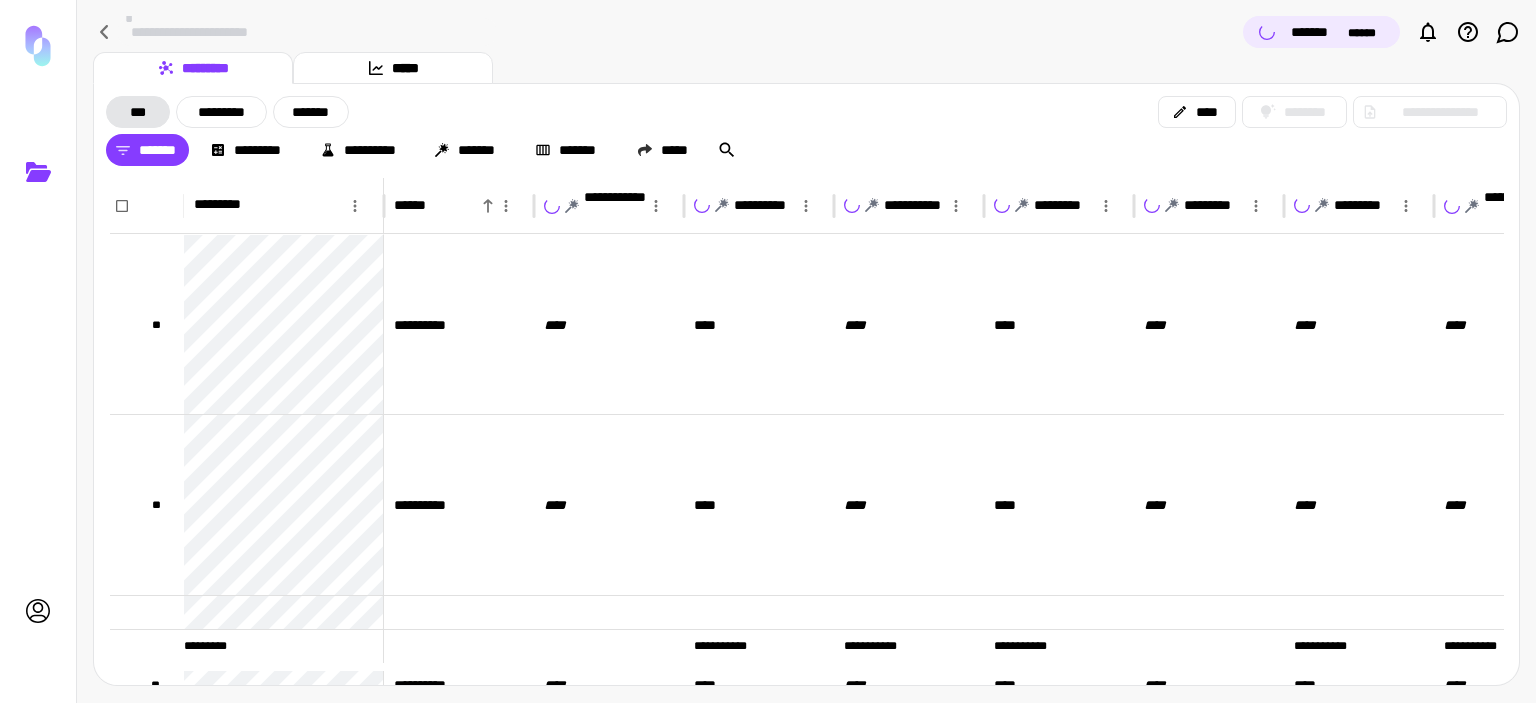 click 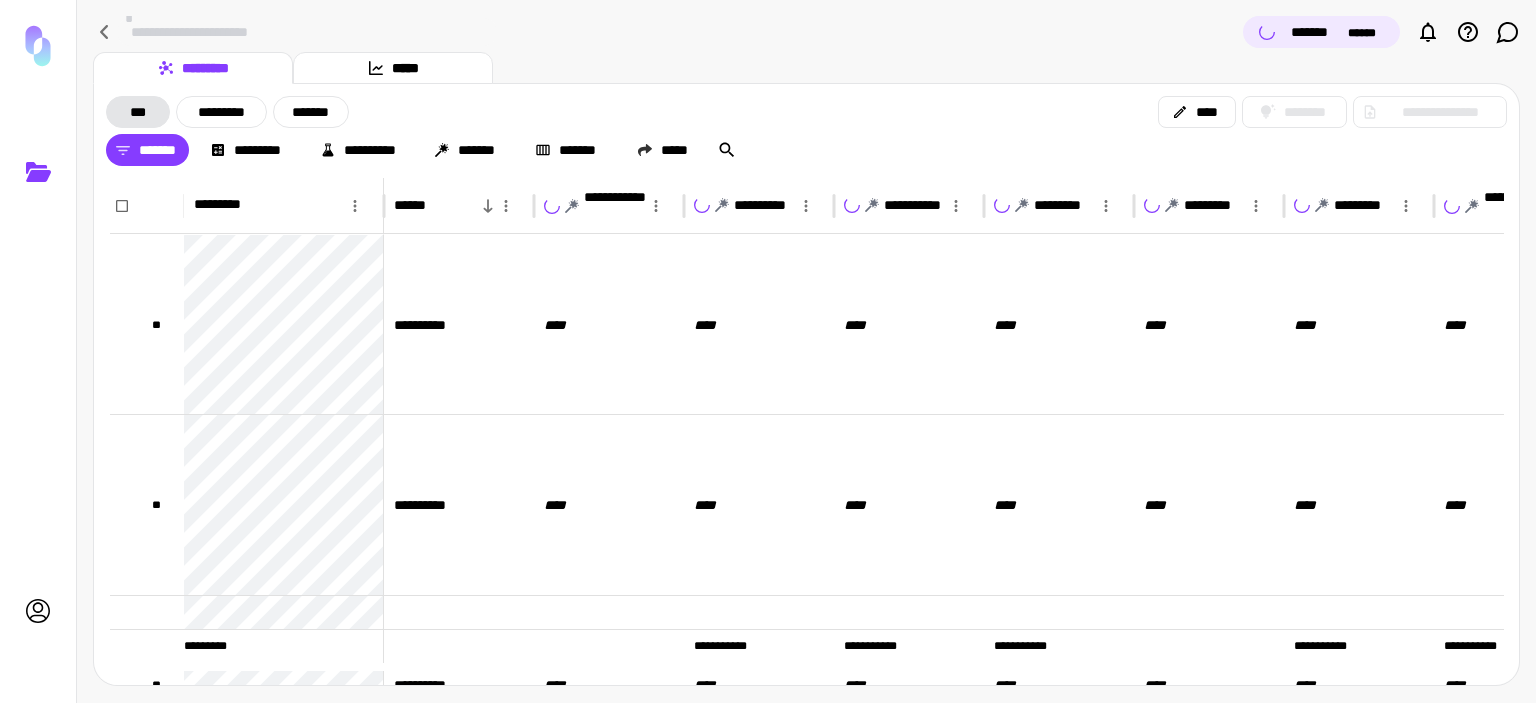 click 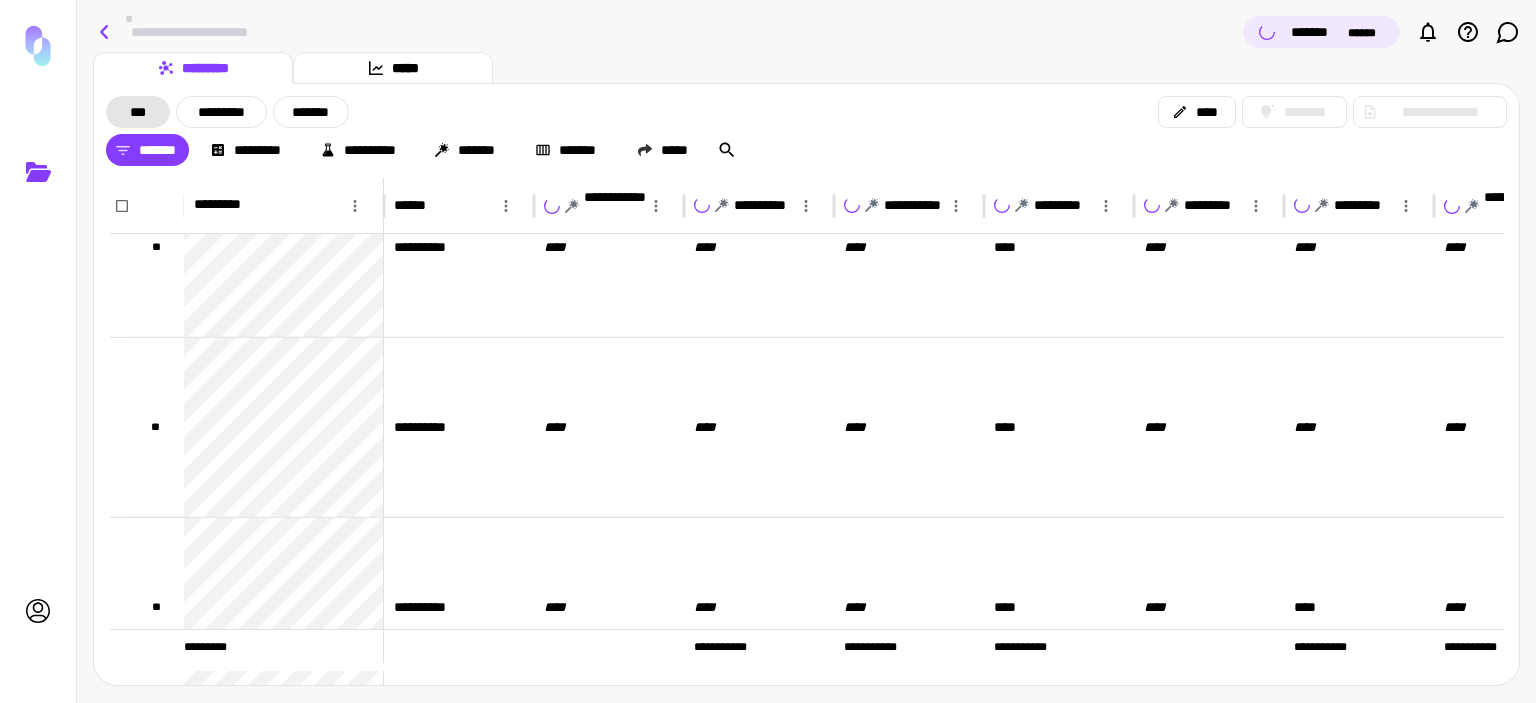 click 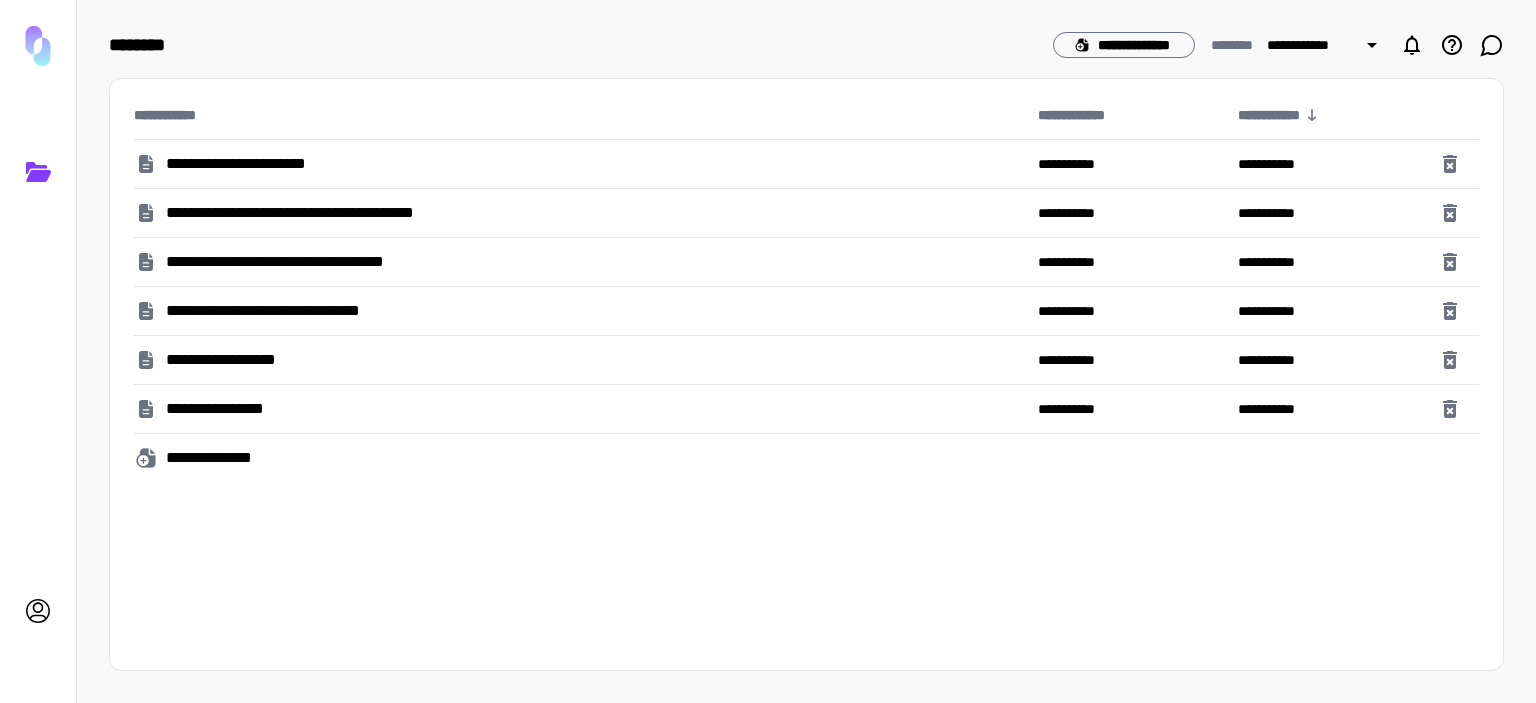click on "**********" at bounding box center (264, 164) 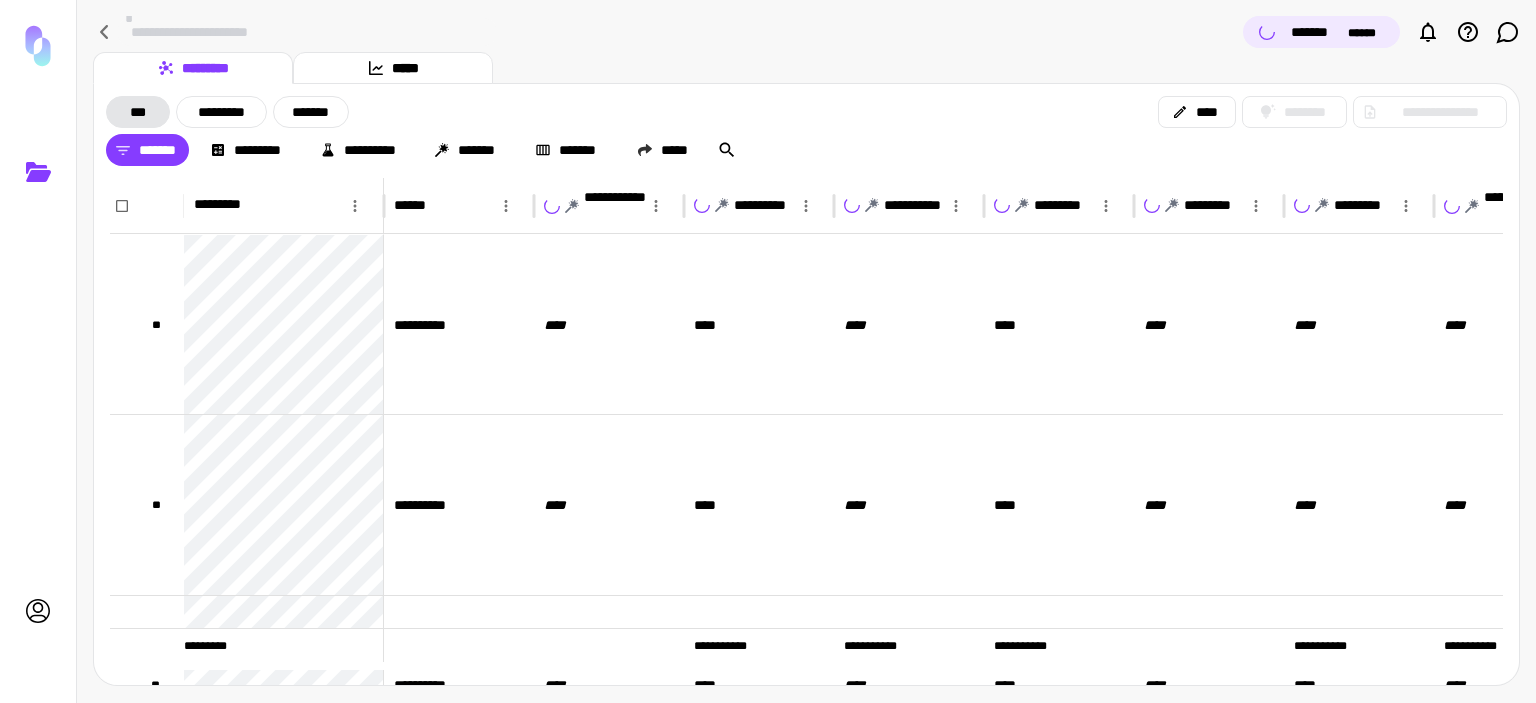 scroll, scrollTop: 0, scrollLeft: 235, axis: horizontal 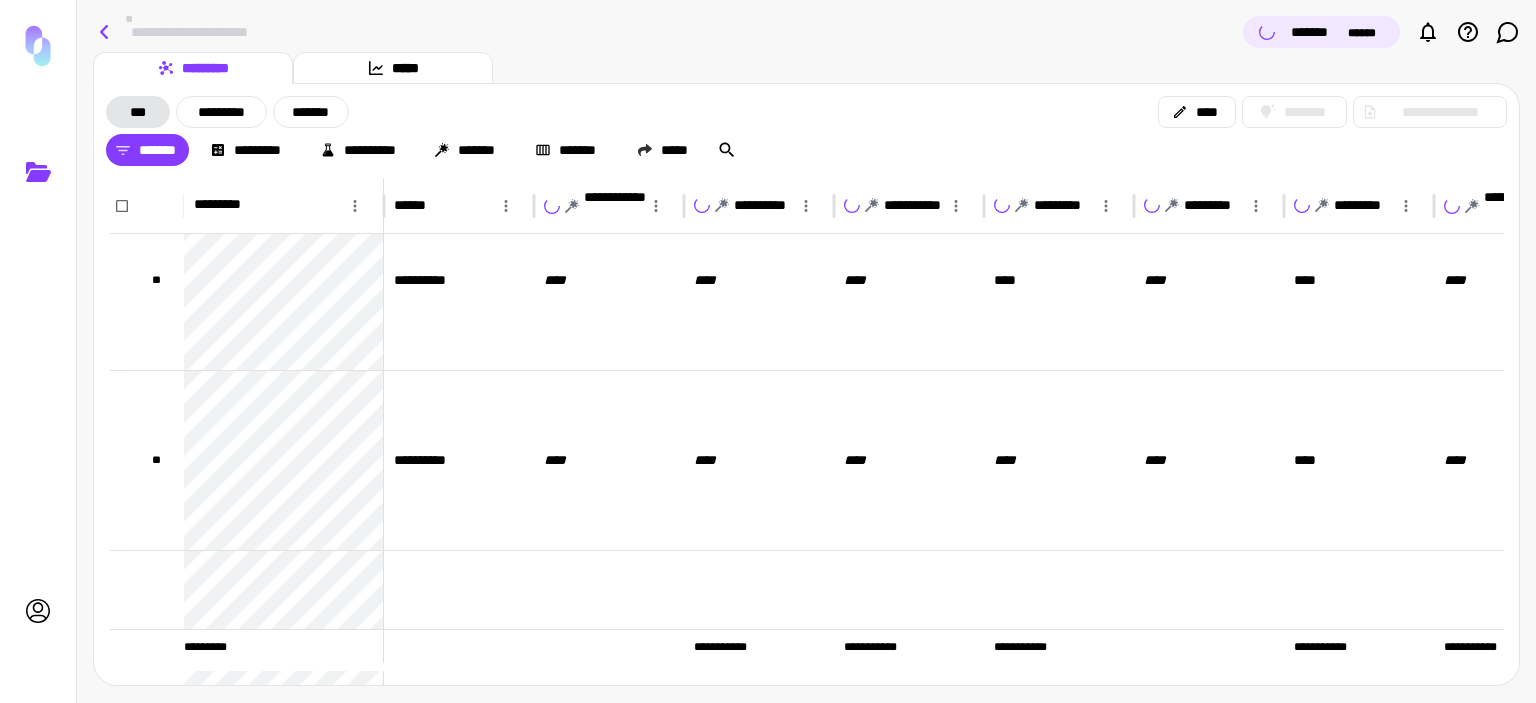 click 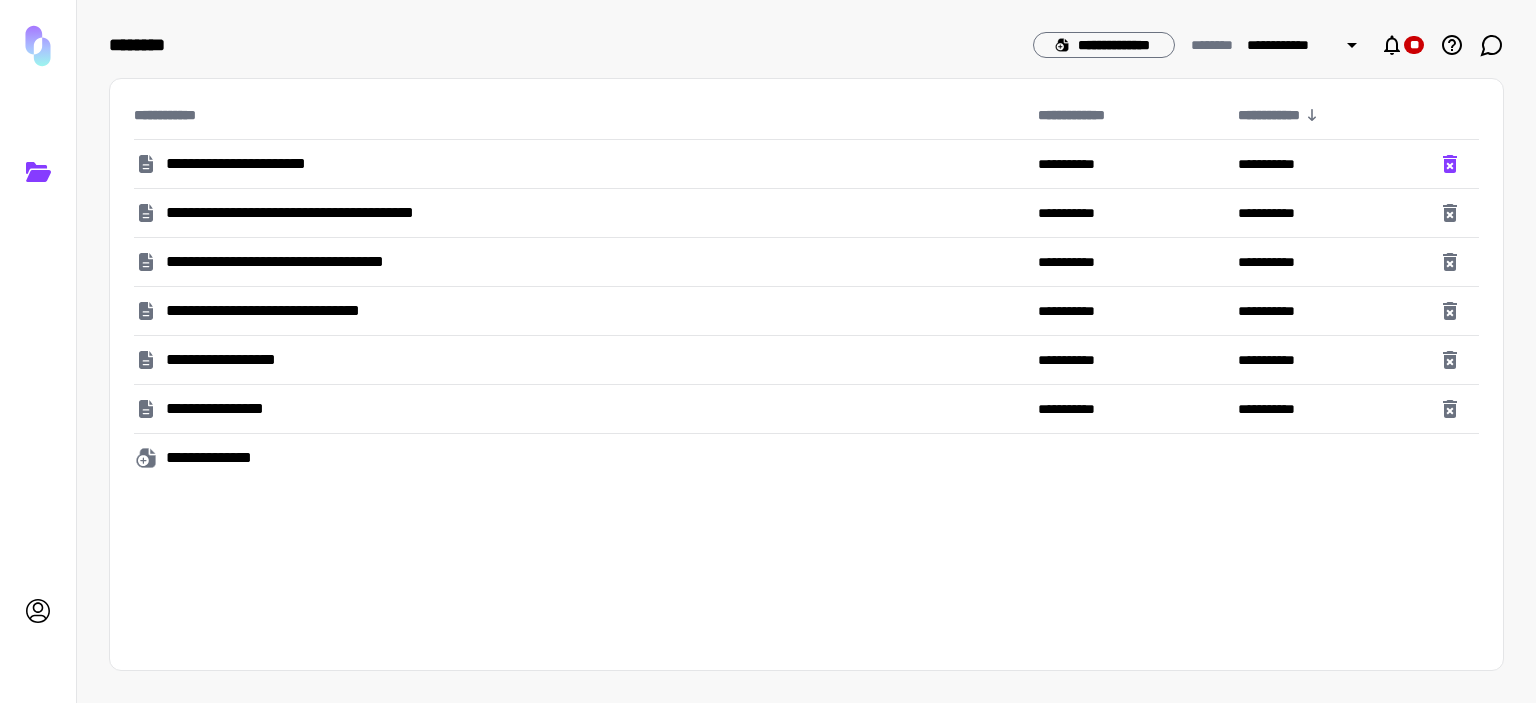 click 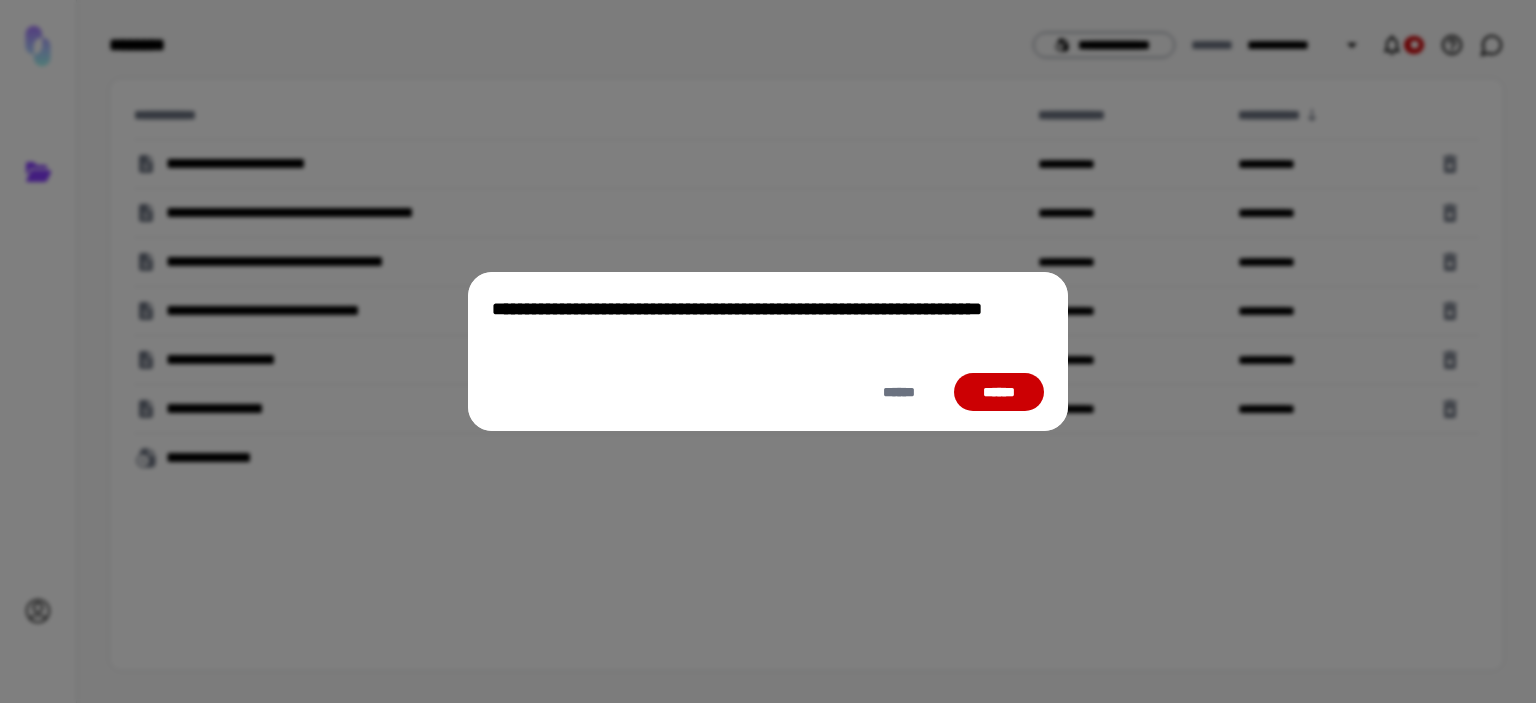 click on "******" at bounding box center (999, 392) 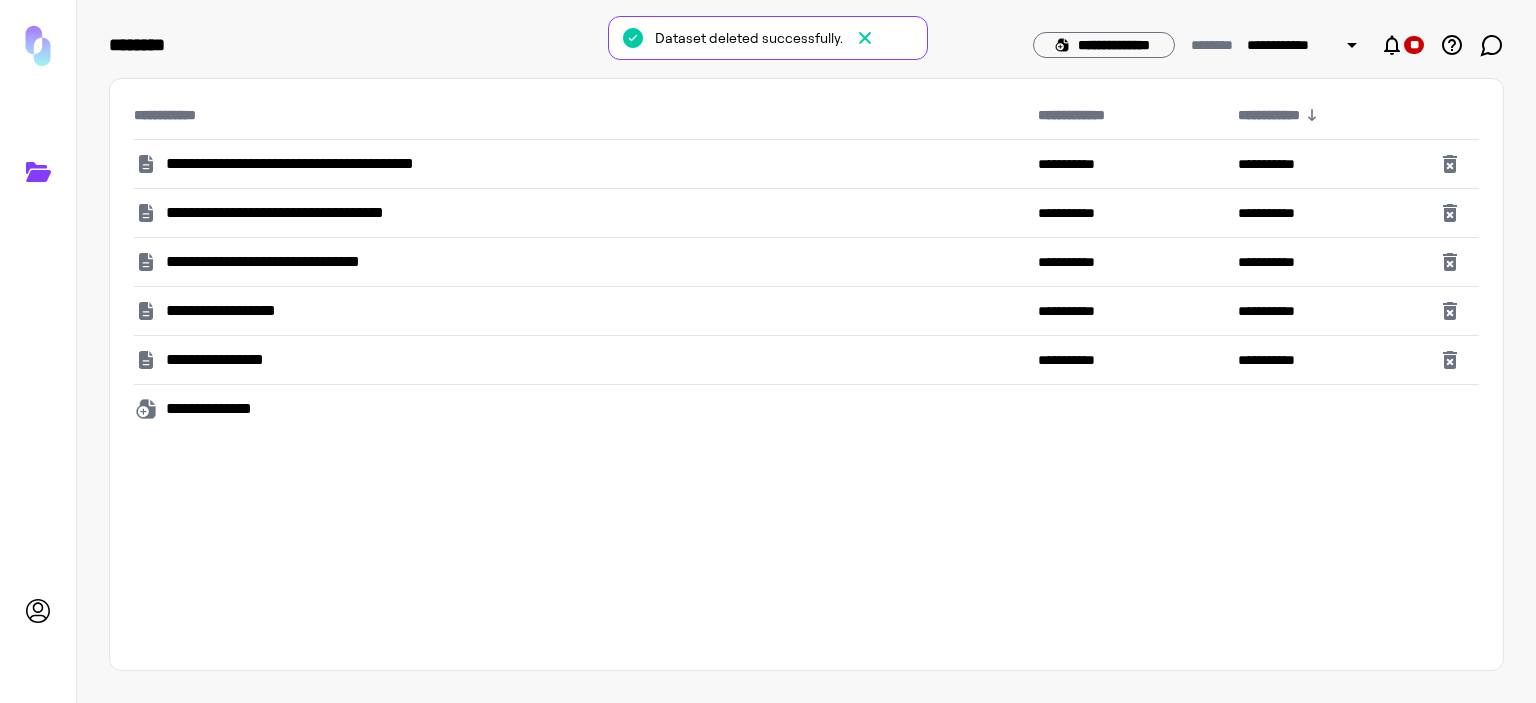 click 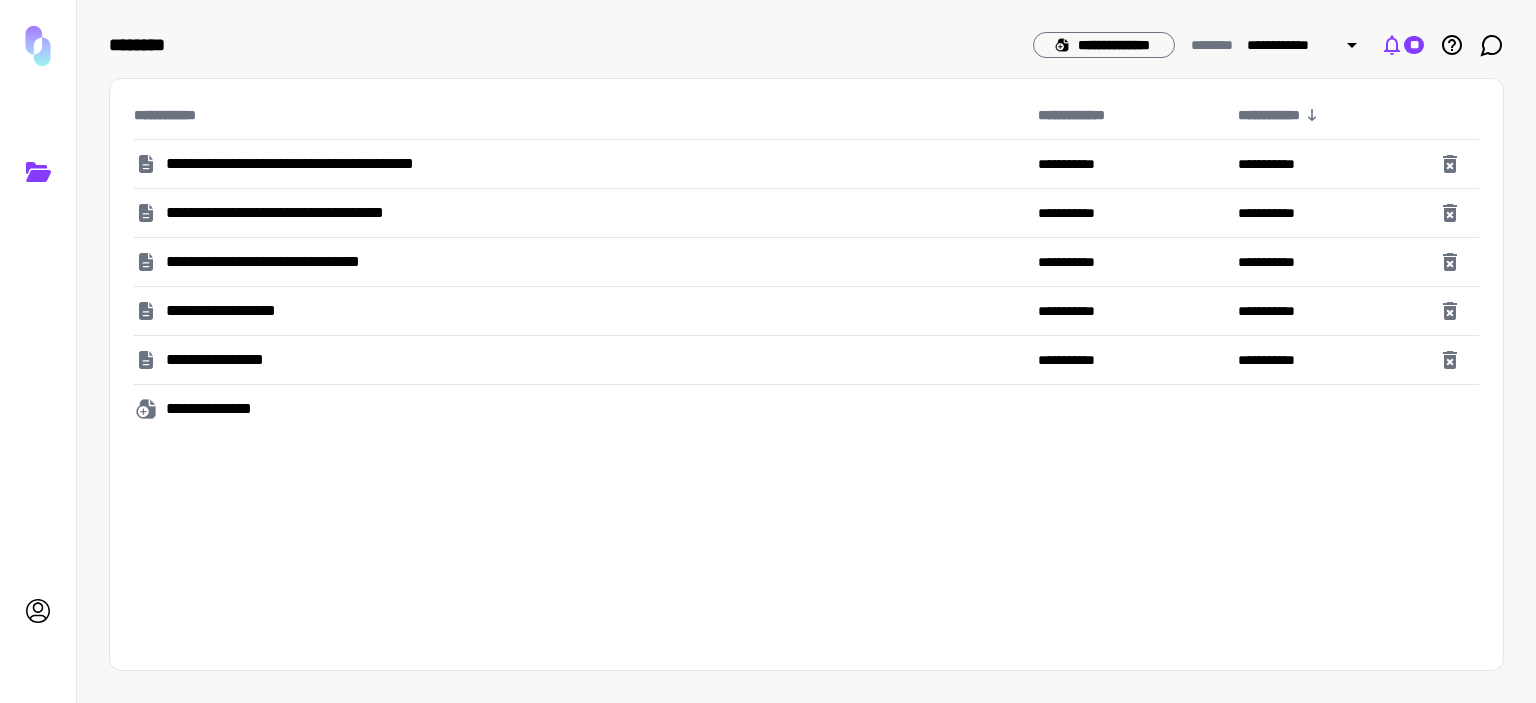 click 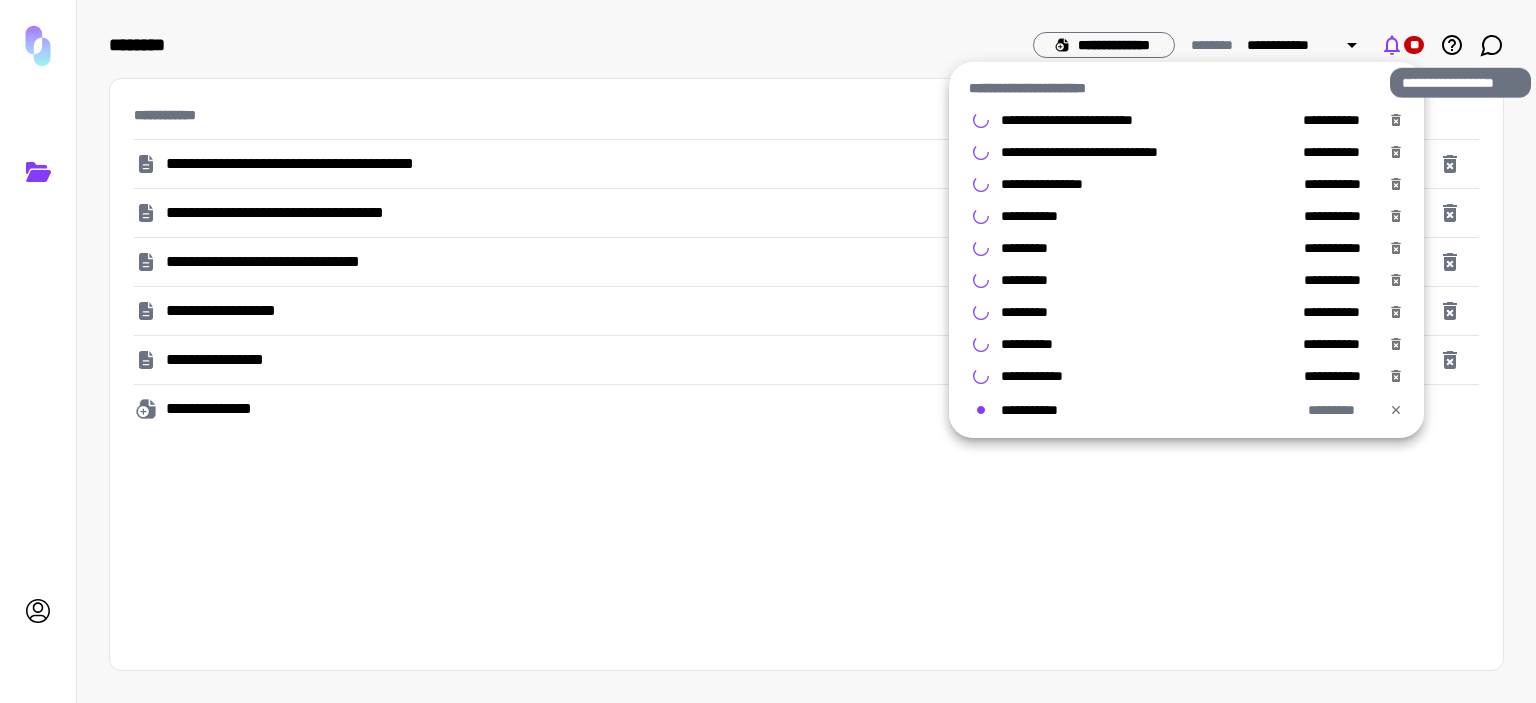 click 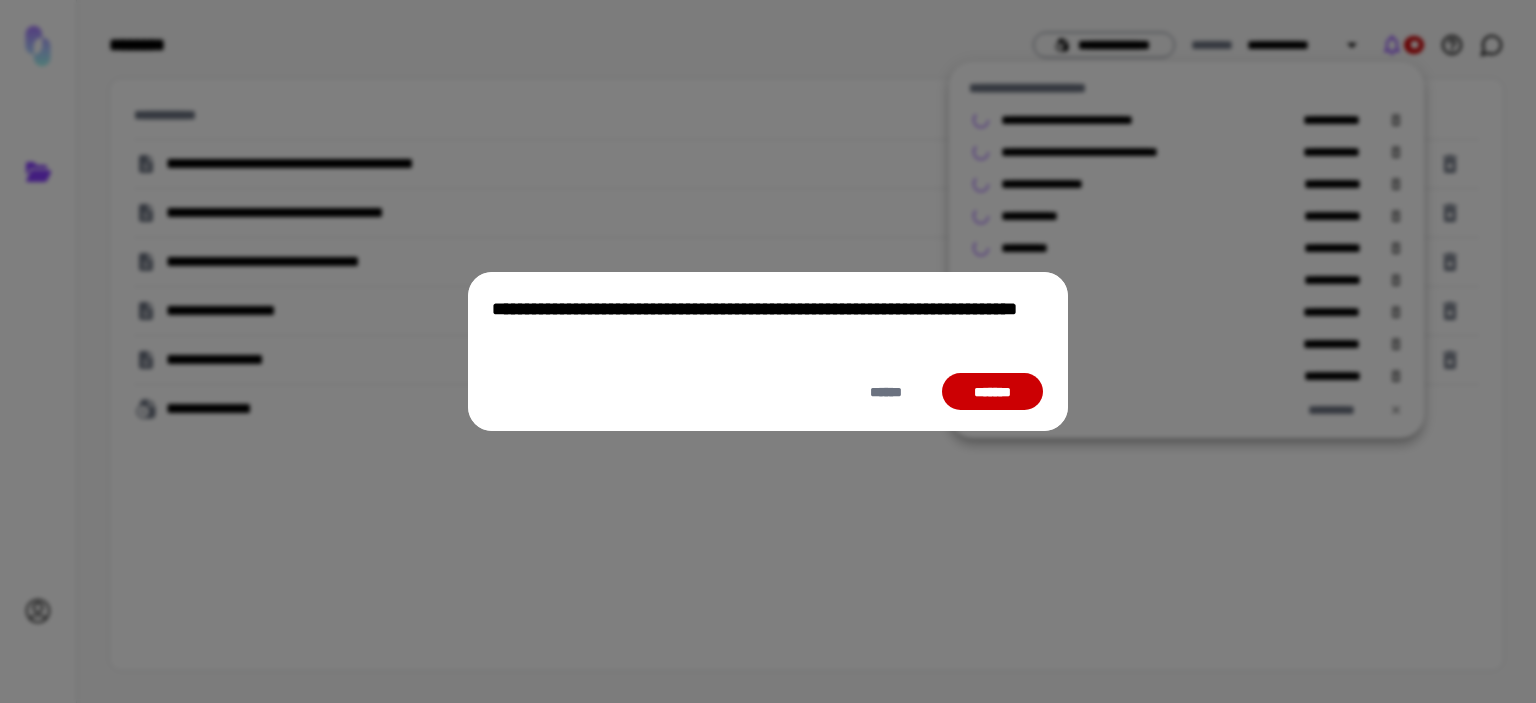 click on "*******" at bounding box center (992, 392) 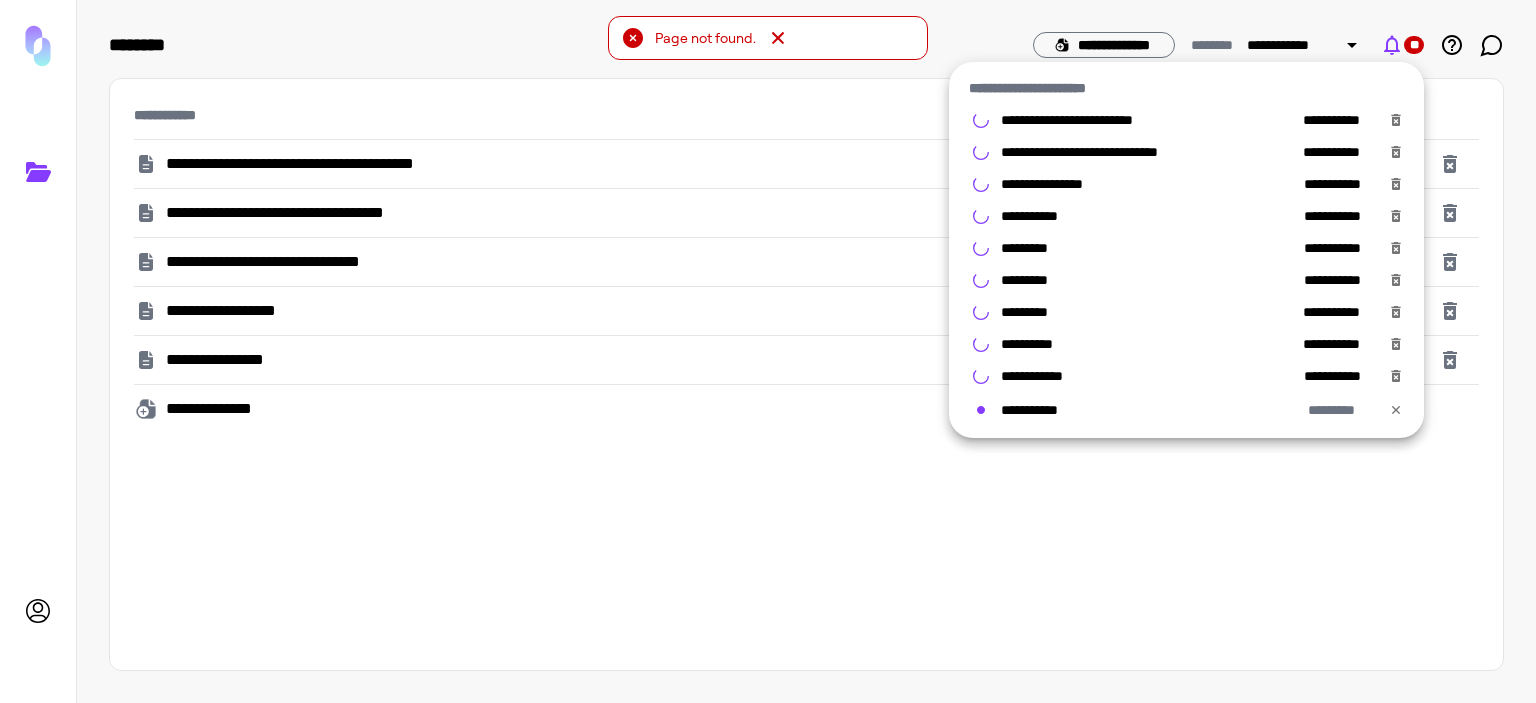 click 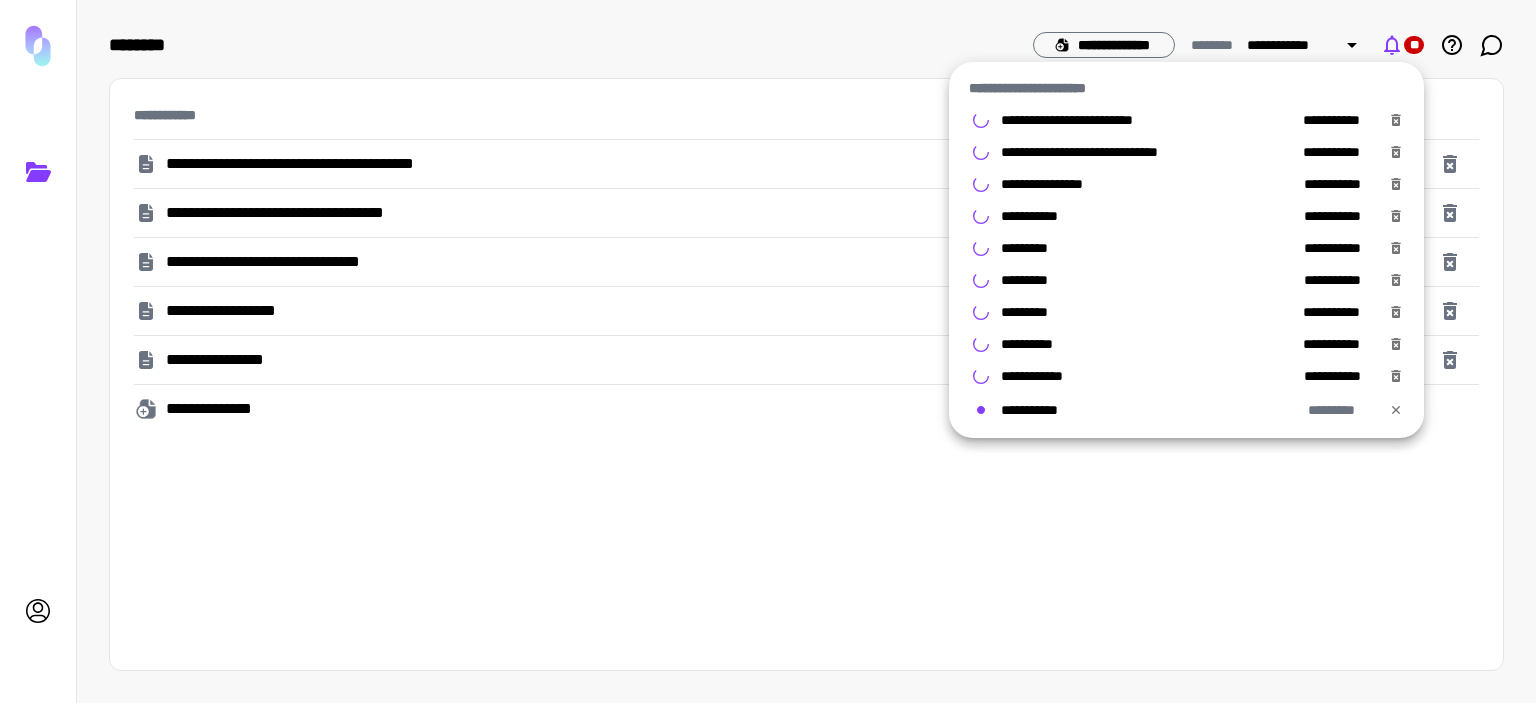 click at bounding box center (768, 351) 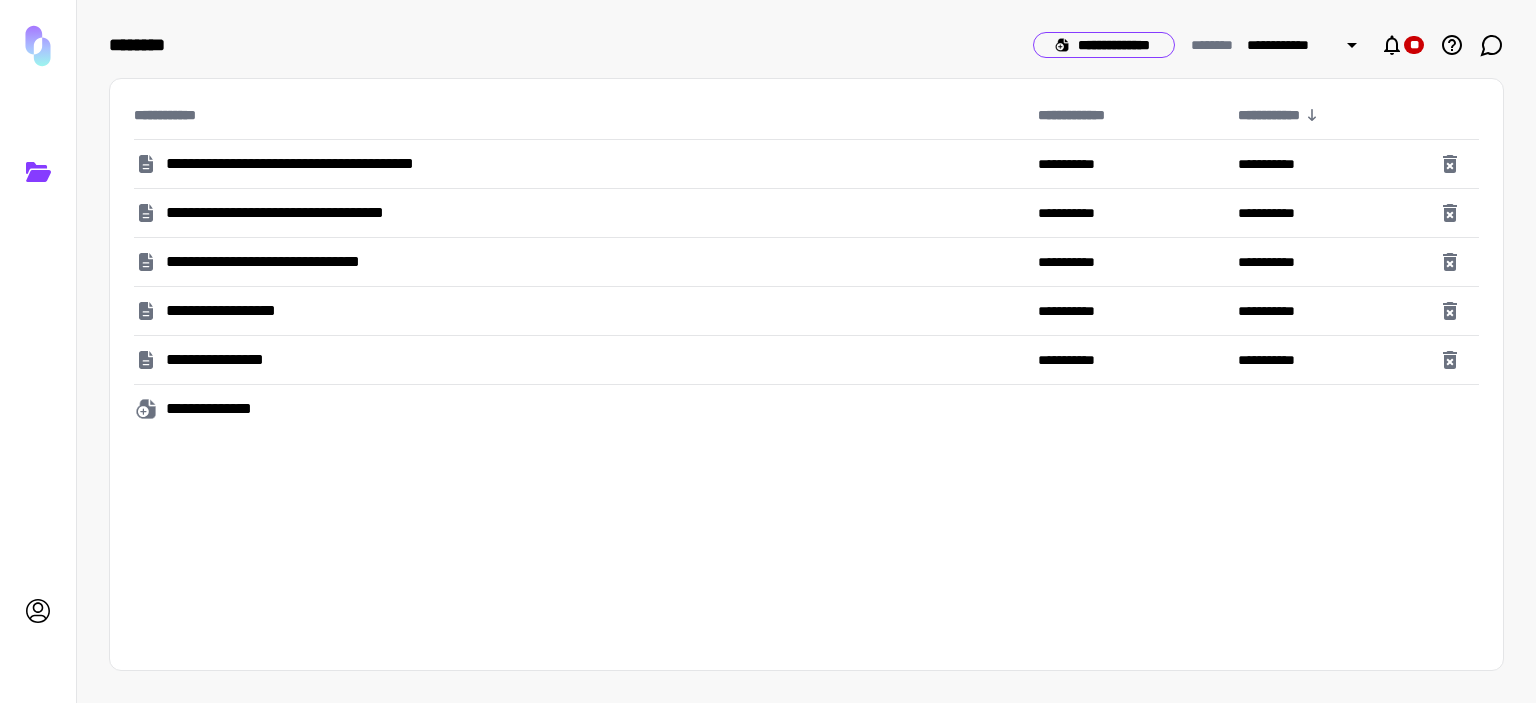 click on "**********" at bounding box center (1104, 45) 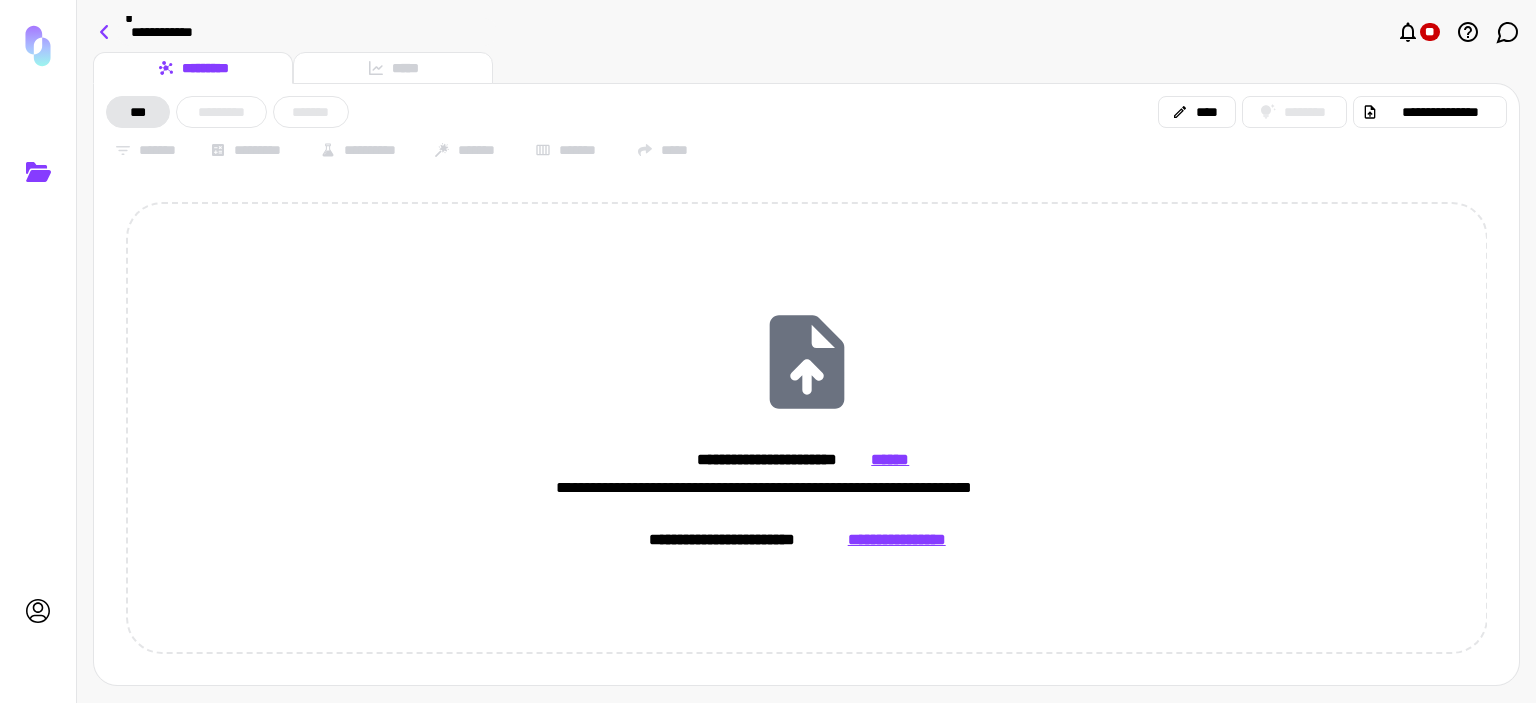 click 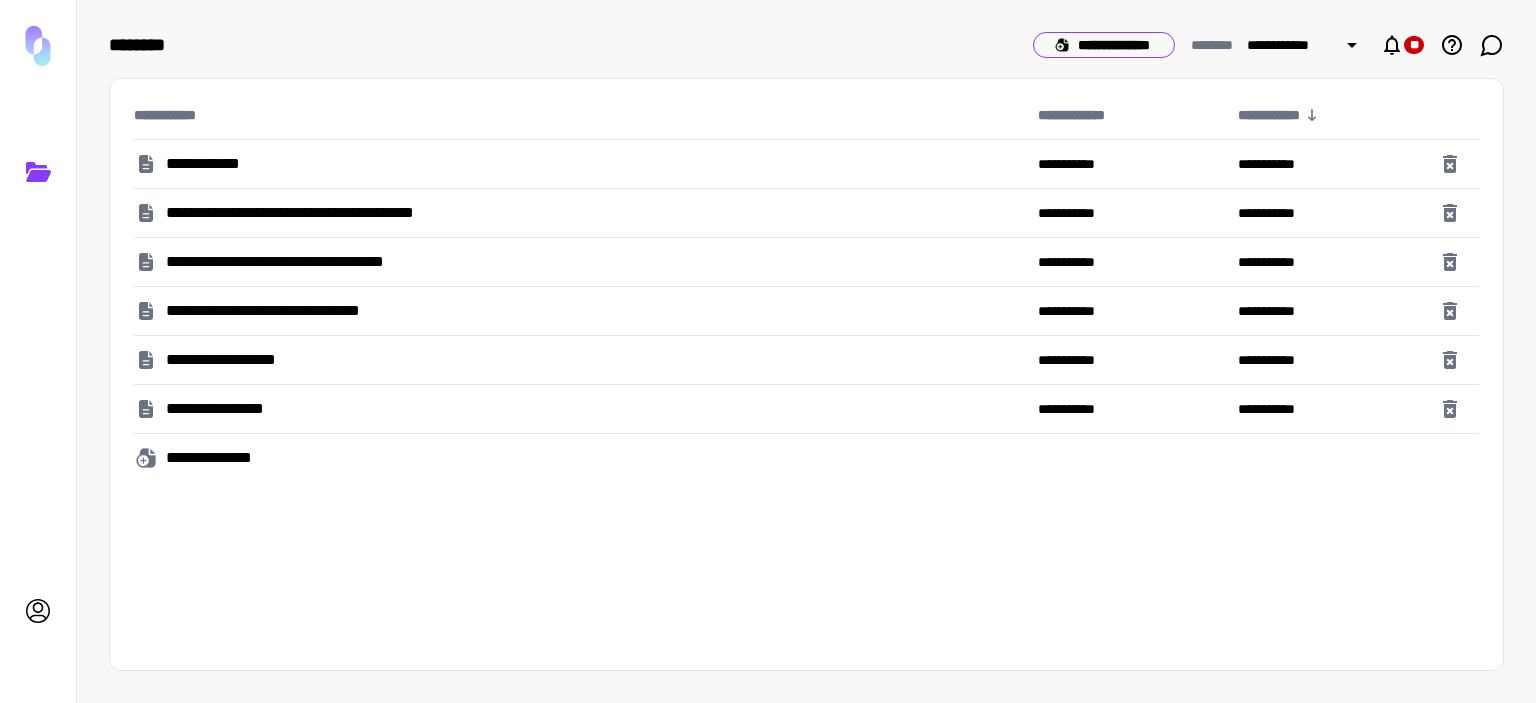 click on "**********" at bounding box center (1104, 45) 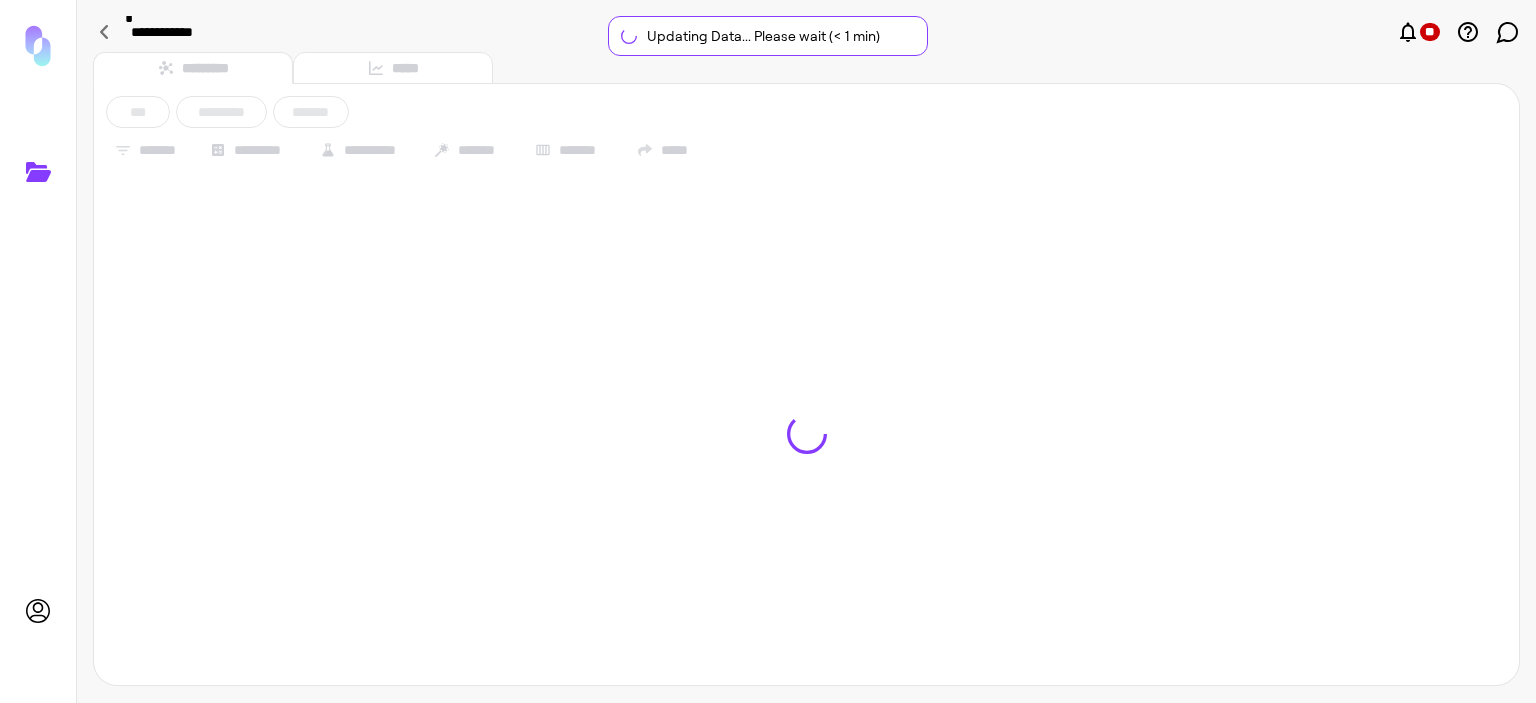 type on "**********" 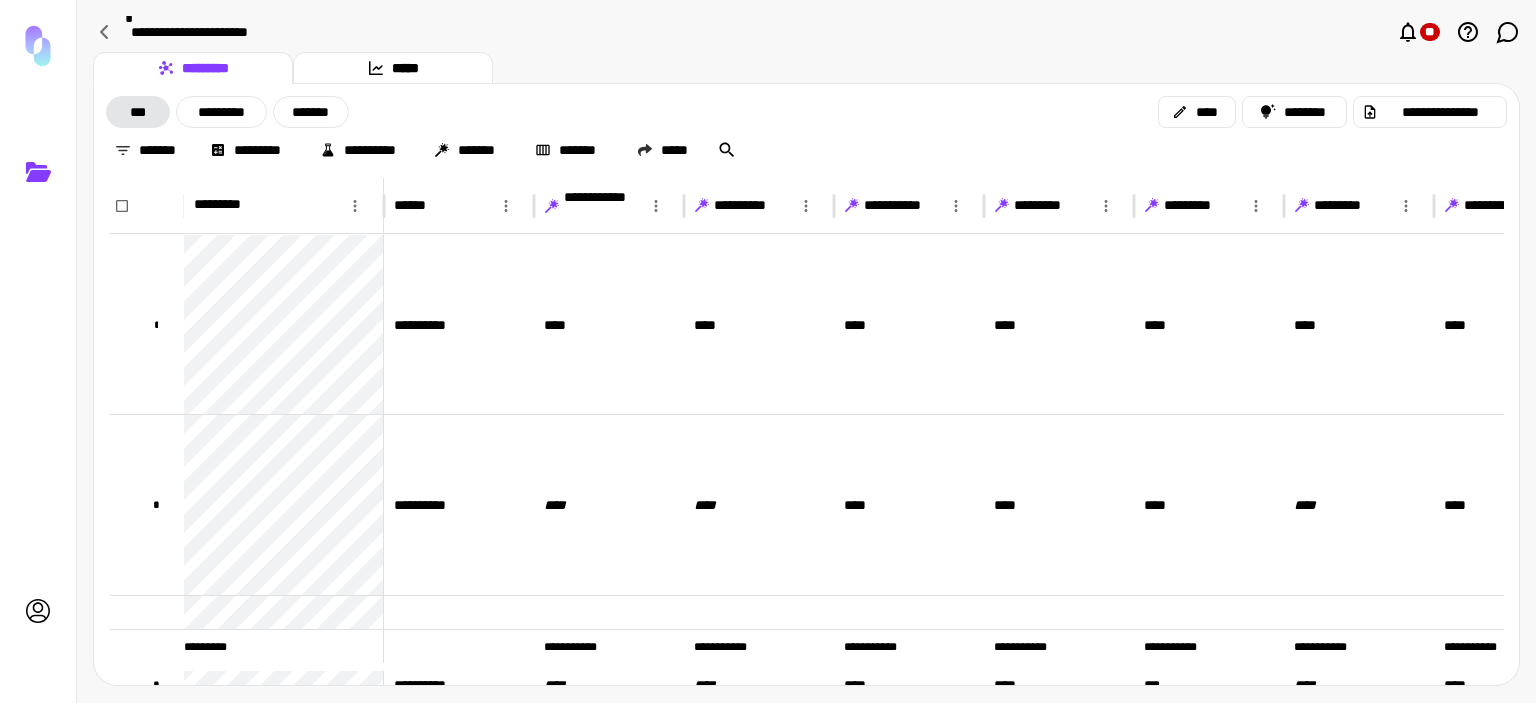 click 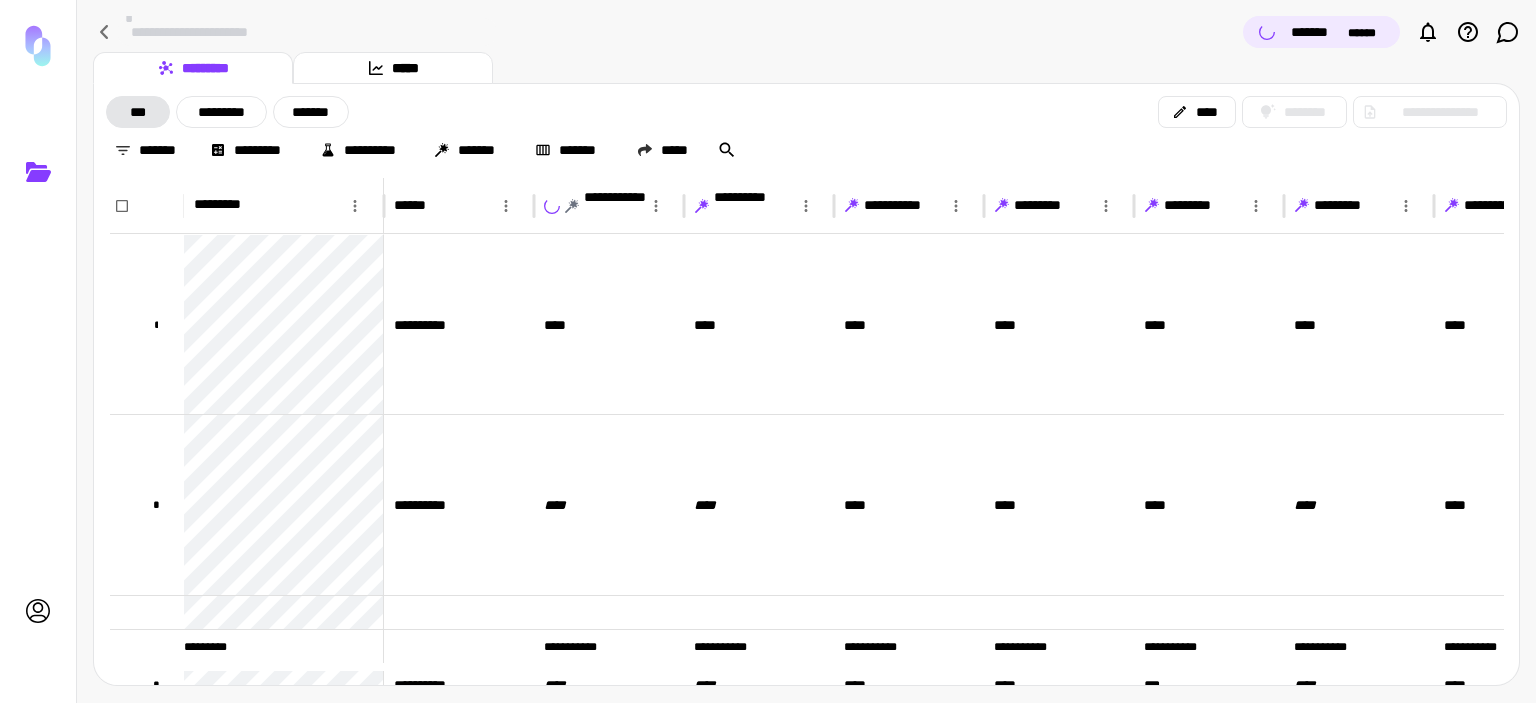 click 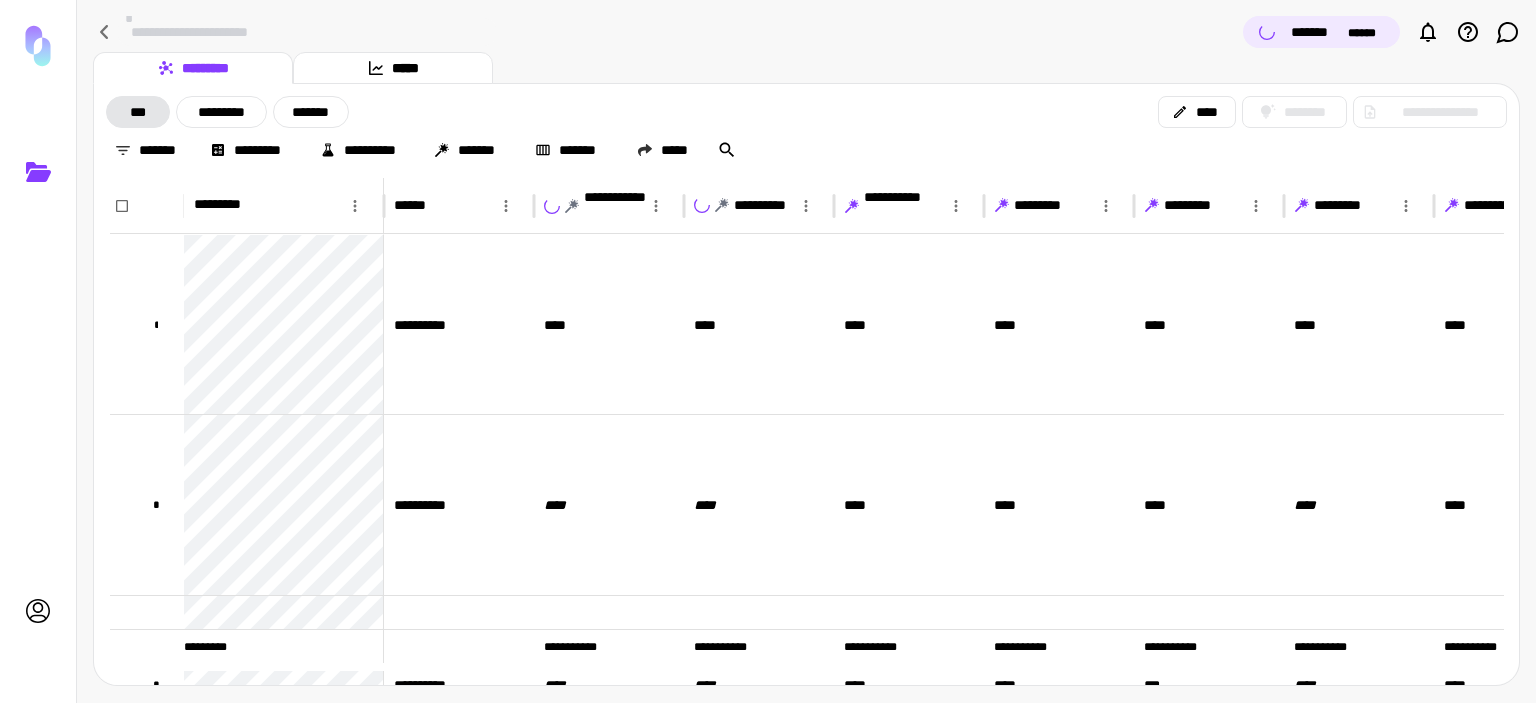 click 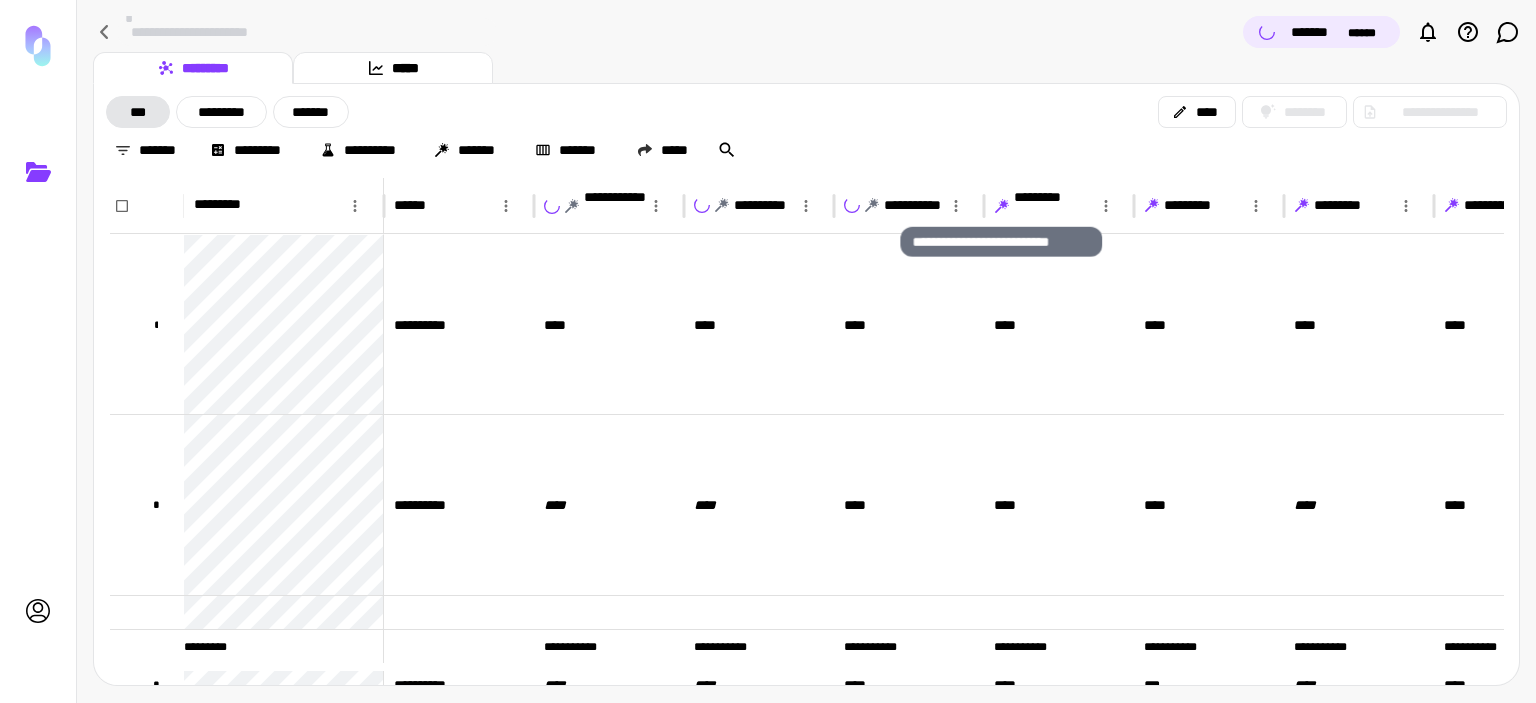 click 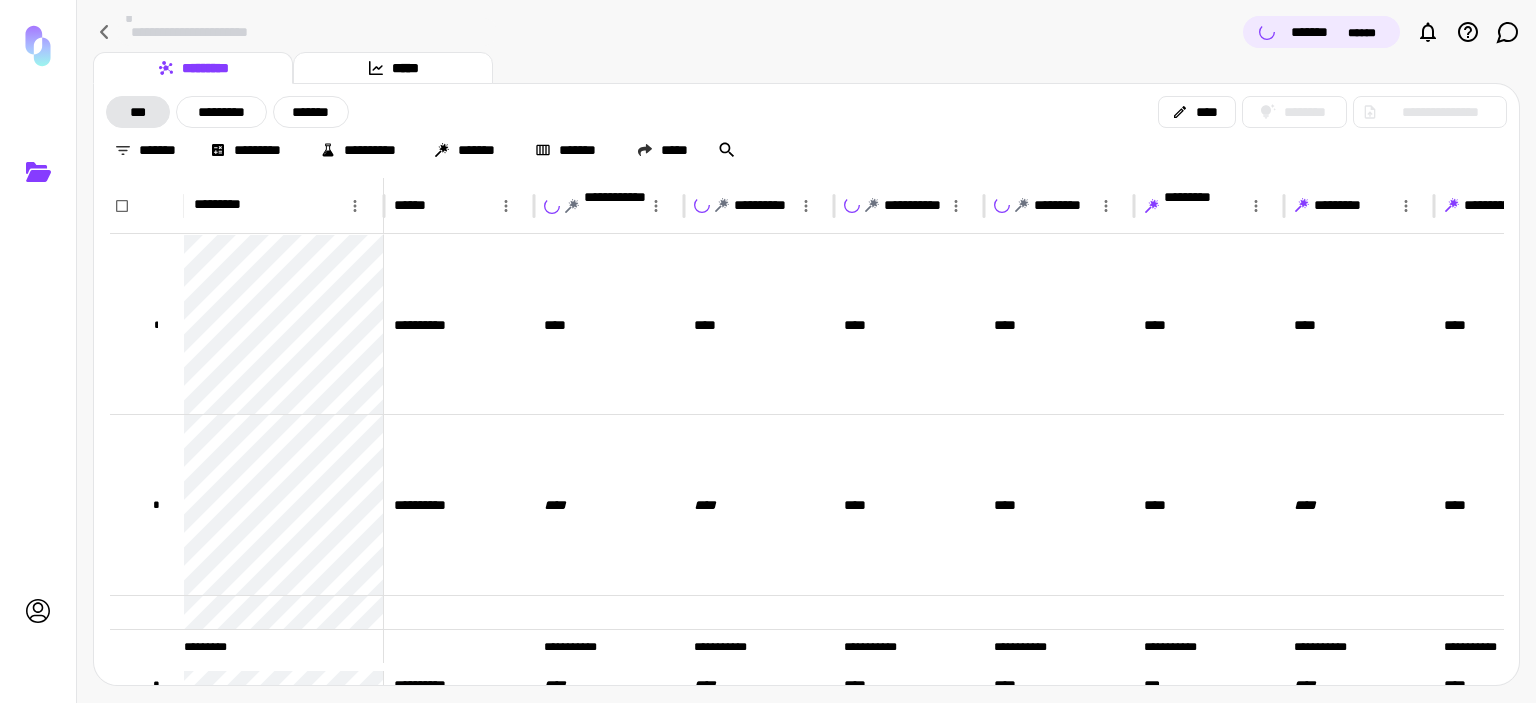 click 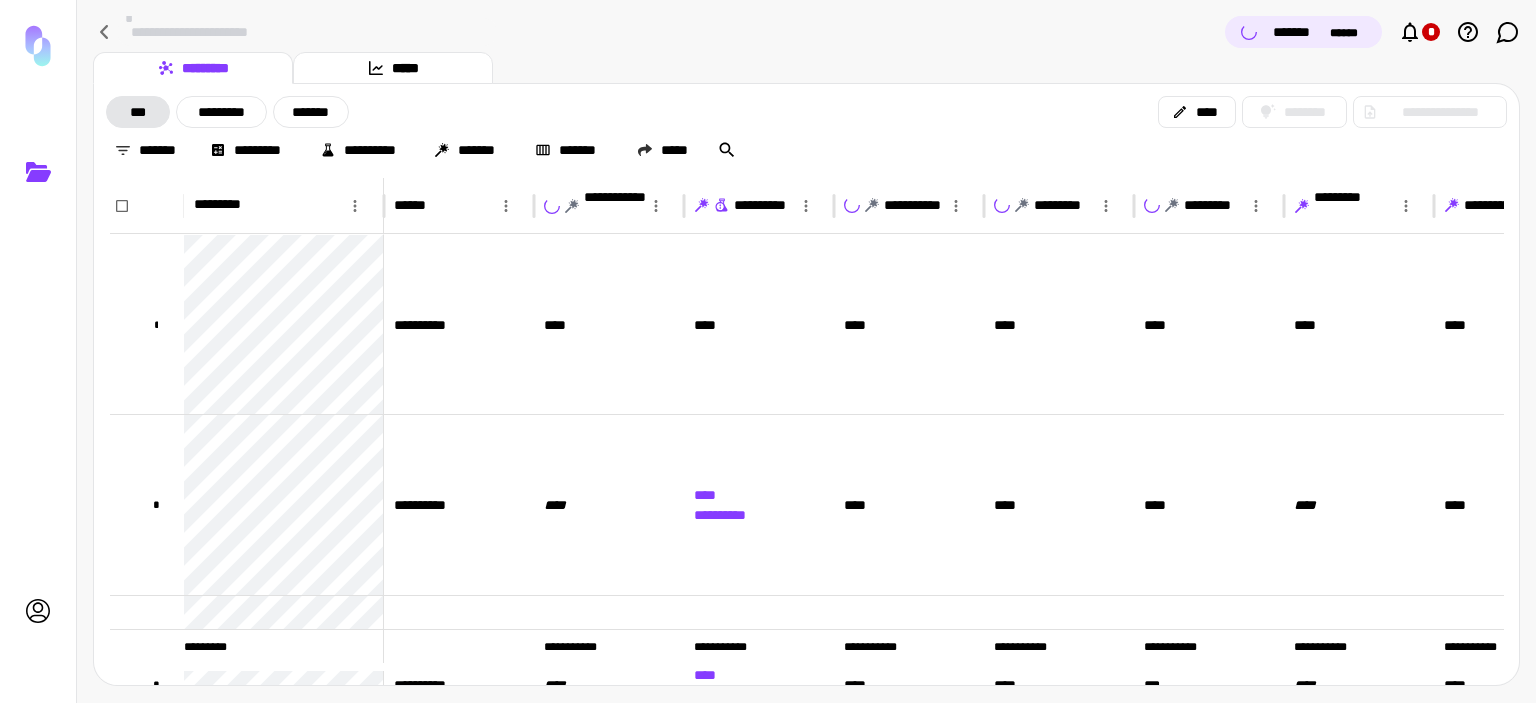 click 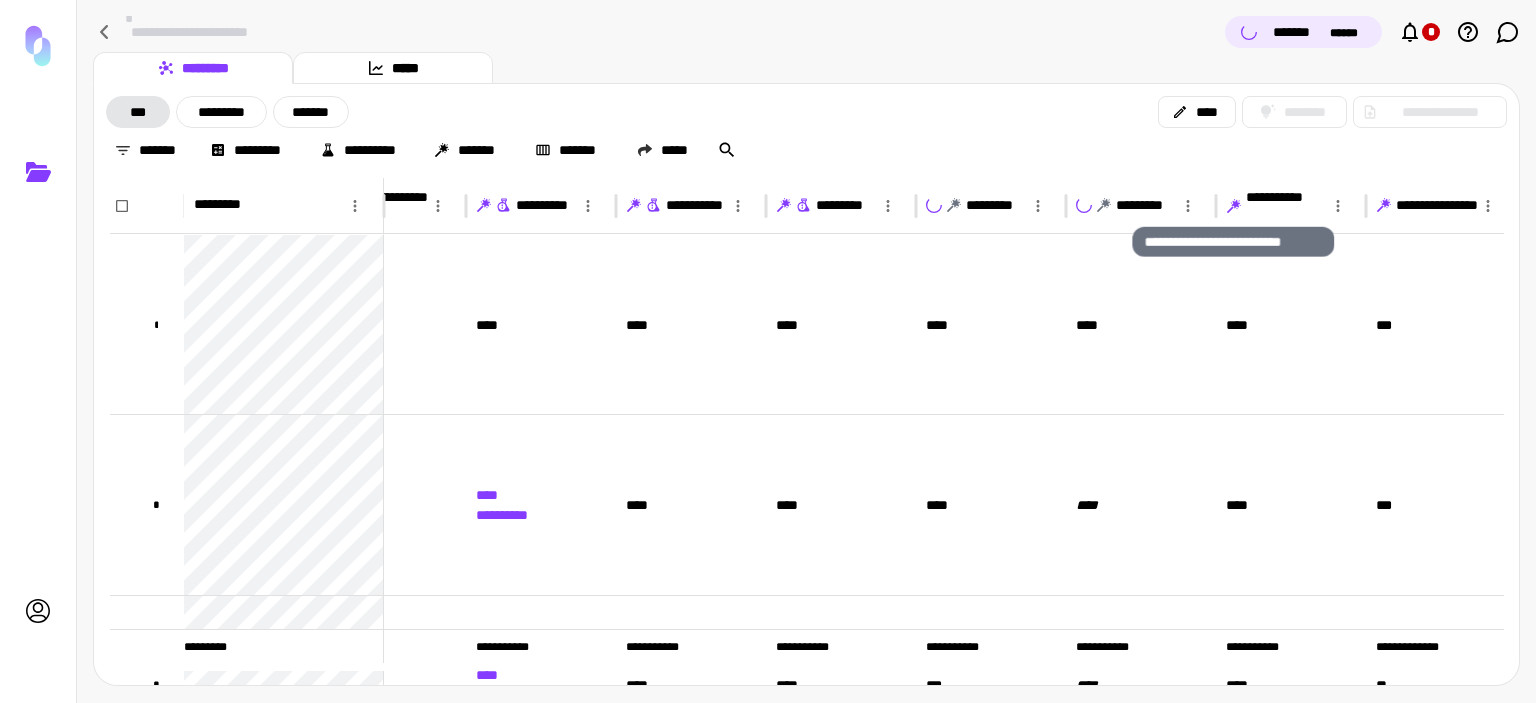 click 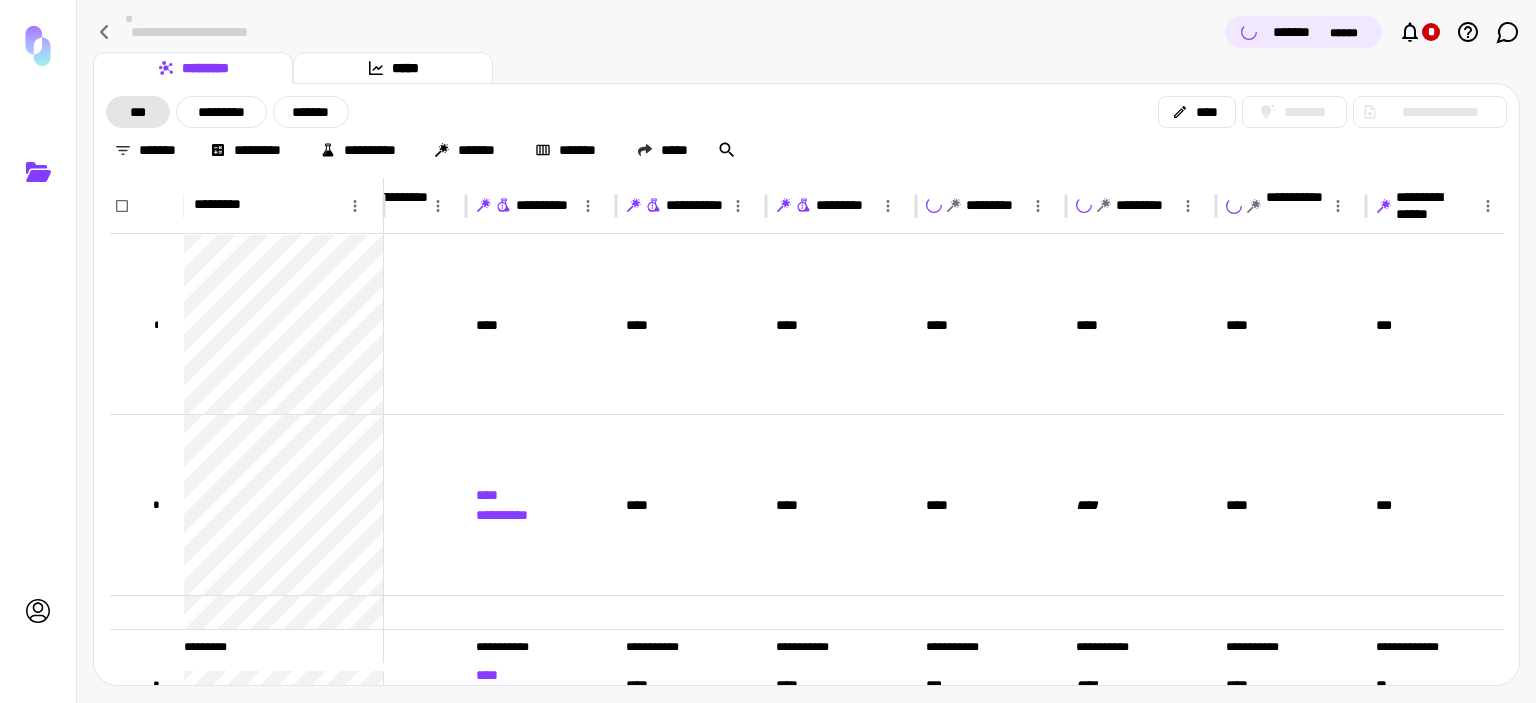 click 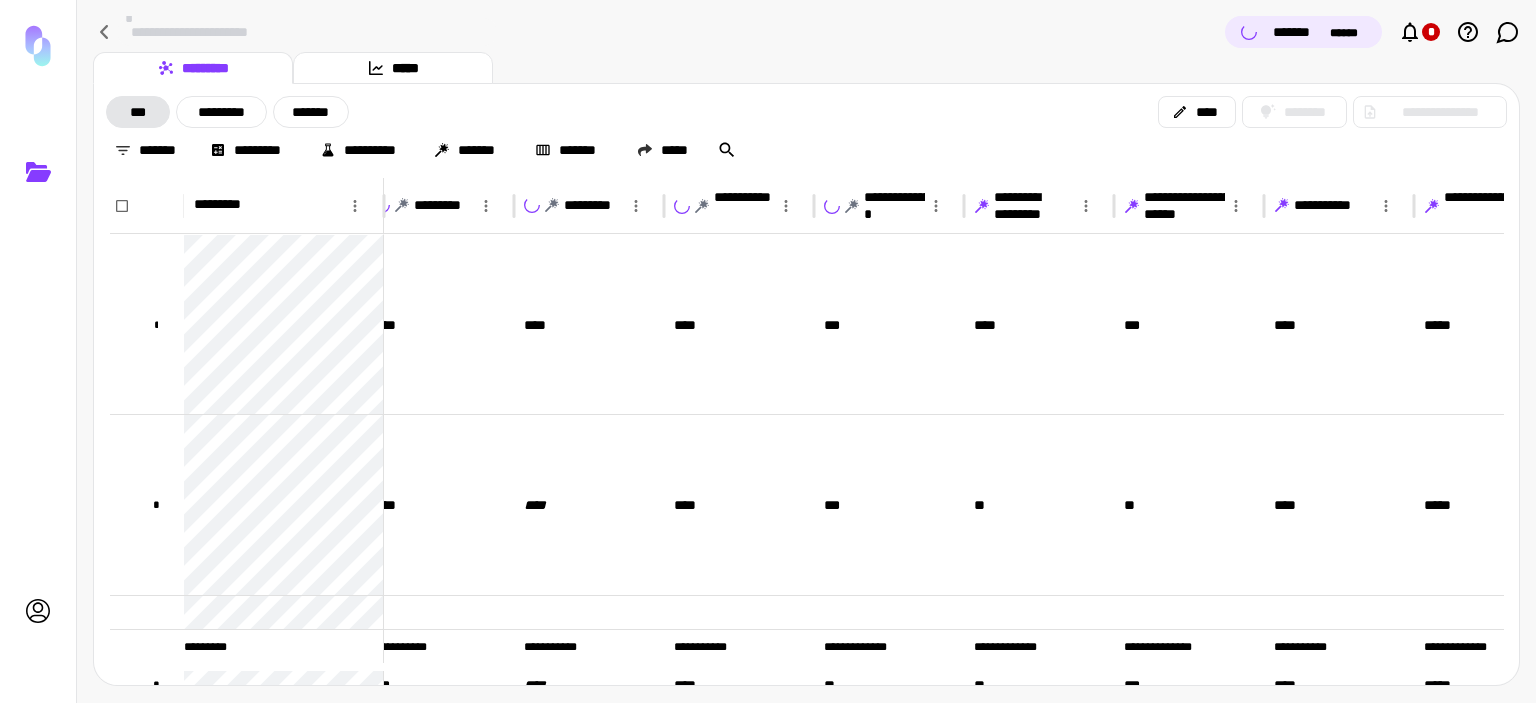 click 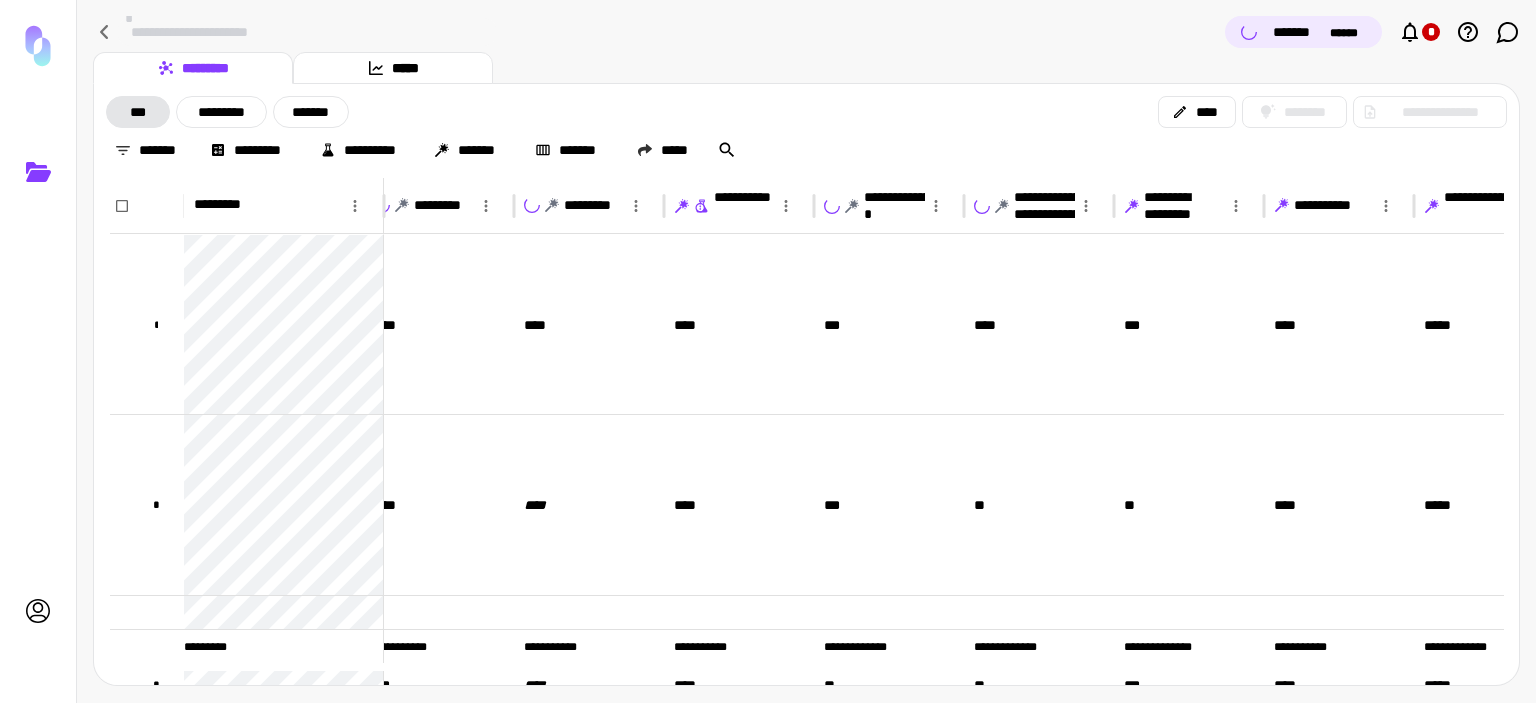 click 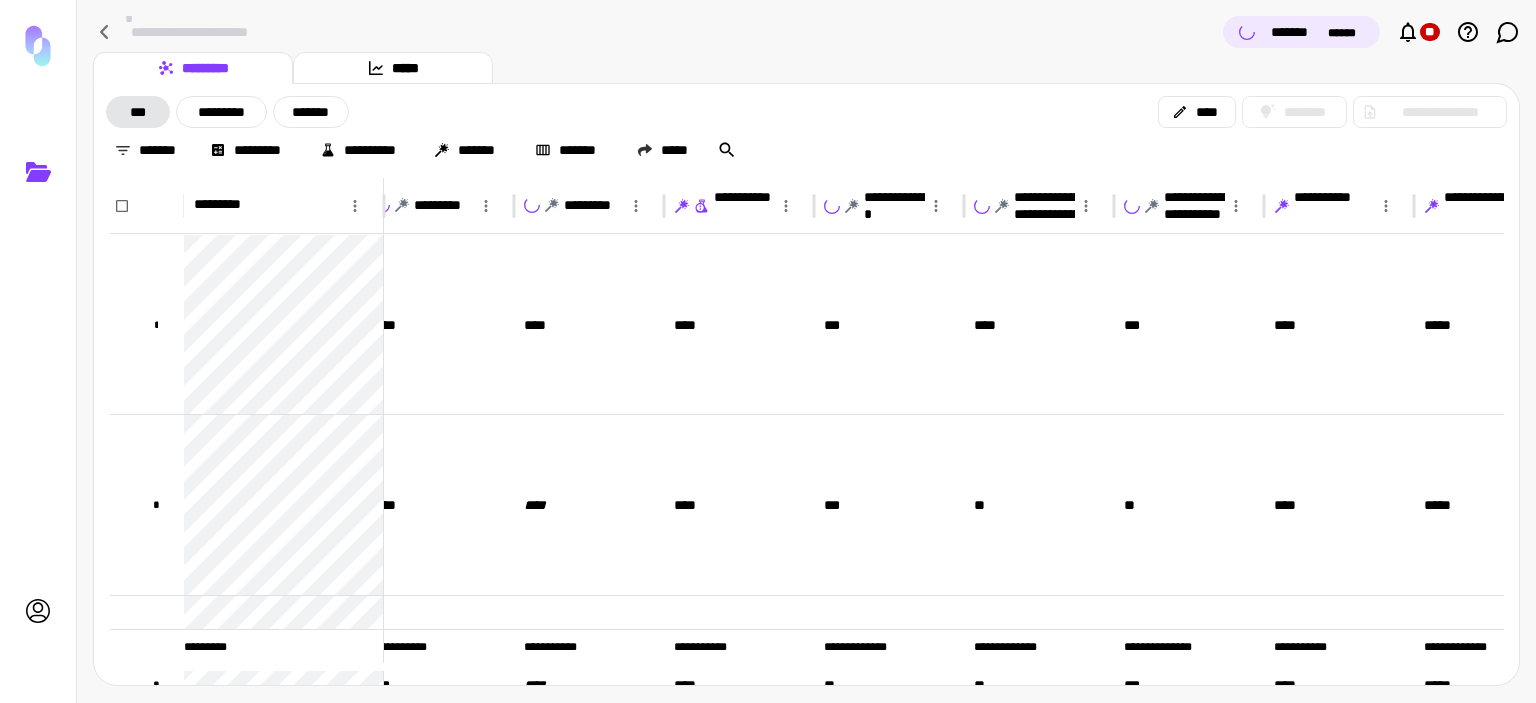 click 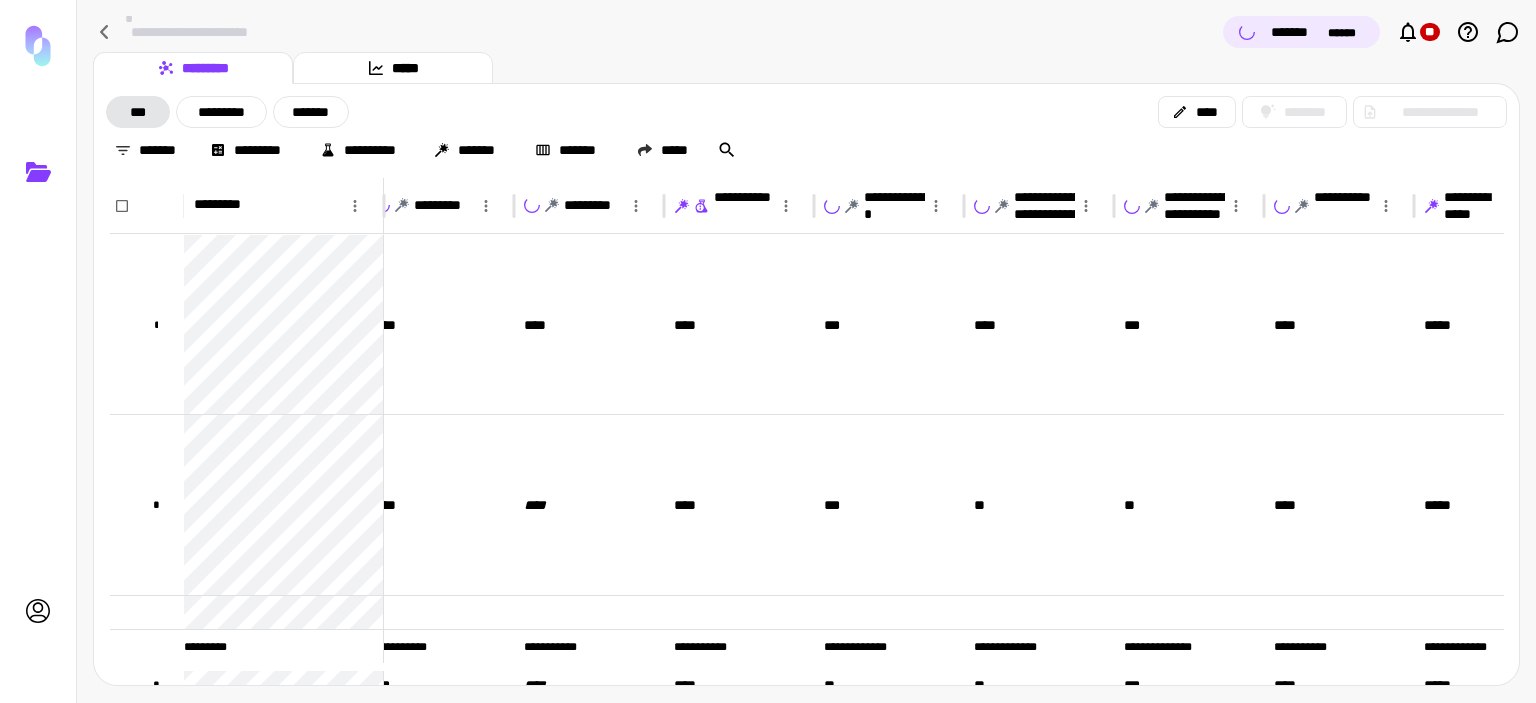 click 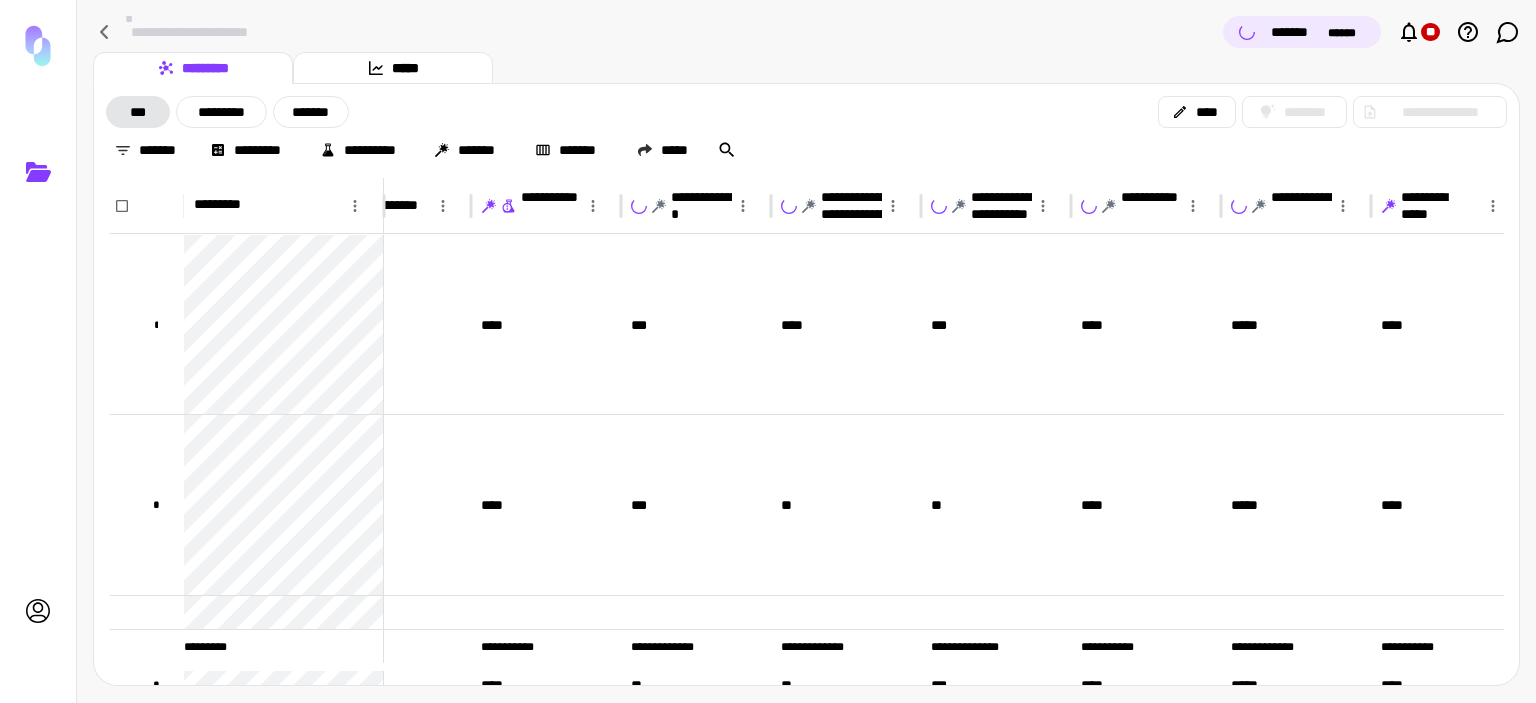 click 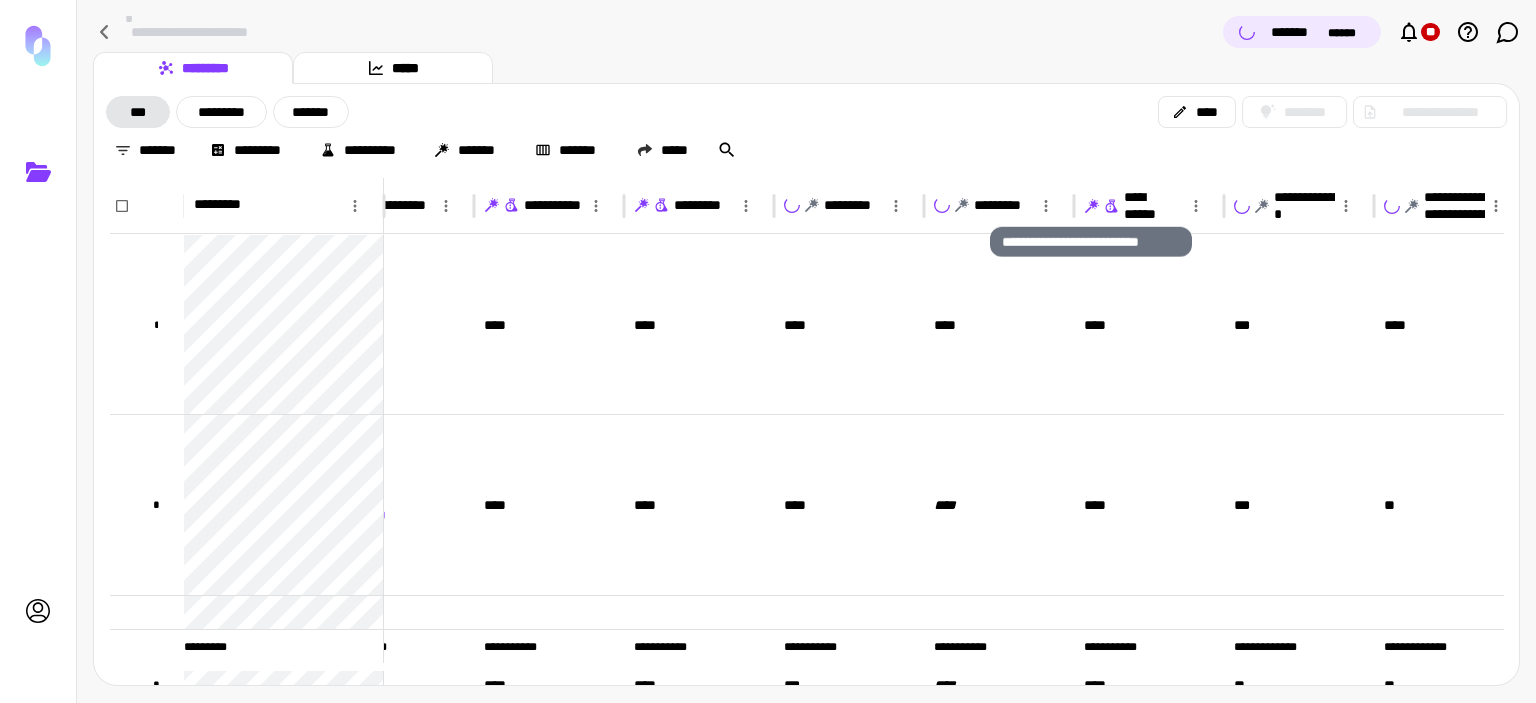 click 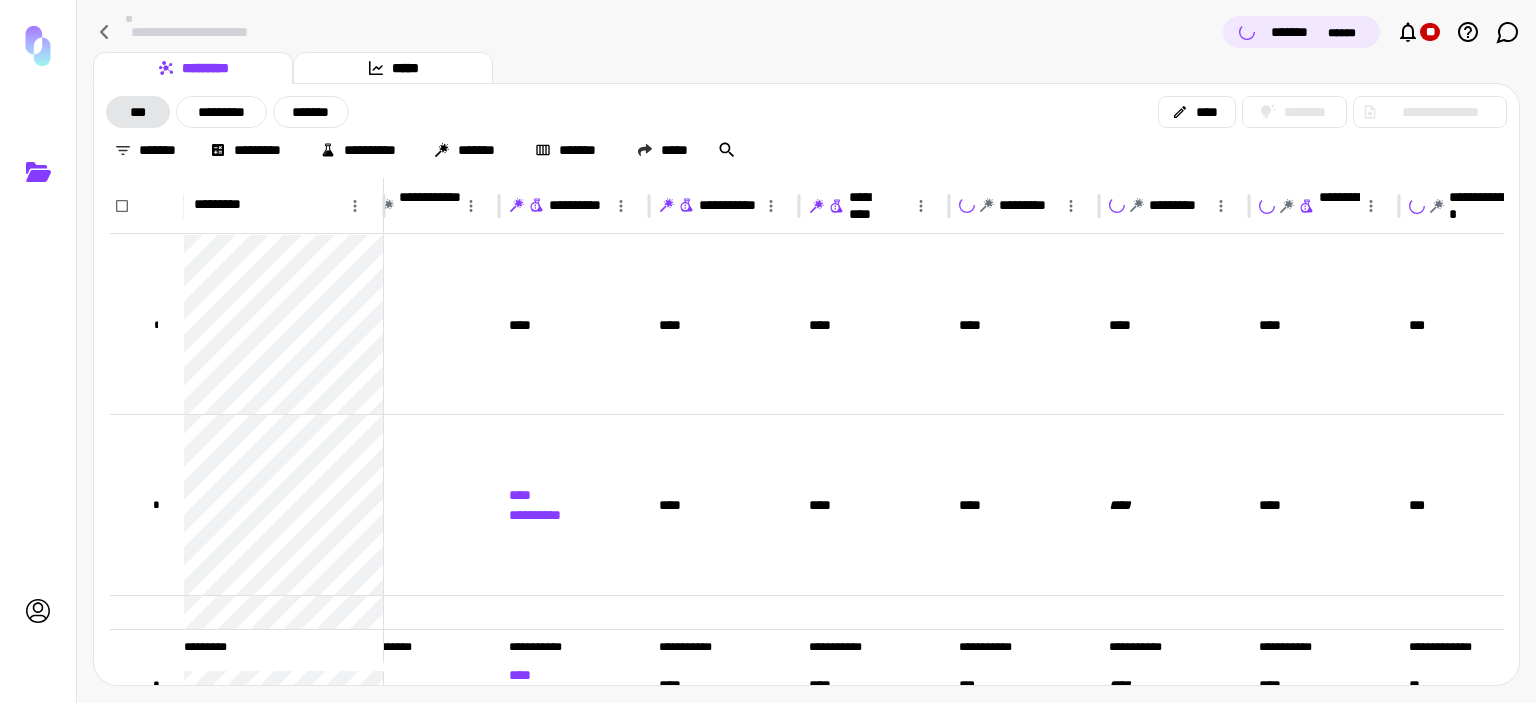 click 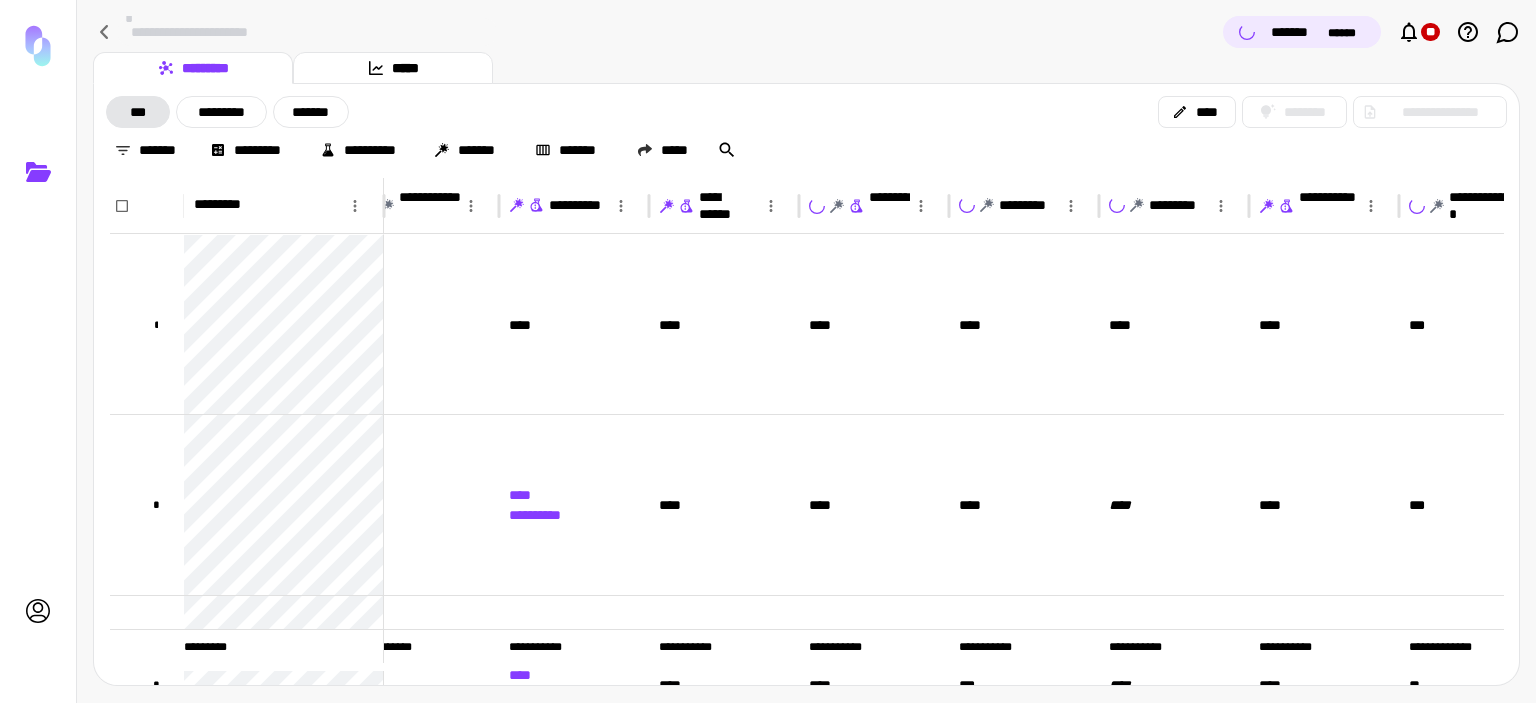 click 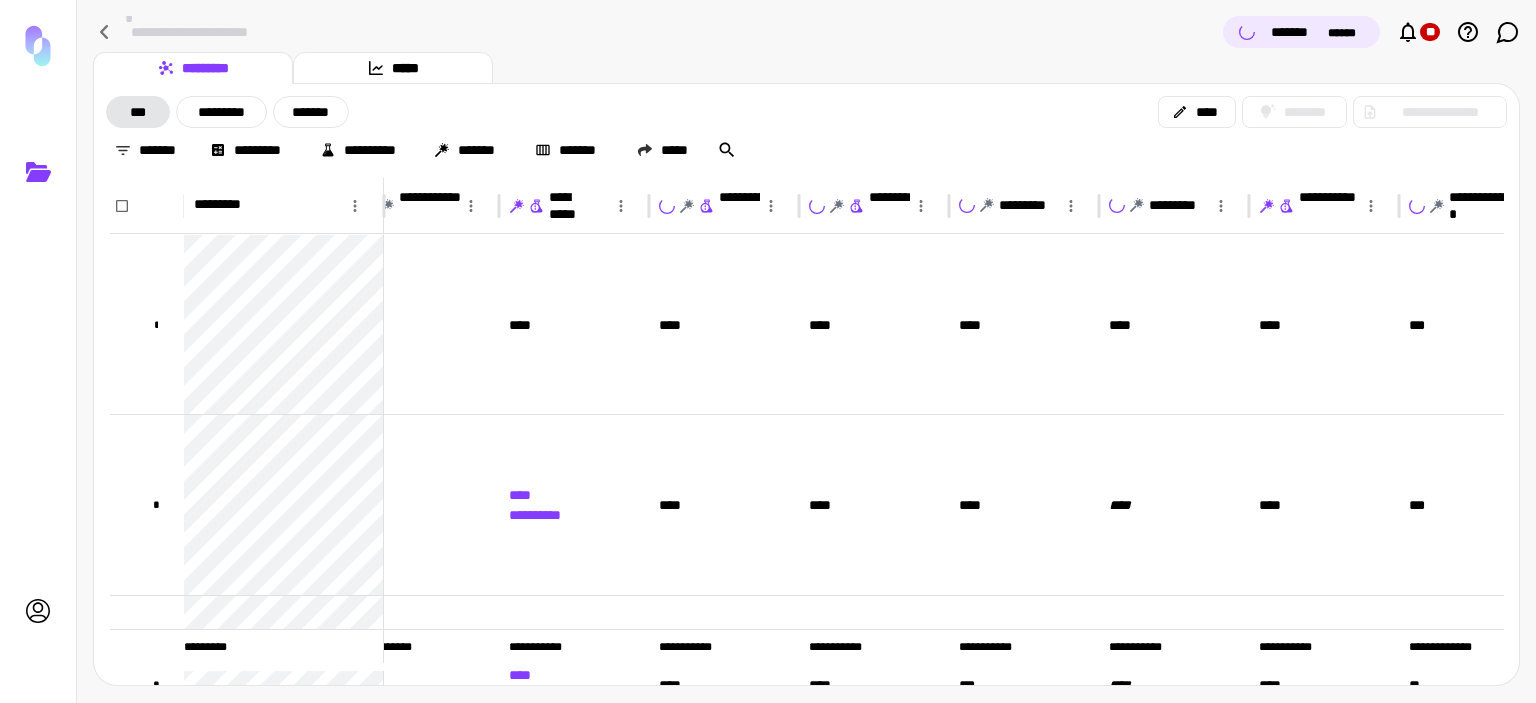 click 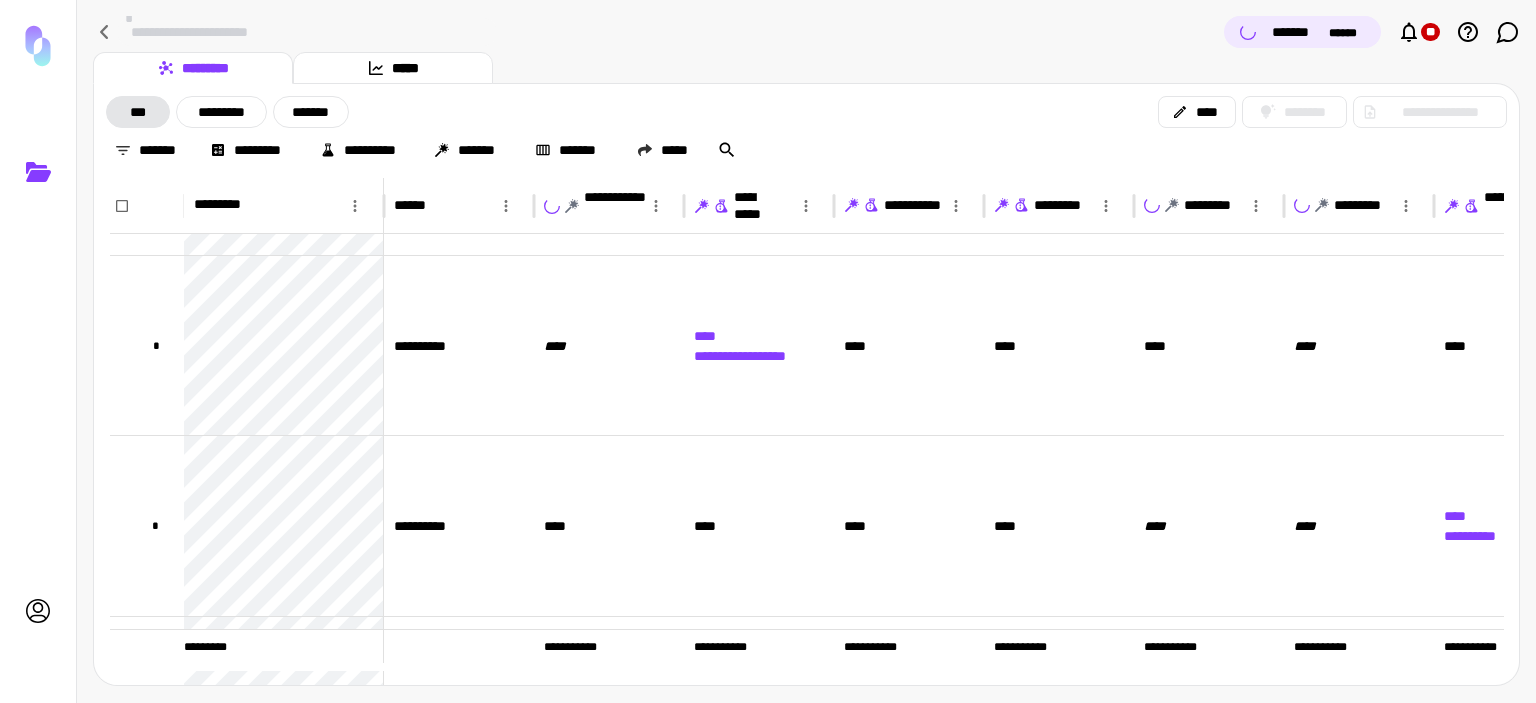click 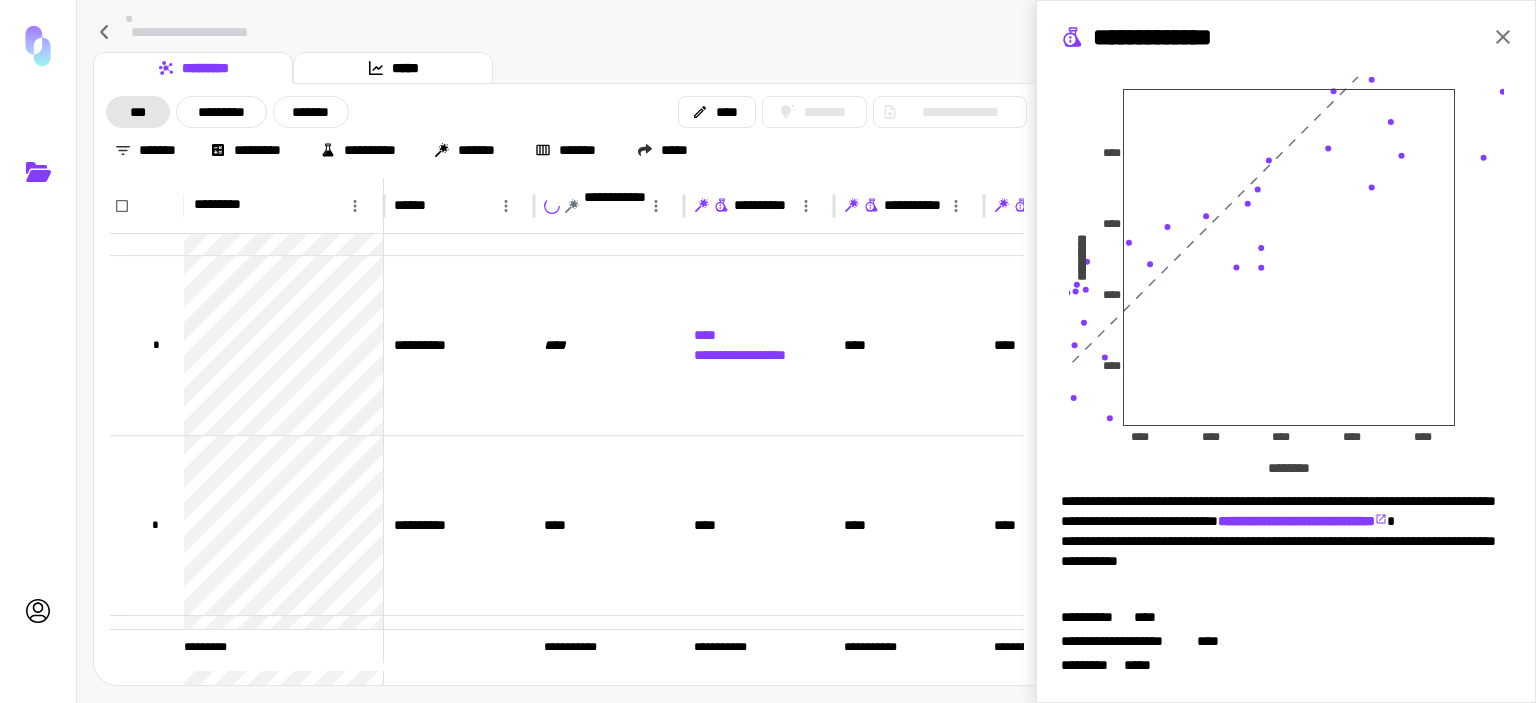 click 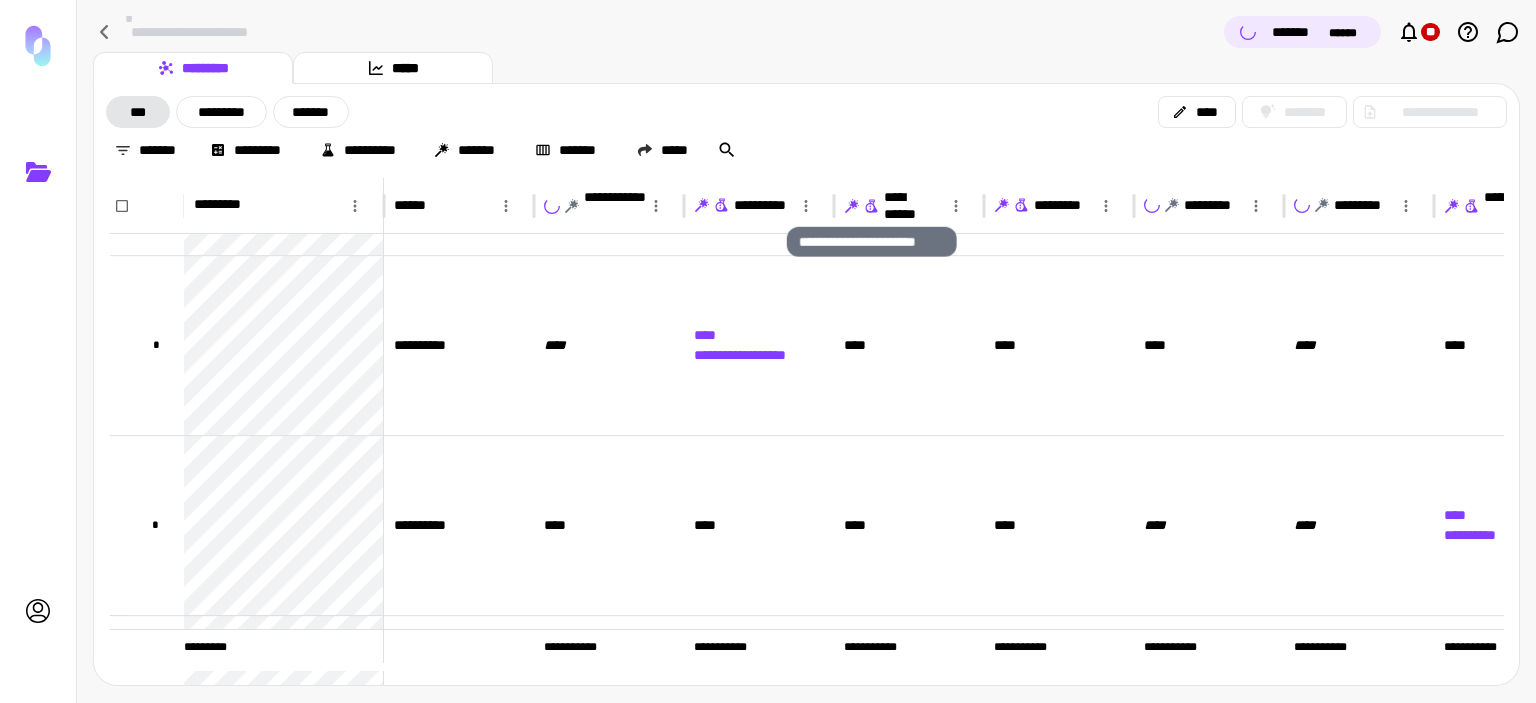 click 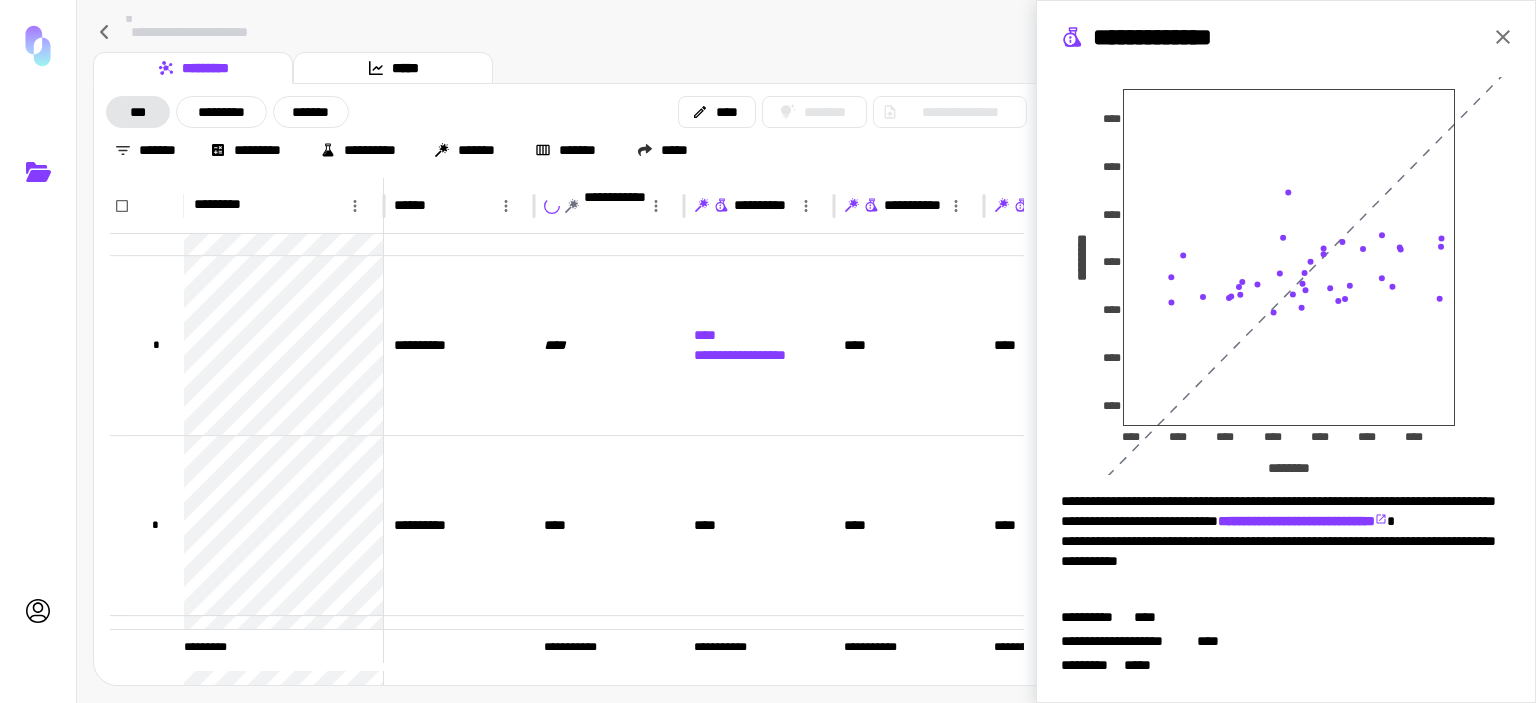 click 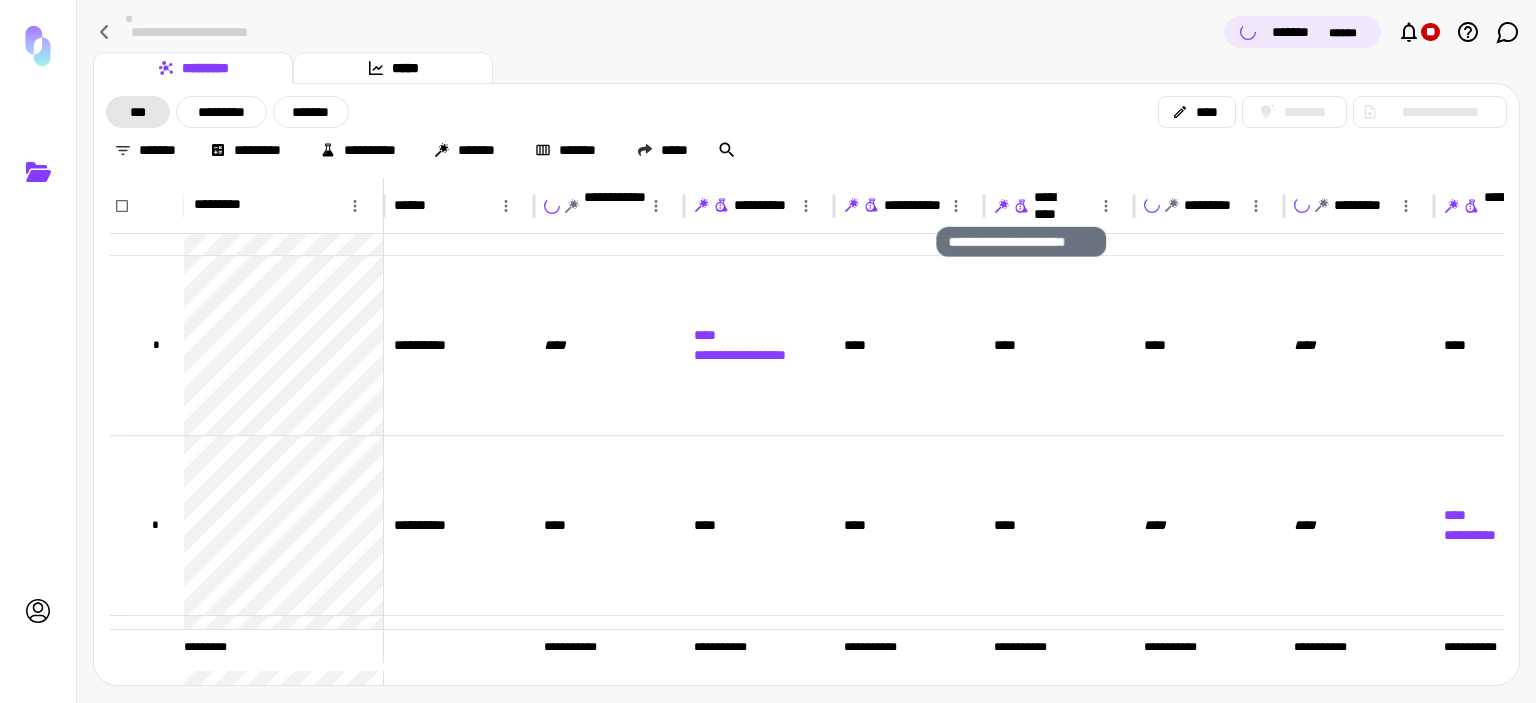 click 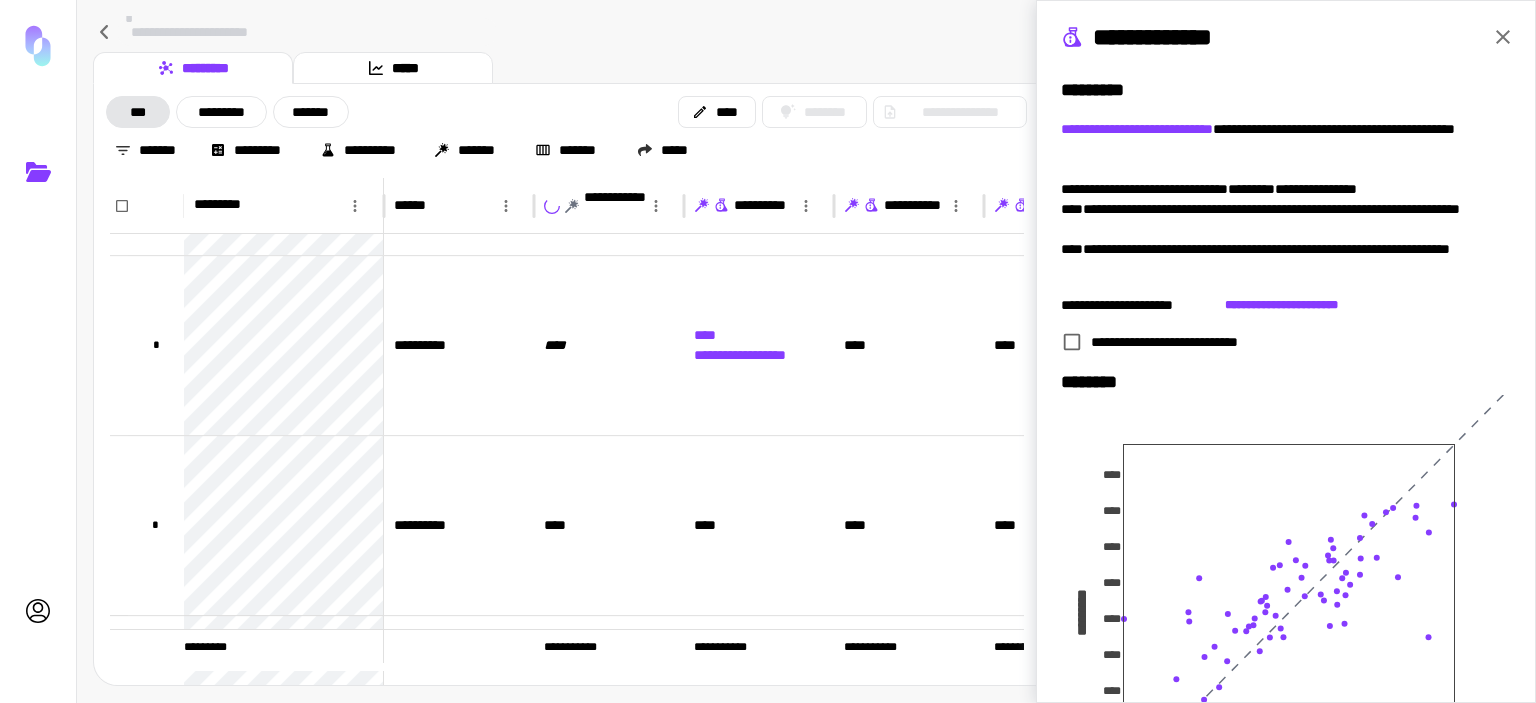 click 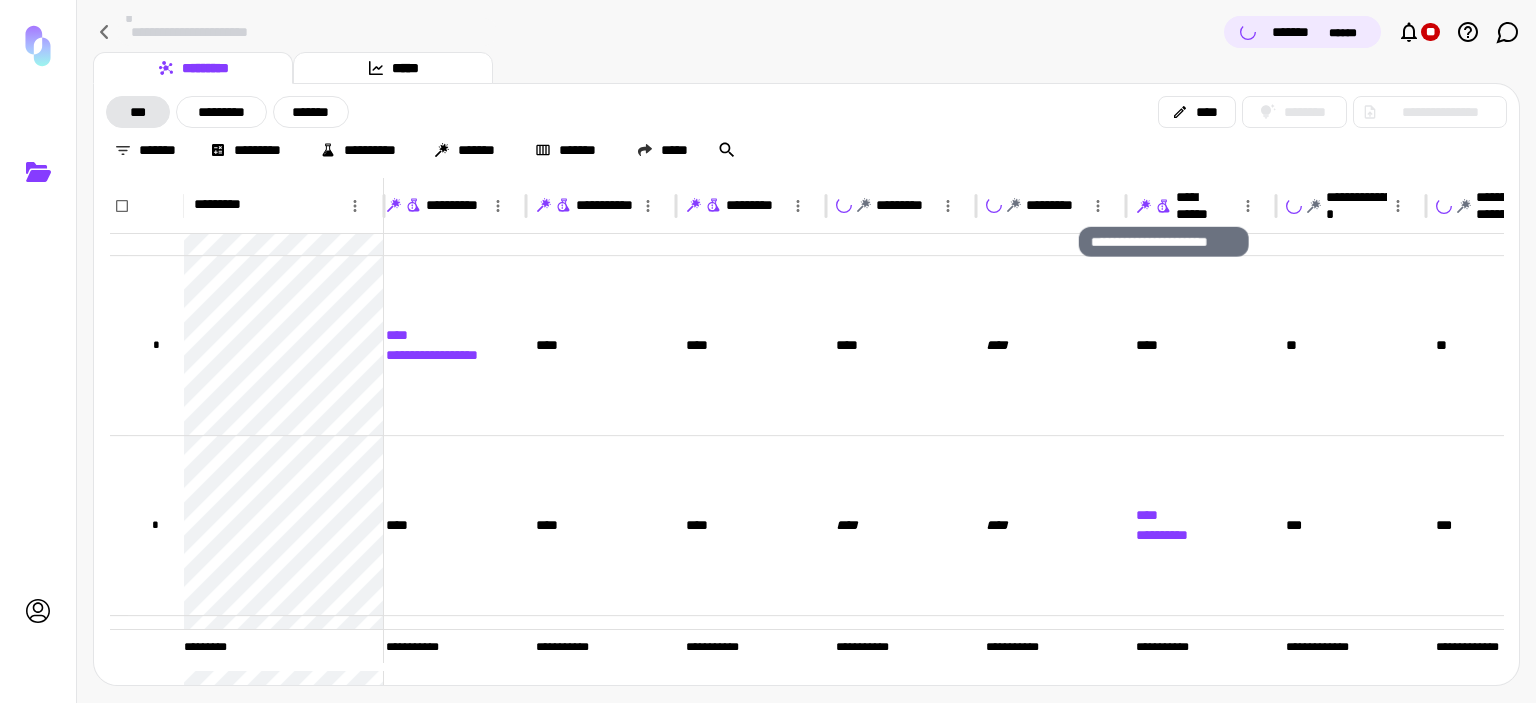 click 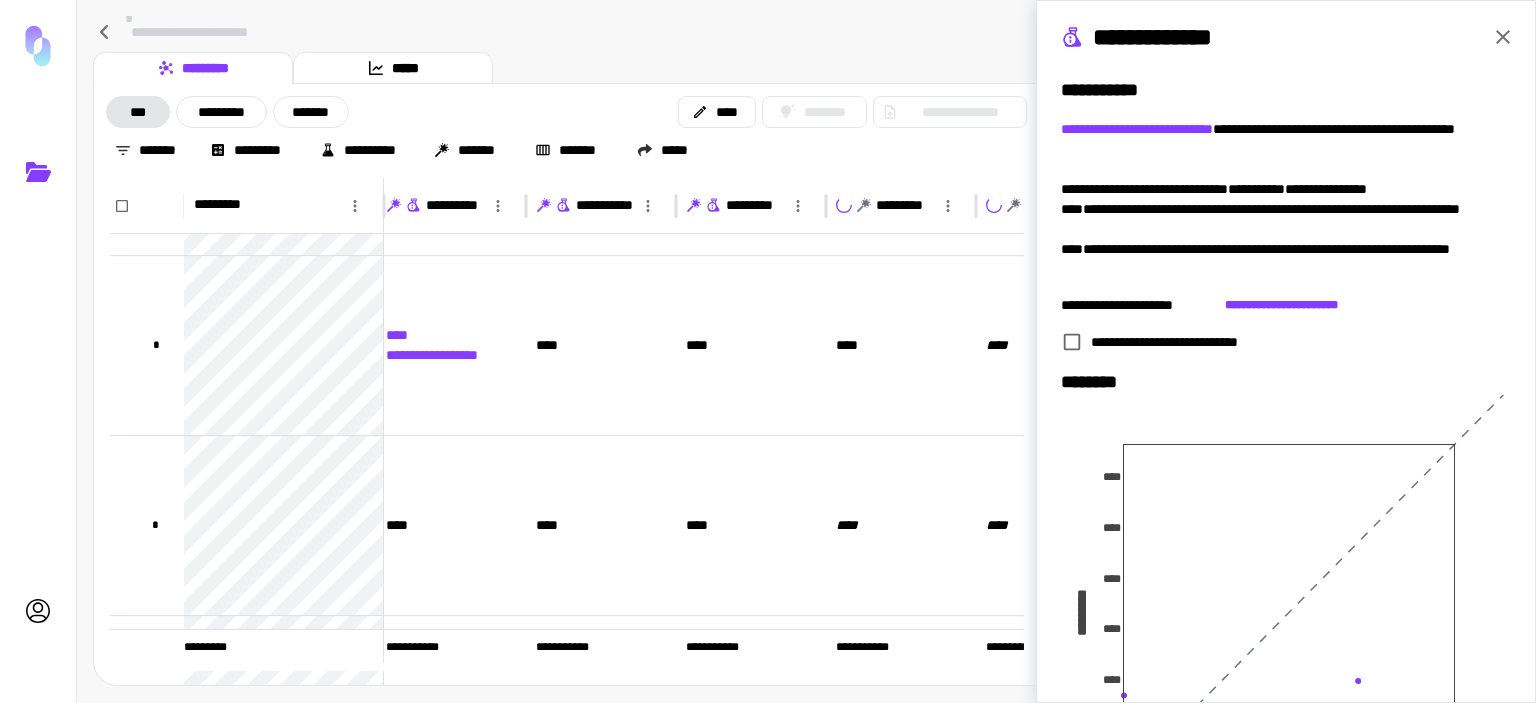 click 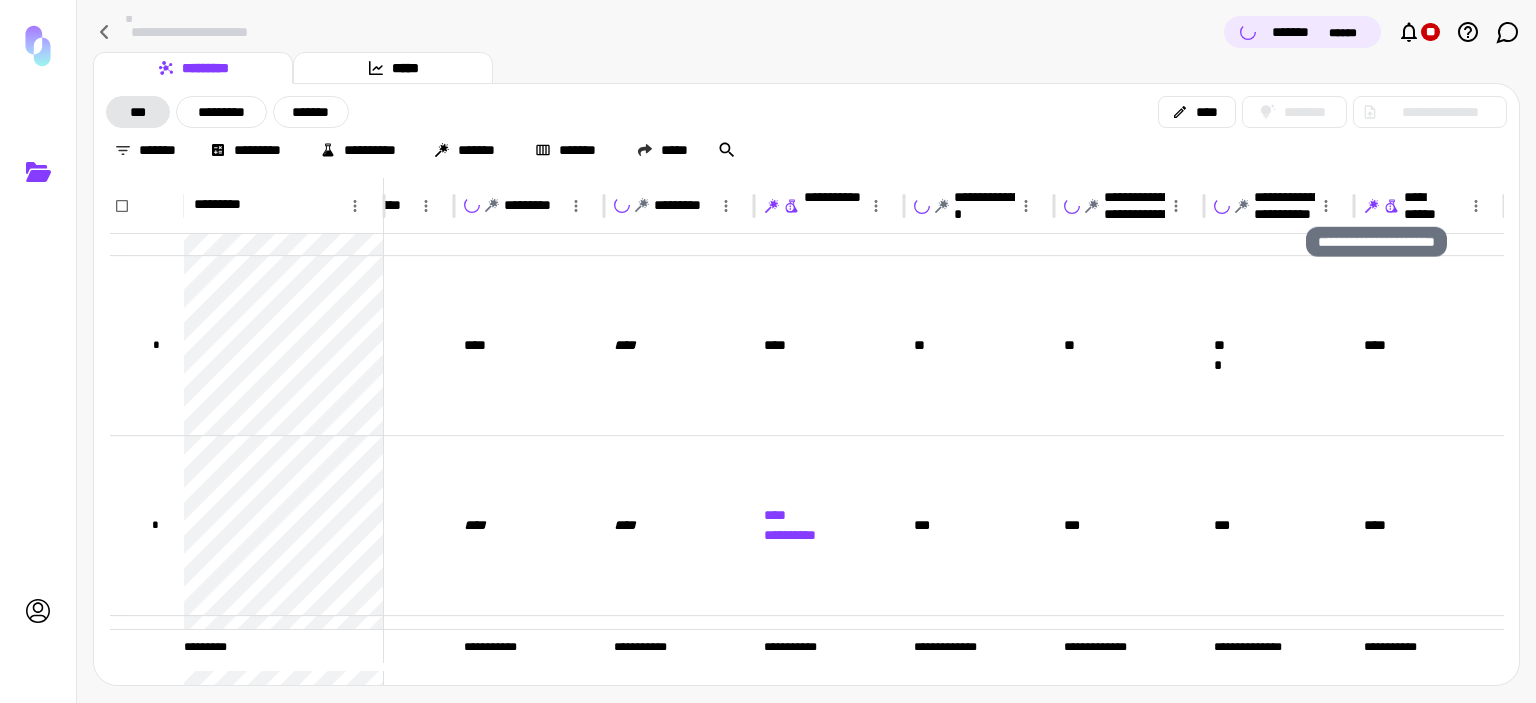 click 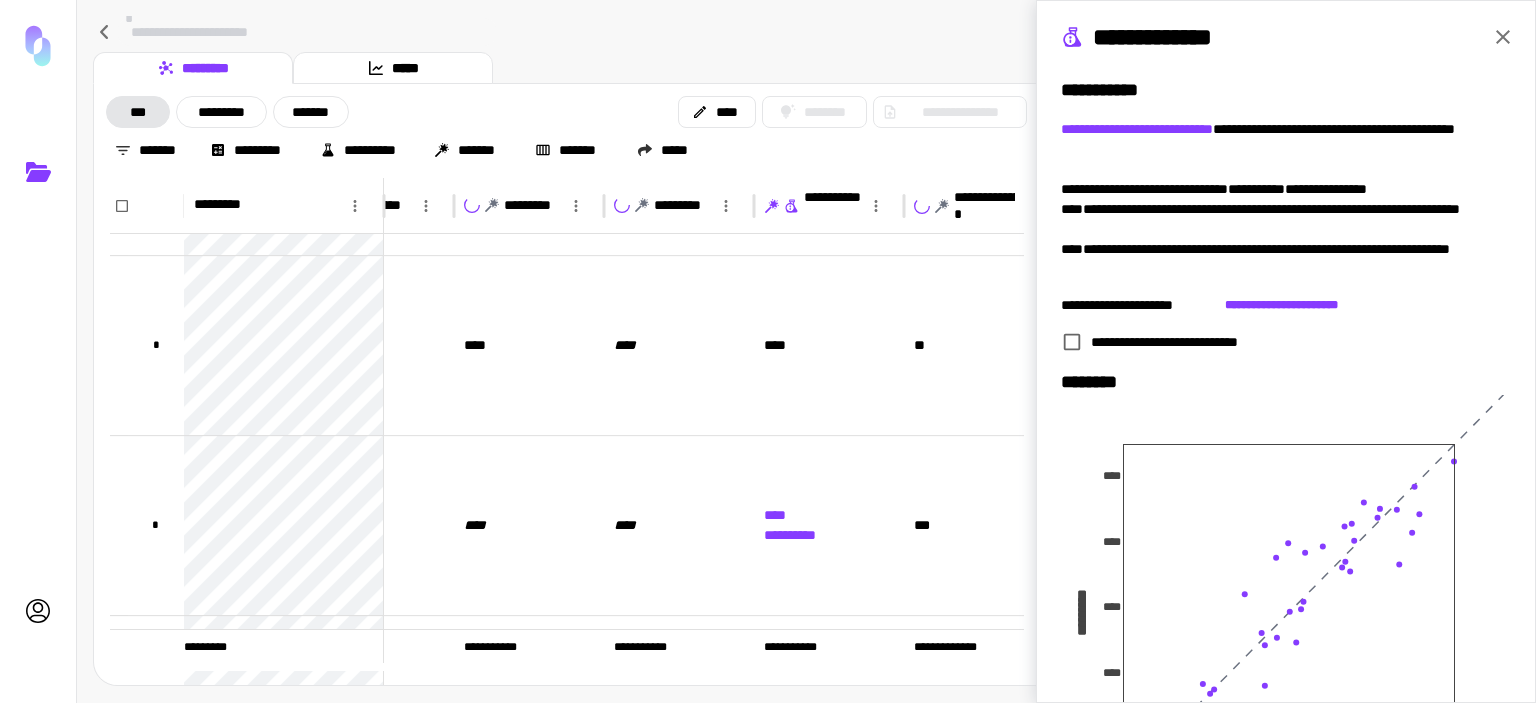 click 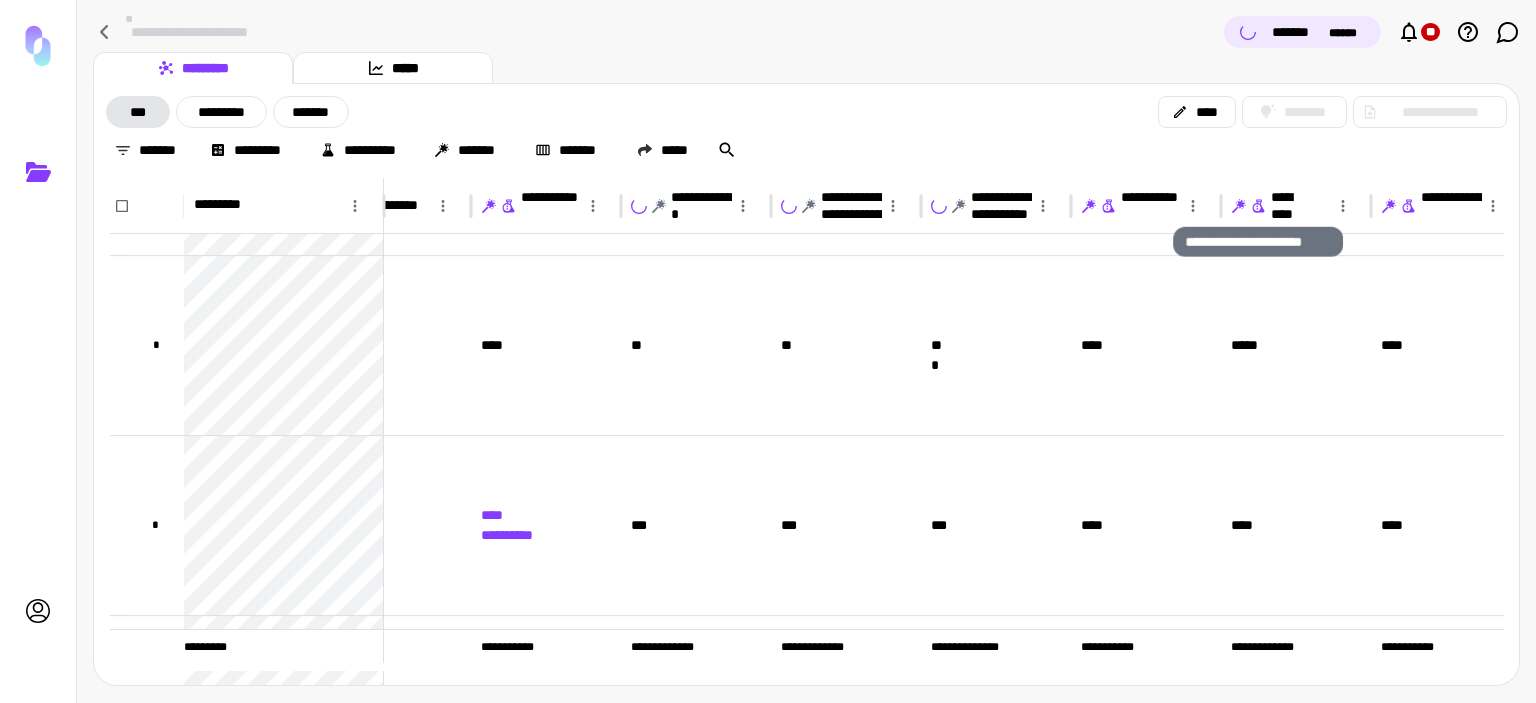 click 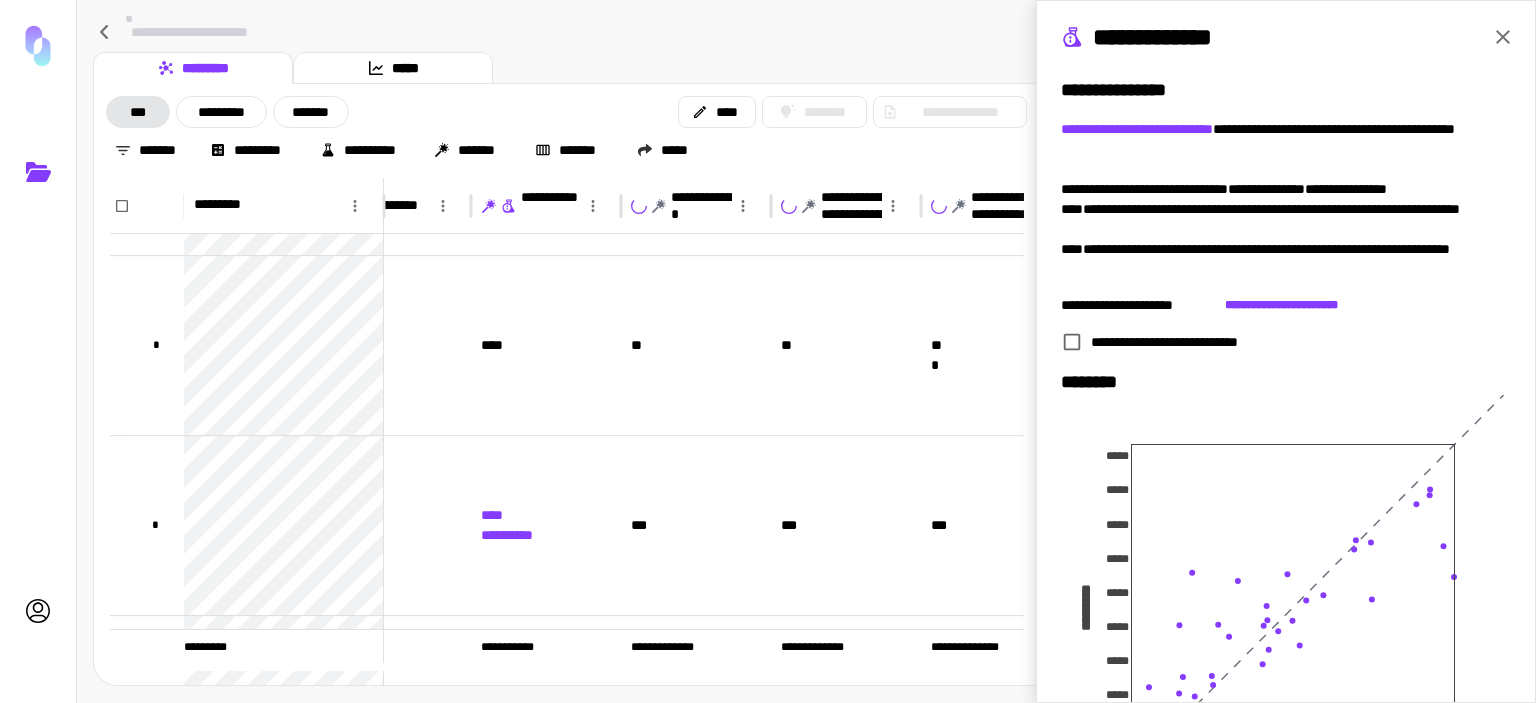 click 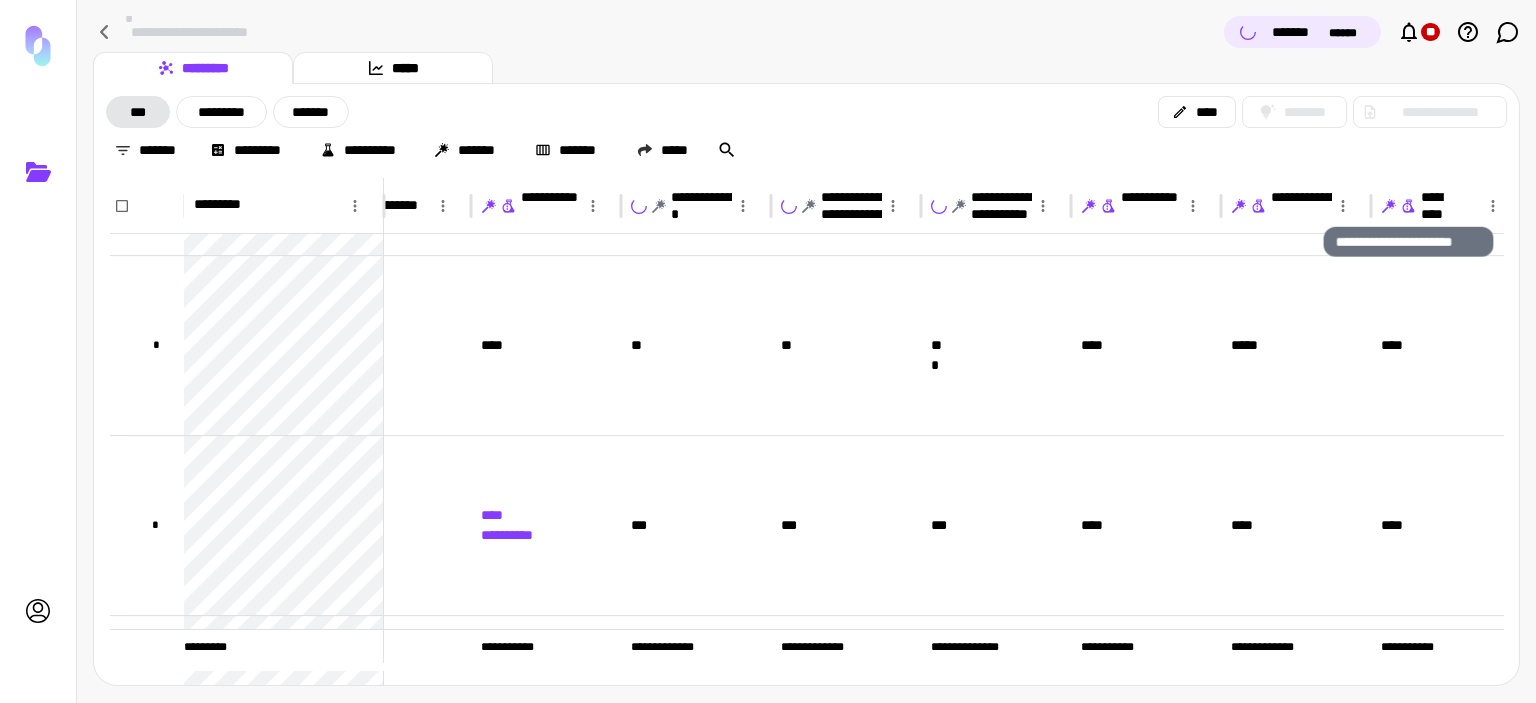 click 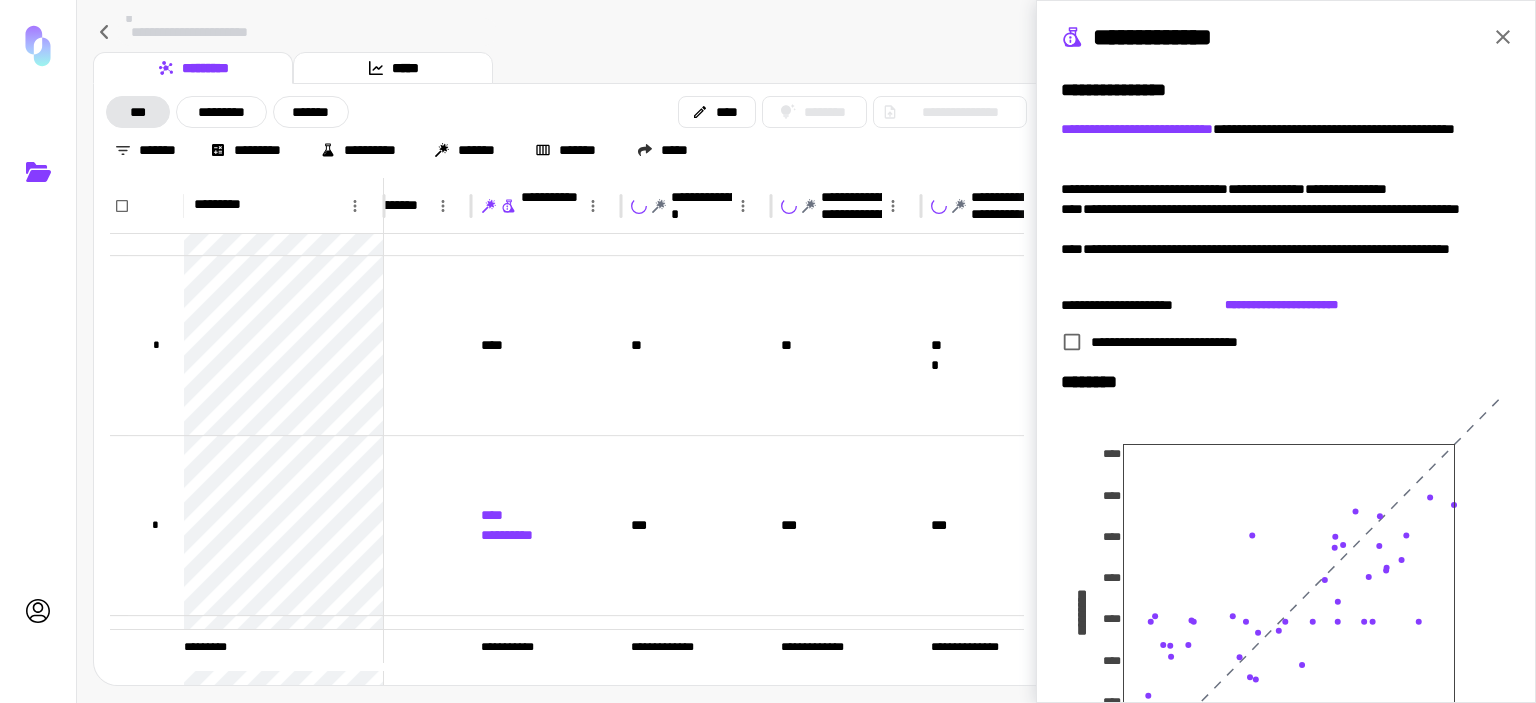 click 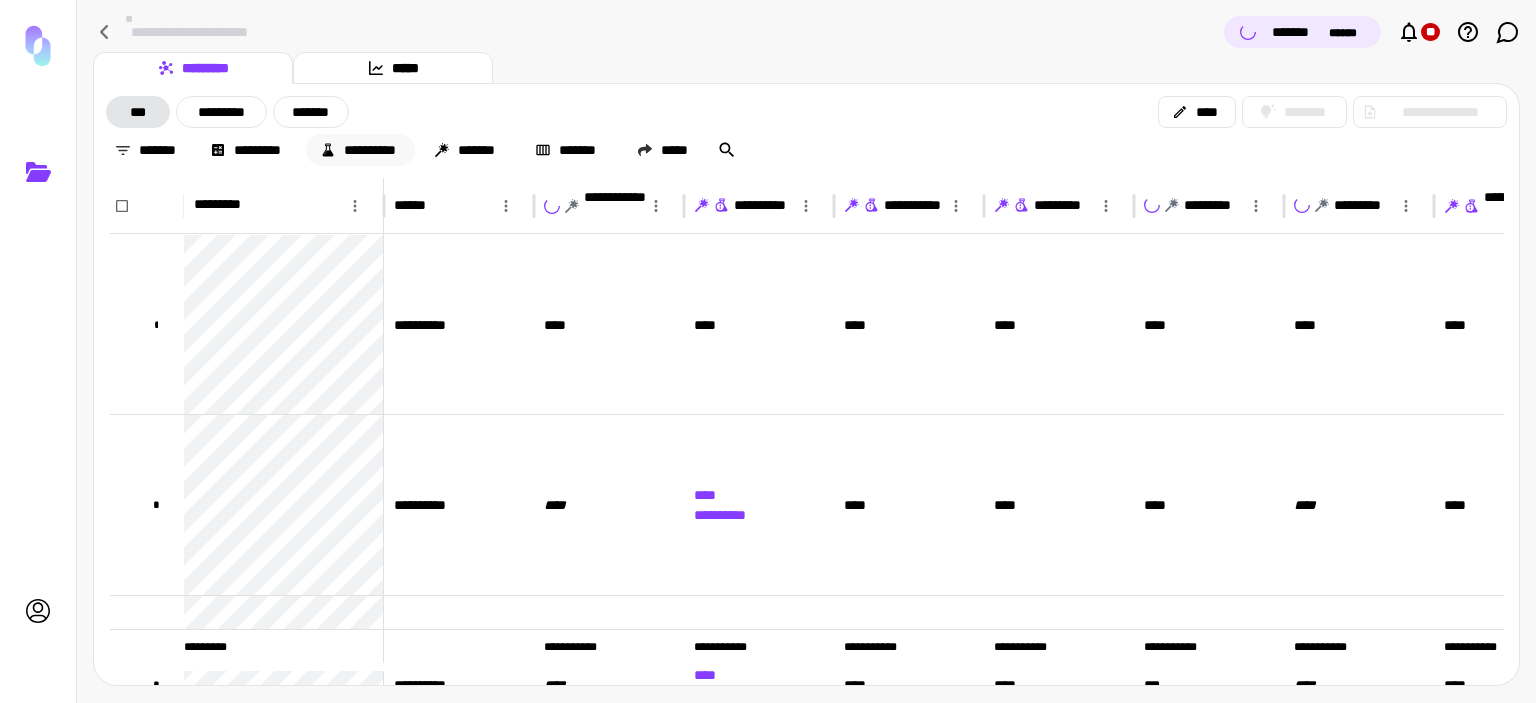 click on "**********" at bounding box center (360, 150) 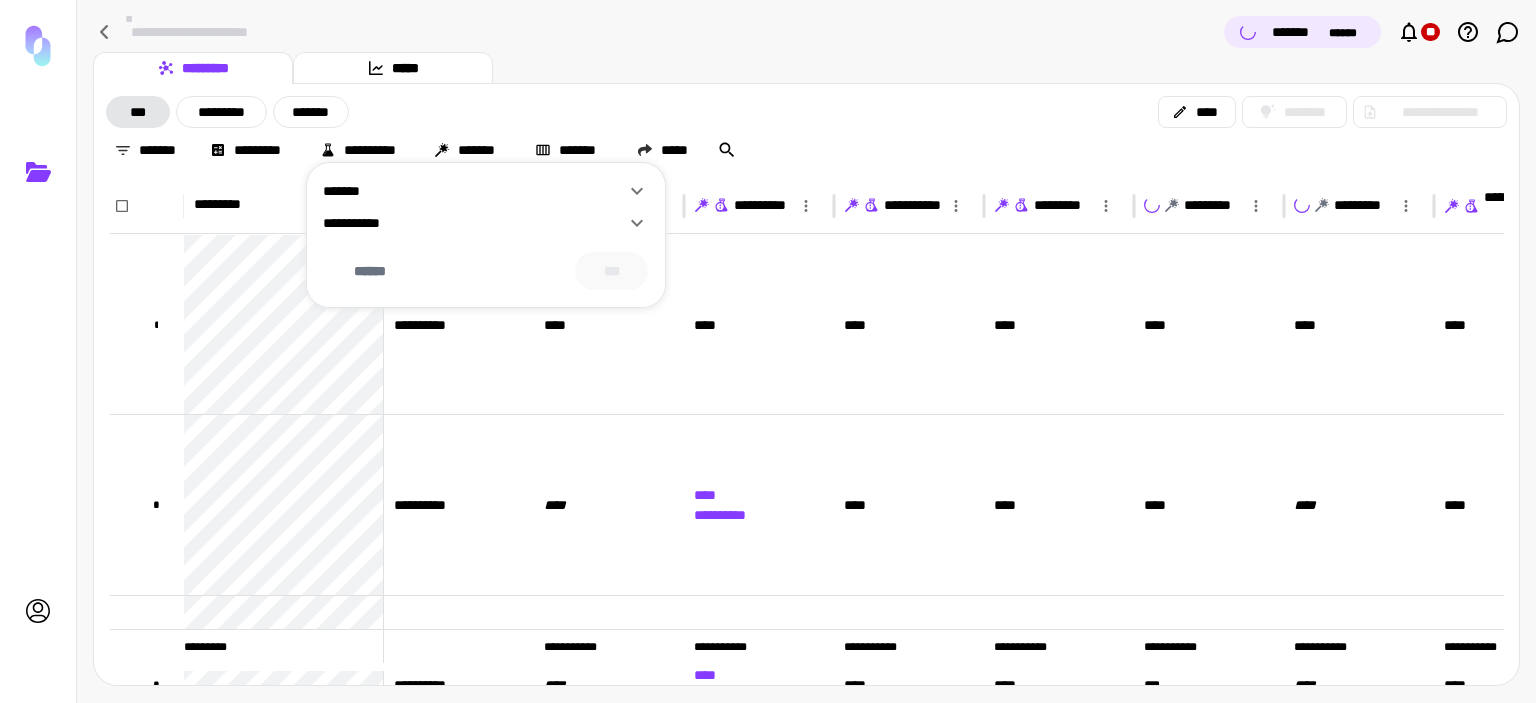 click at bounding box center (768, 351) 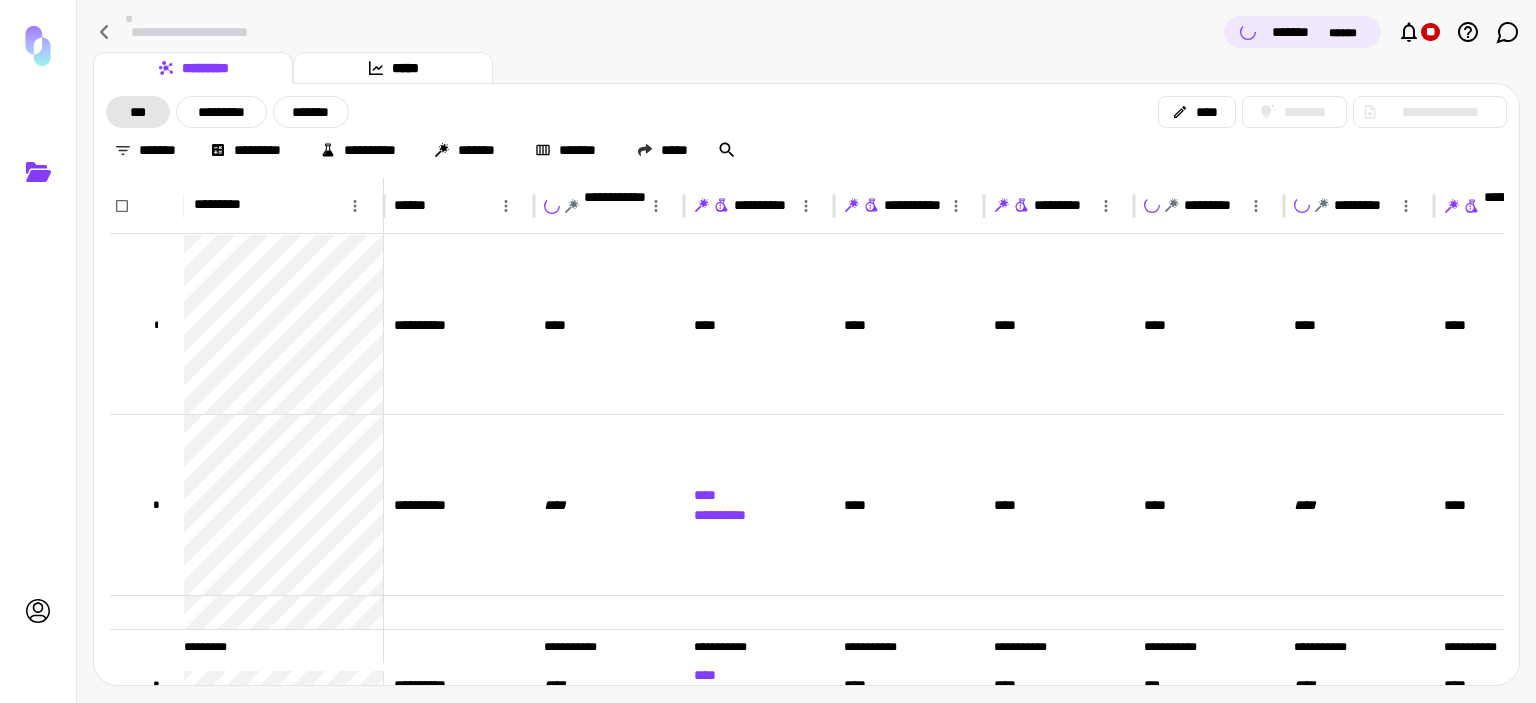 click on "********* *****" at bounding box center (806, 68) 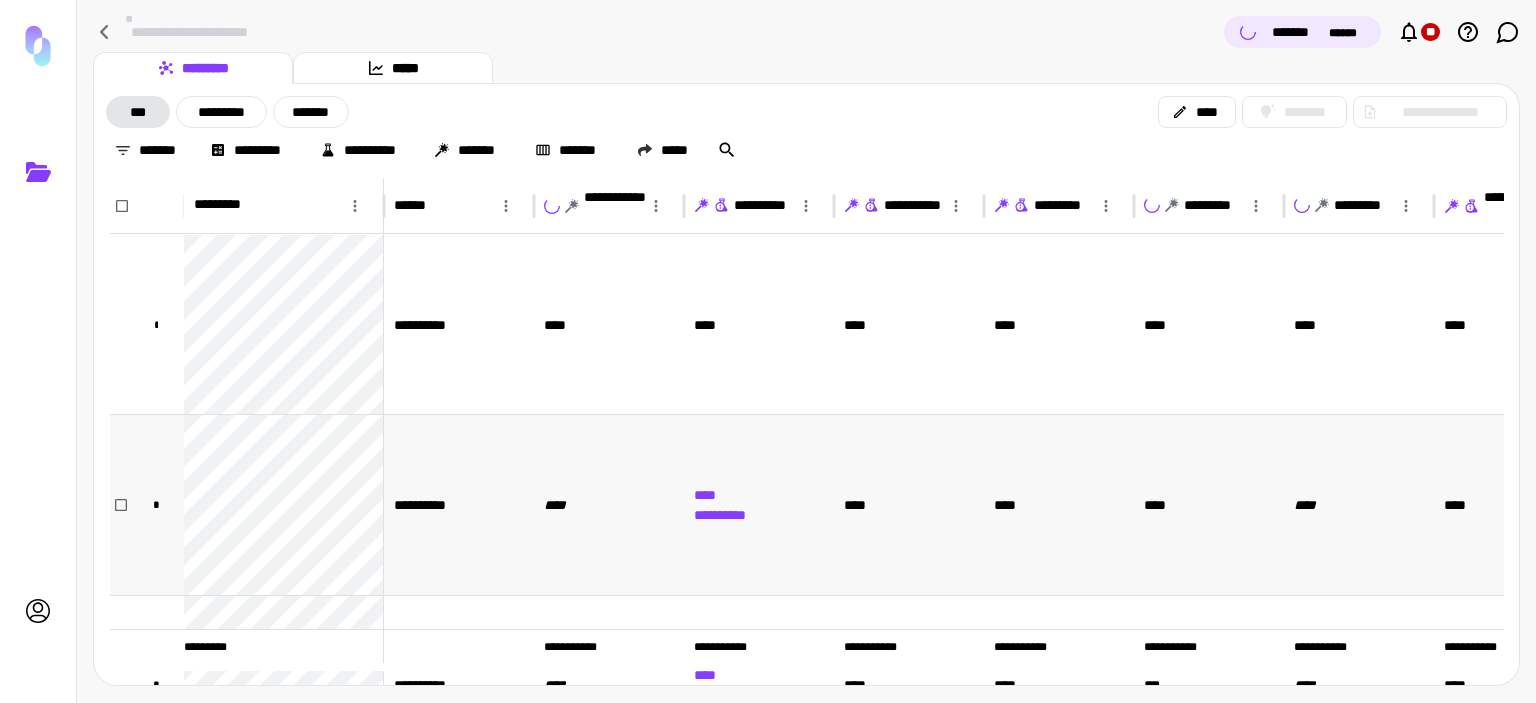 scroll, scrollTop: 125, scrollLeft: 0, axis: vertical 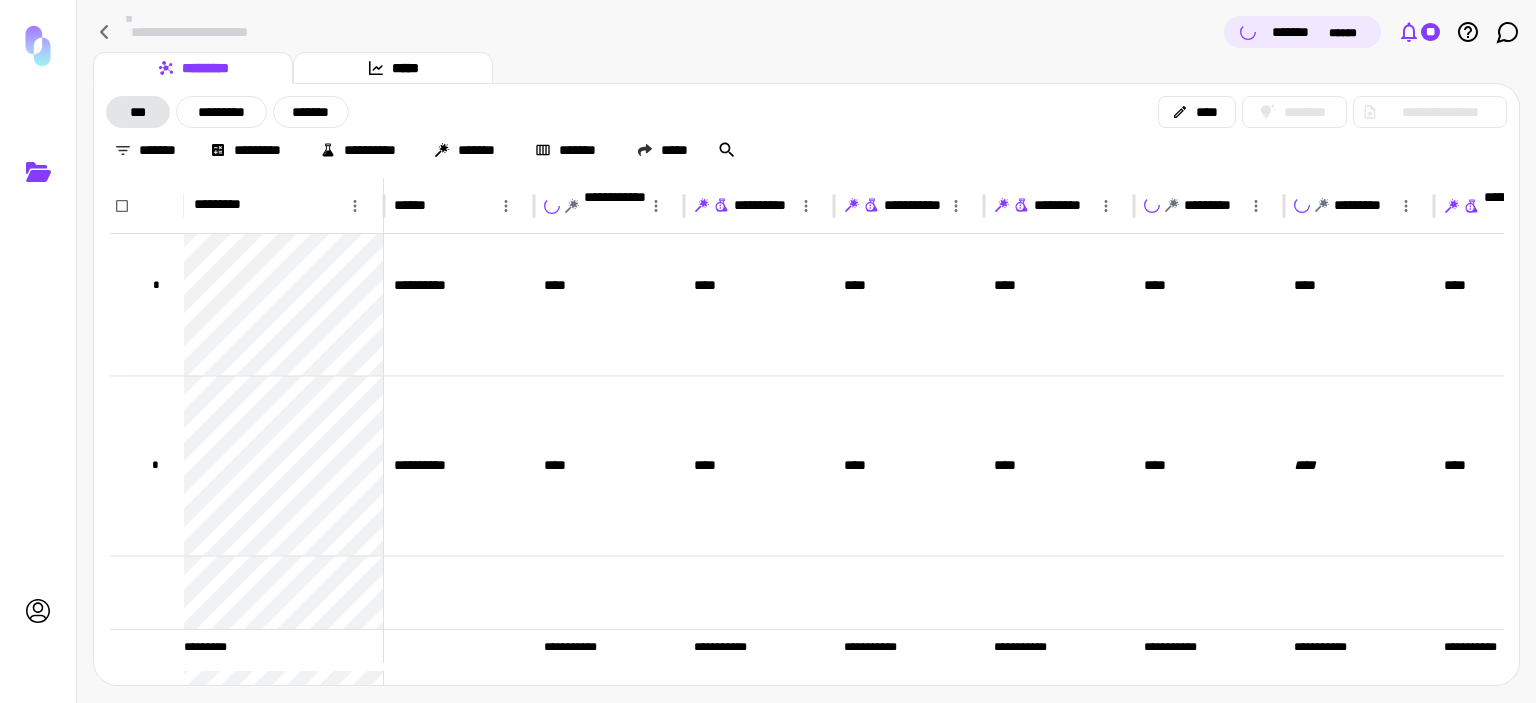 click 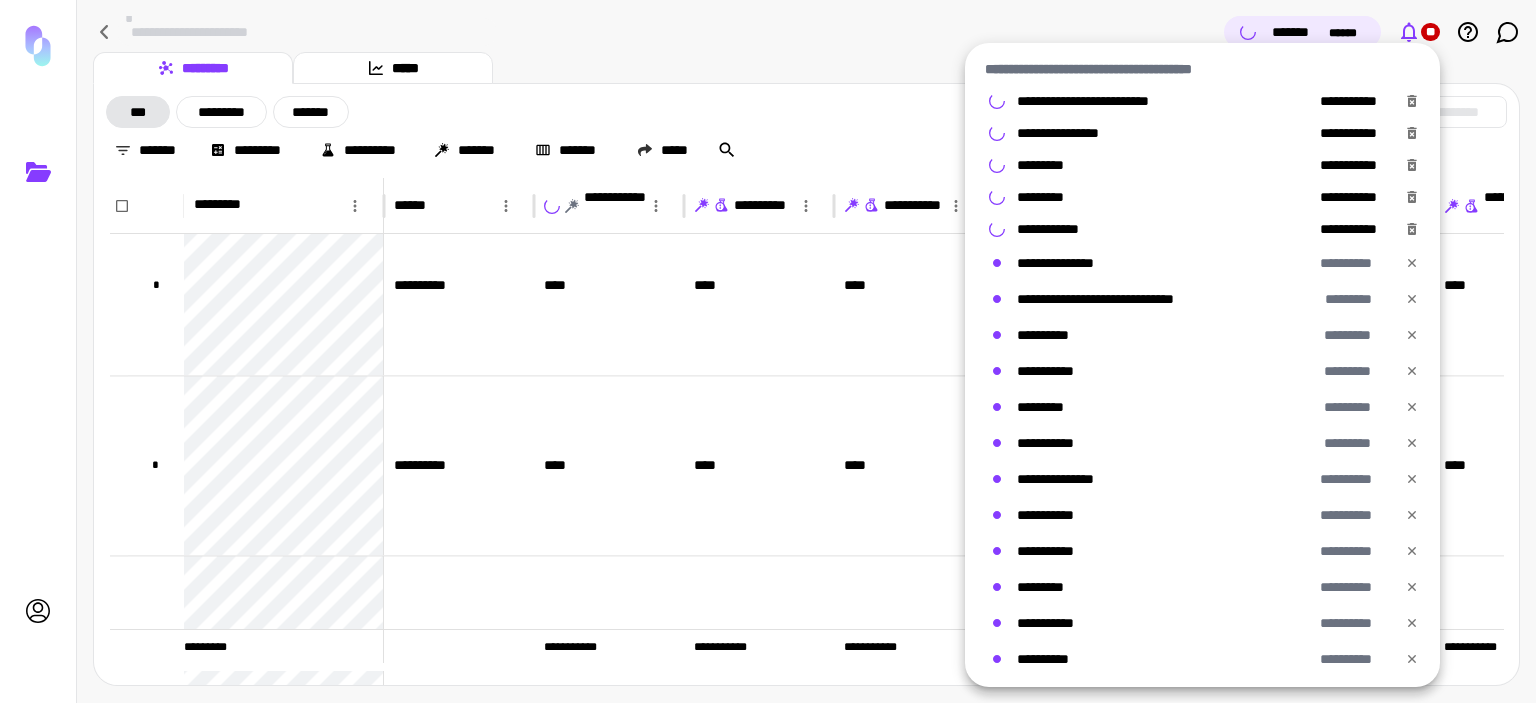 click 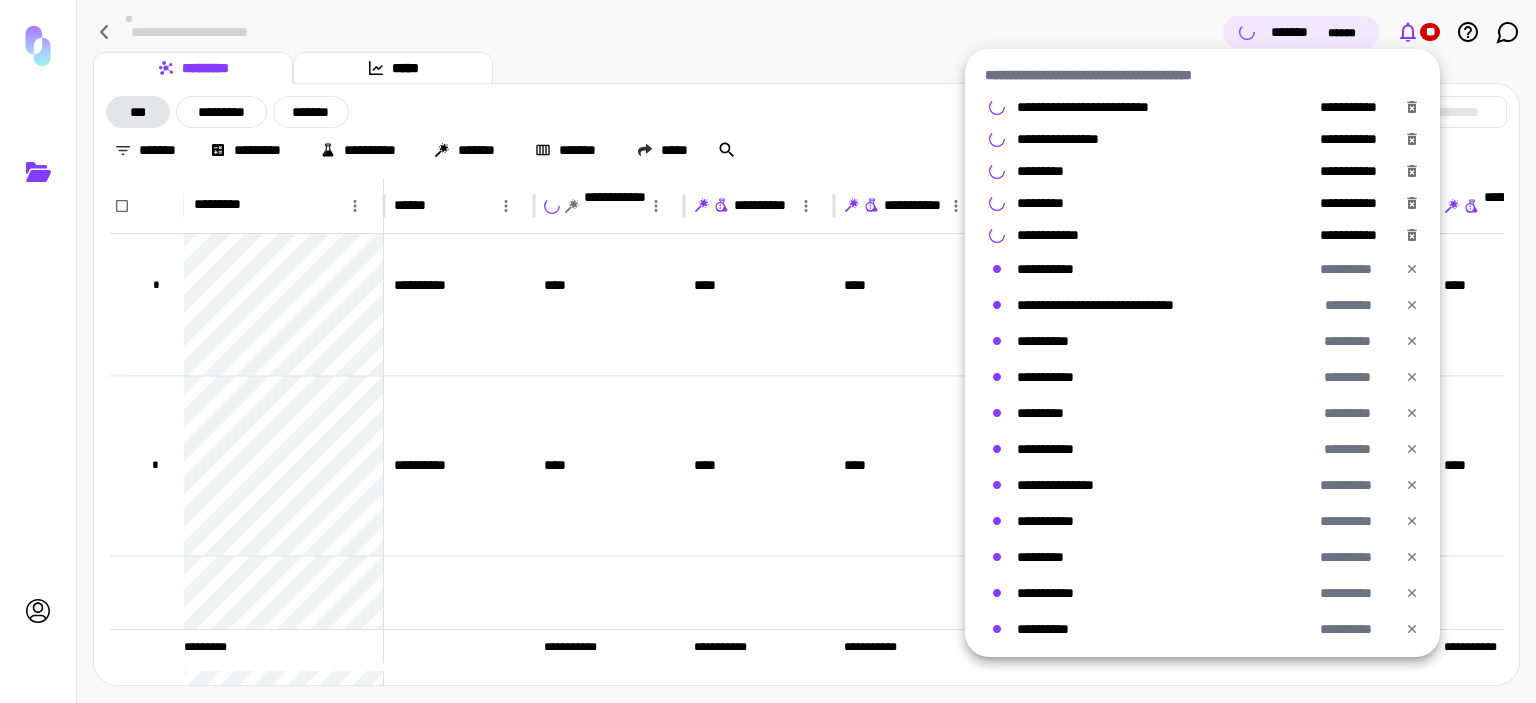 click 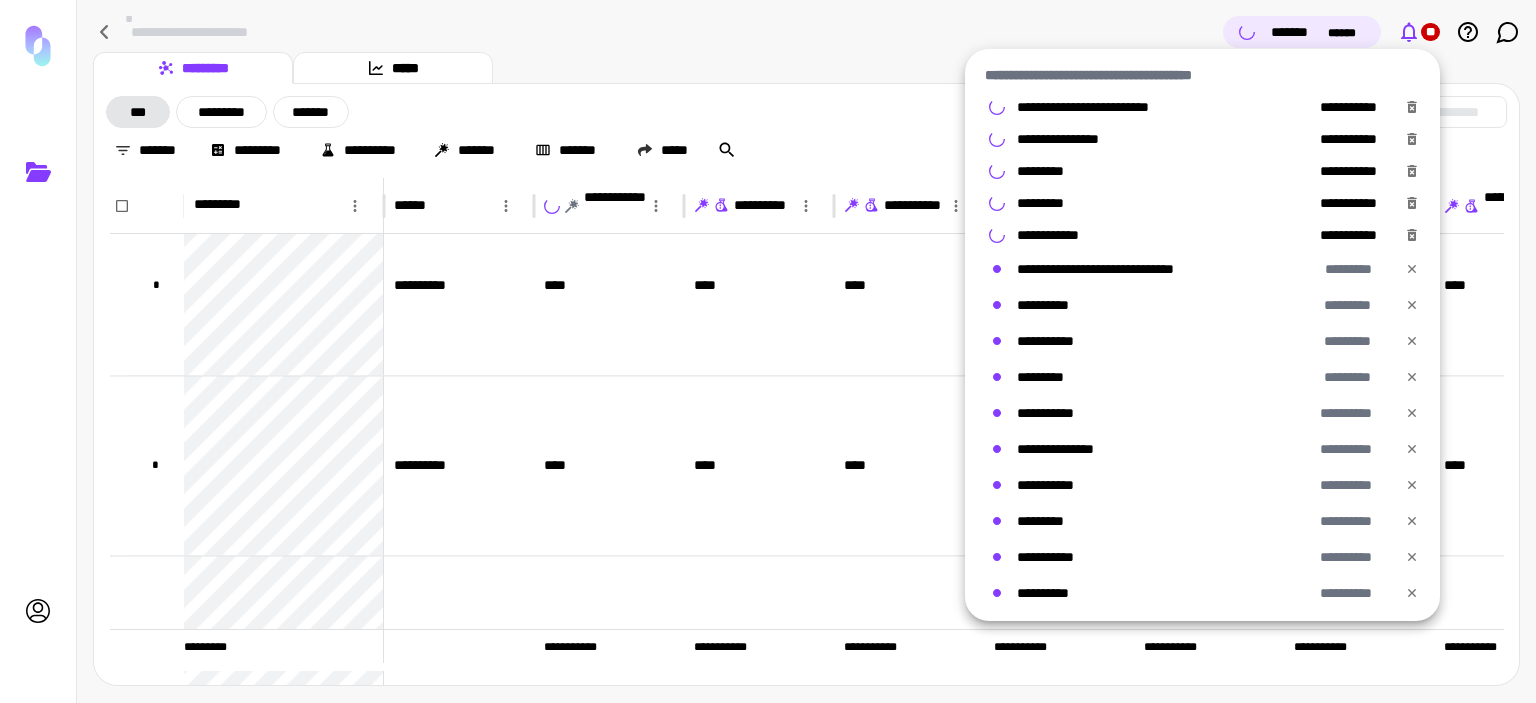 click 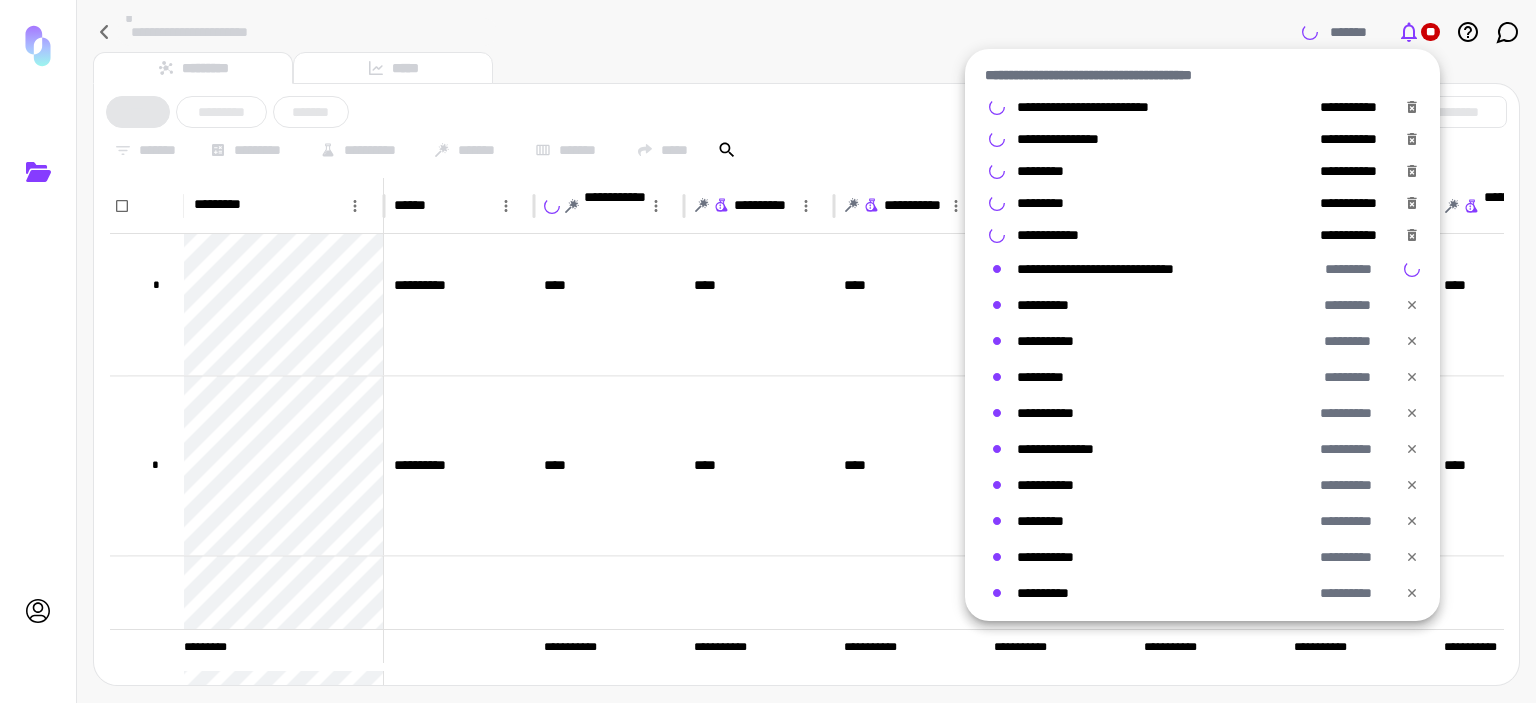 click 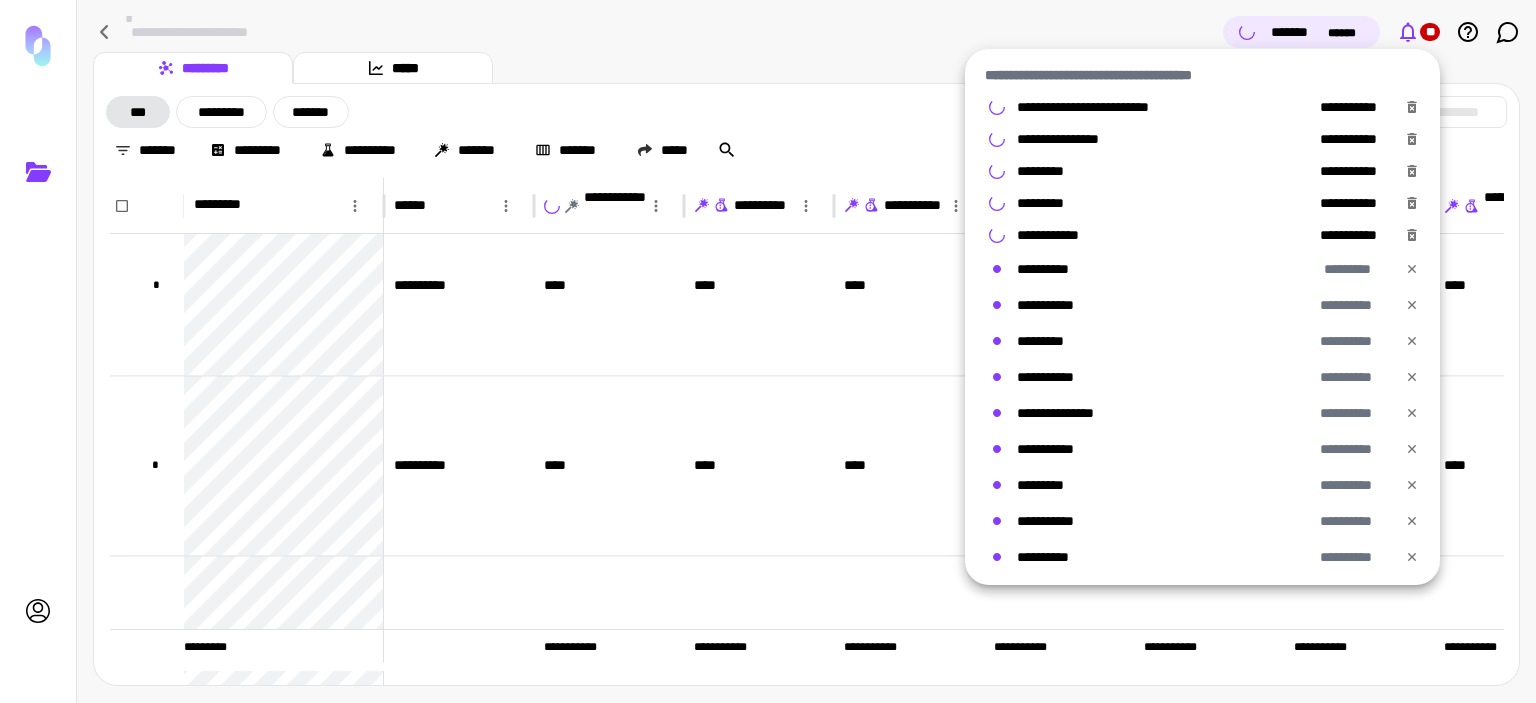 click 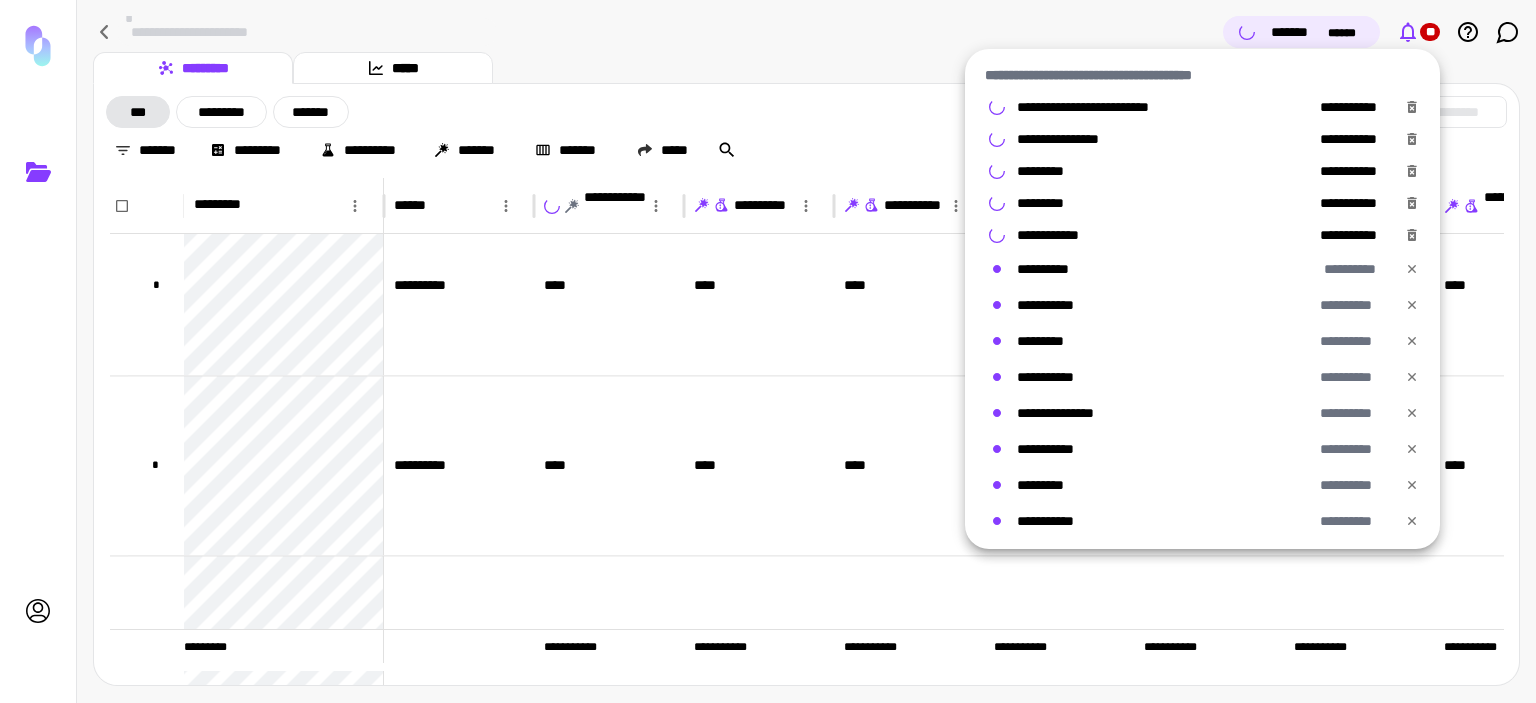 click 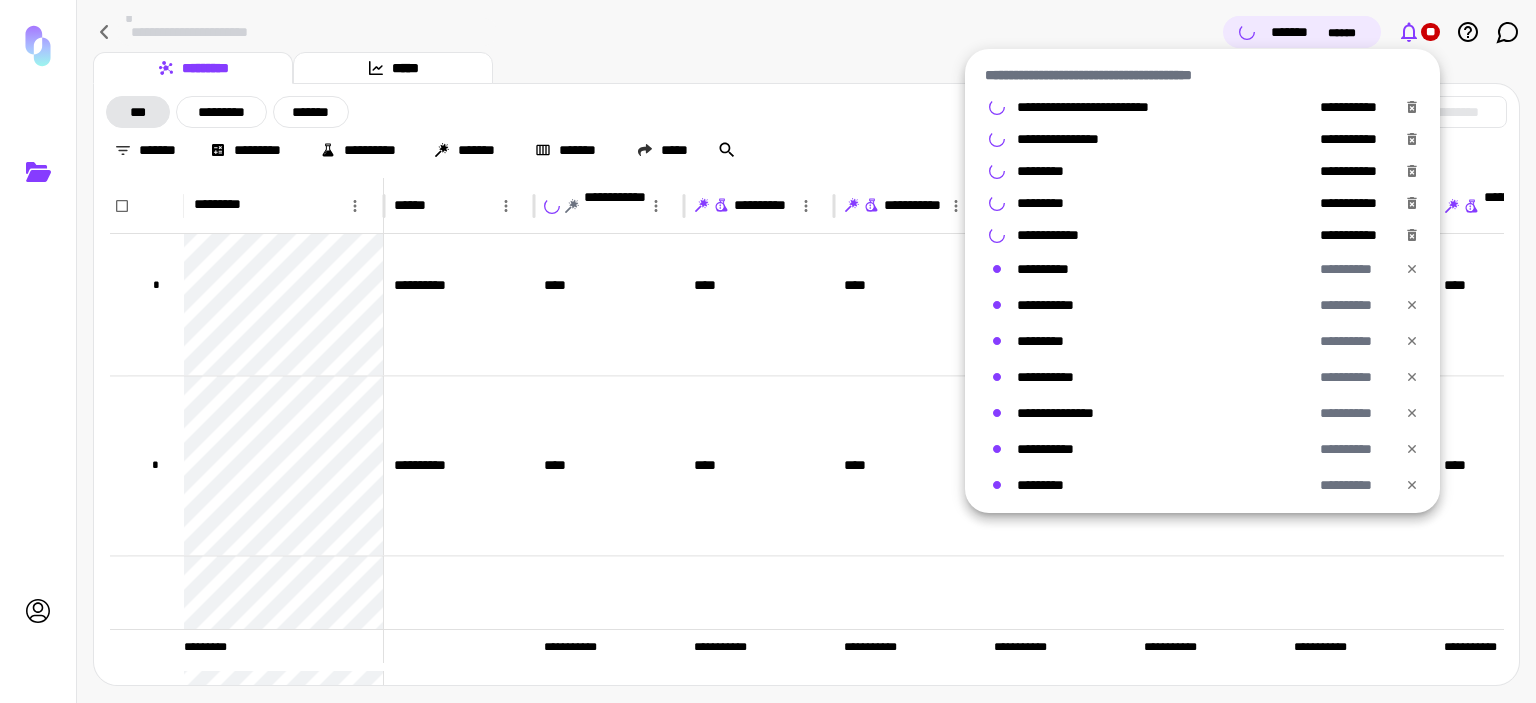 click 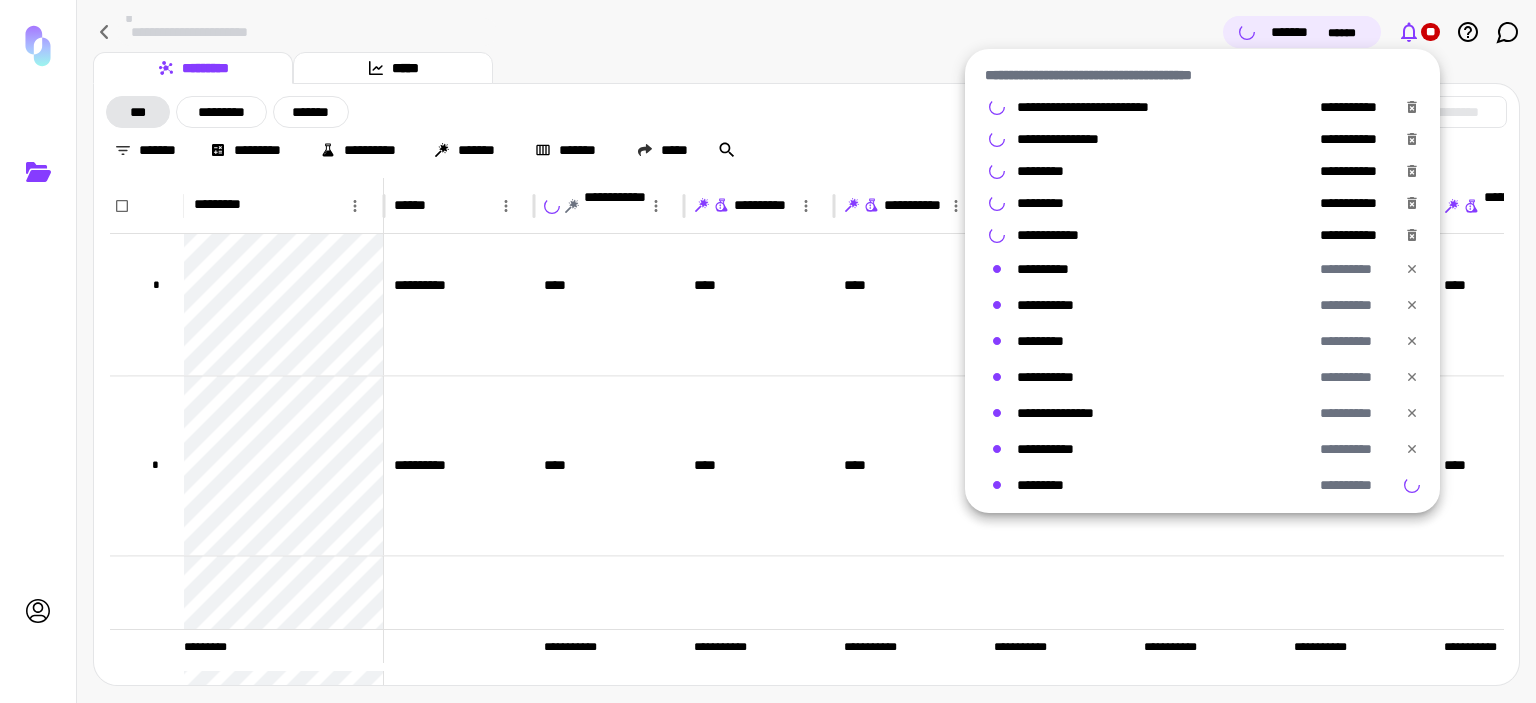 click 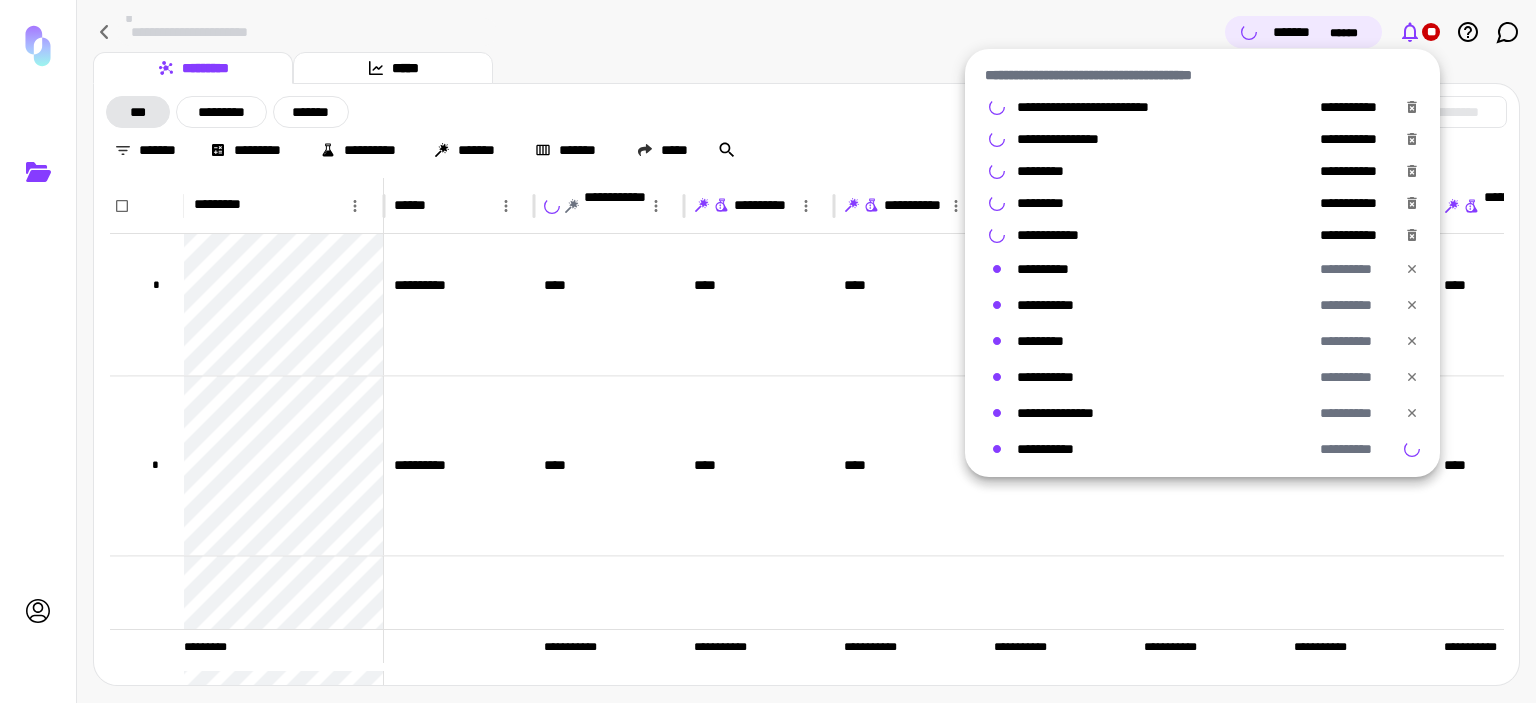 click 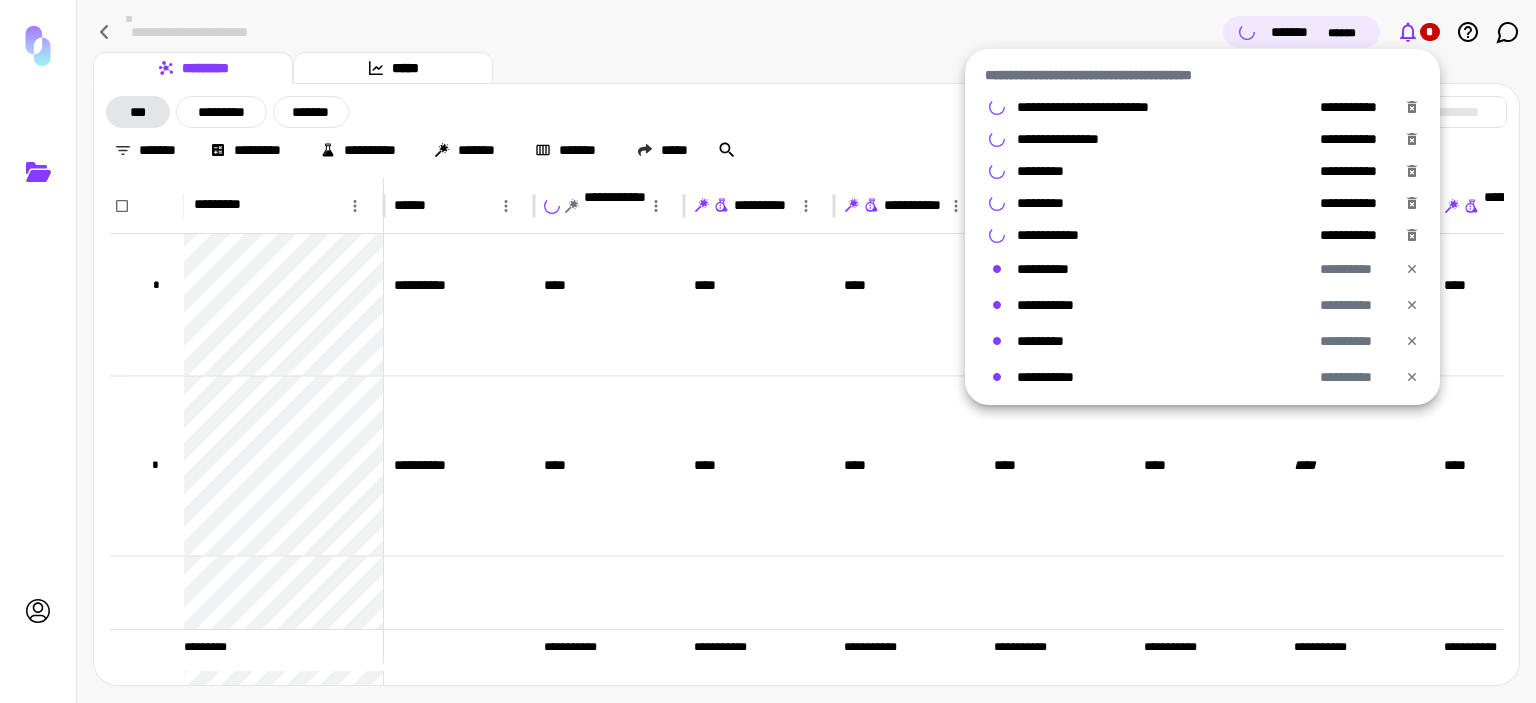 click at bounding box center (1412, 377) 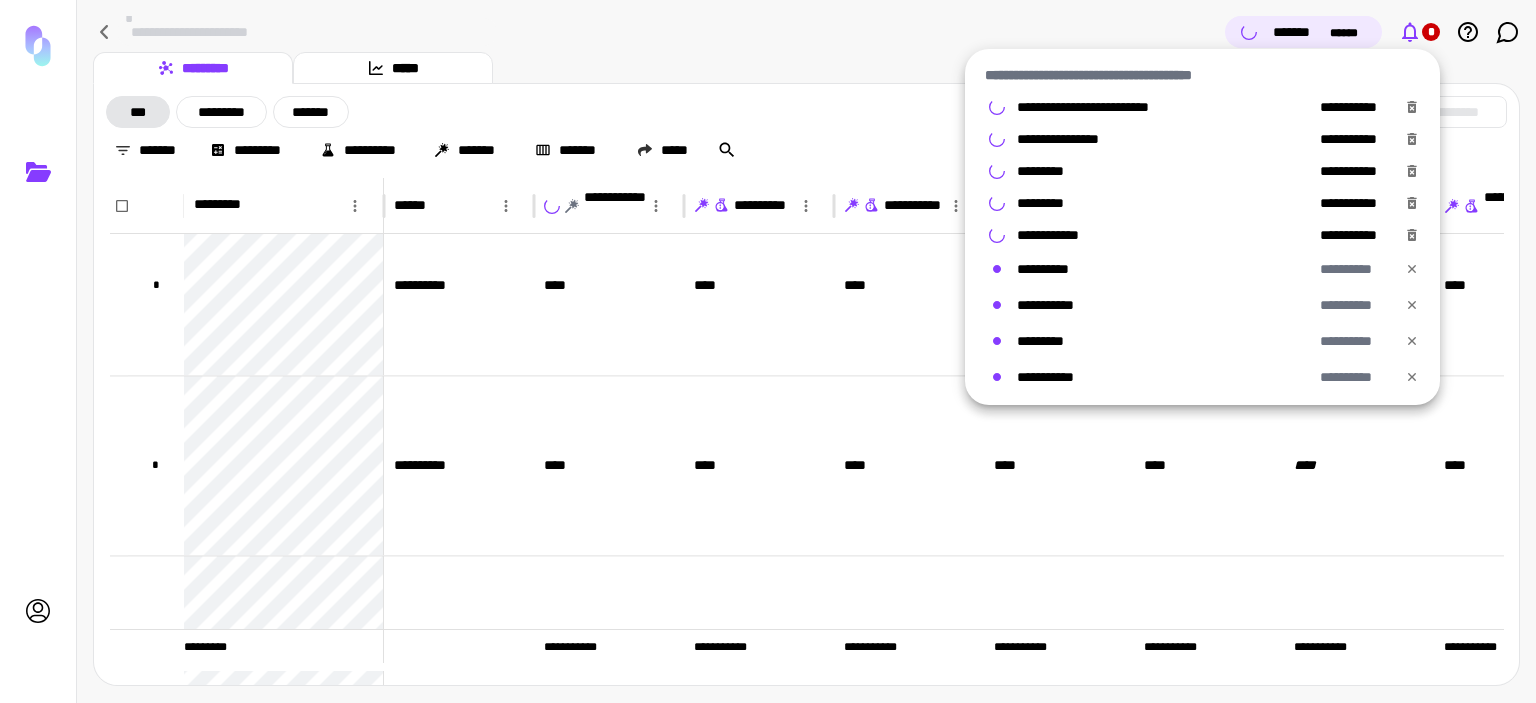 click 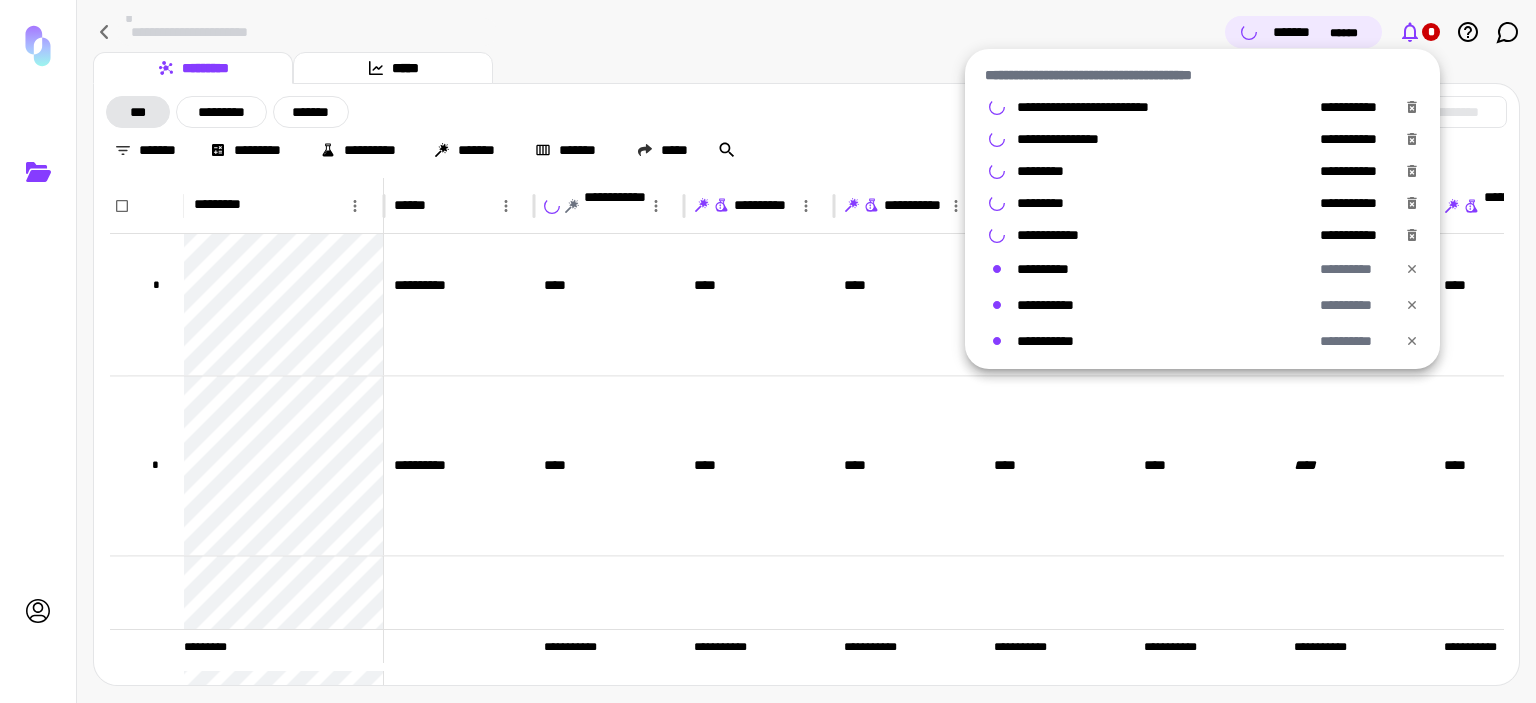 click 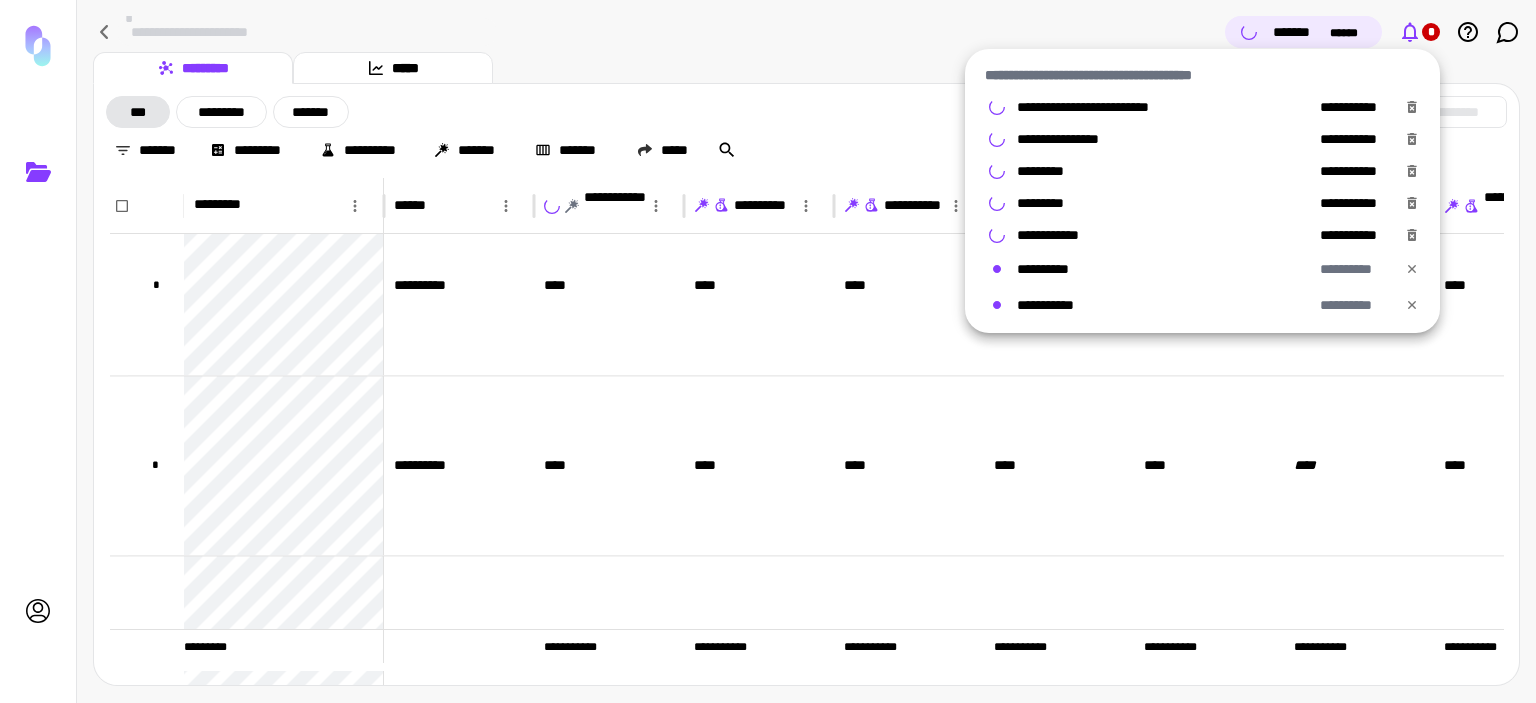 click 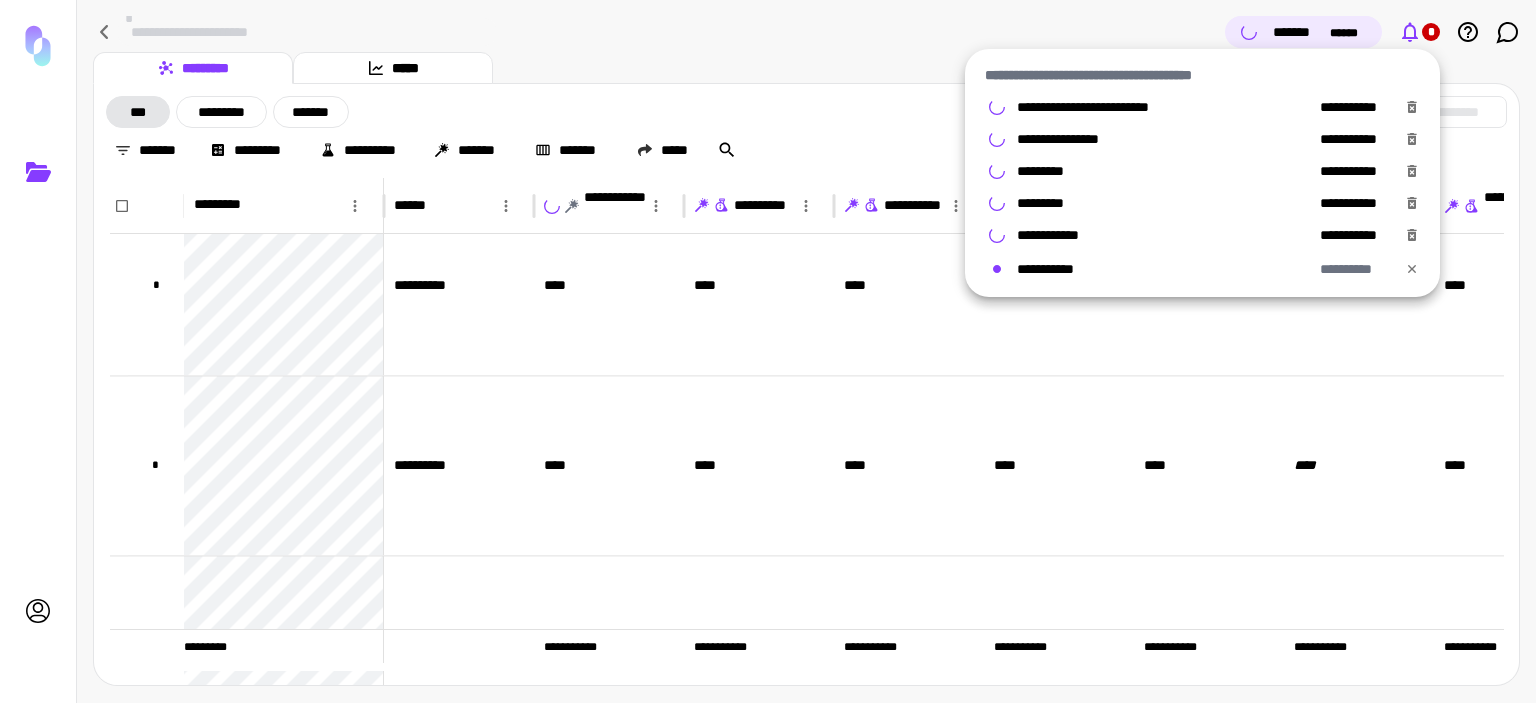 click 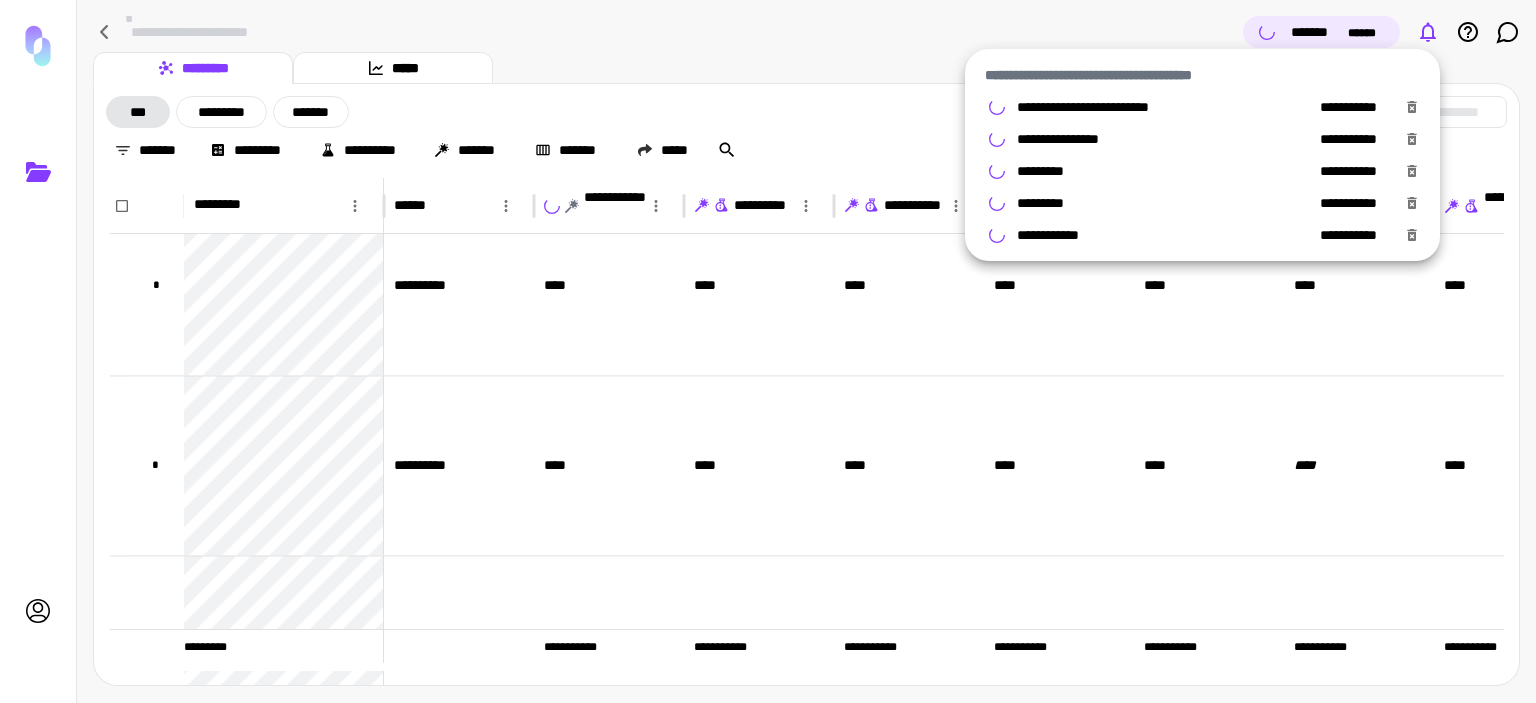 click at bounding box center [768, 351] 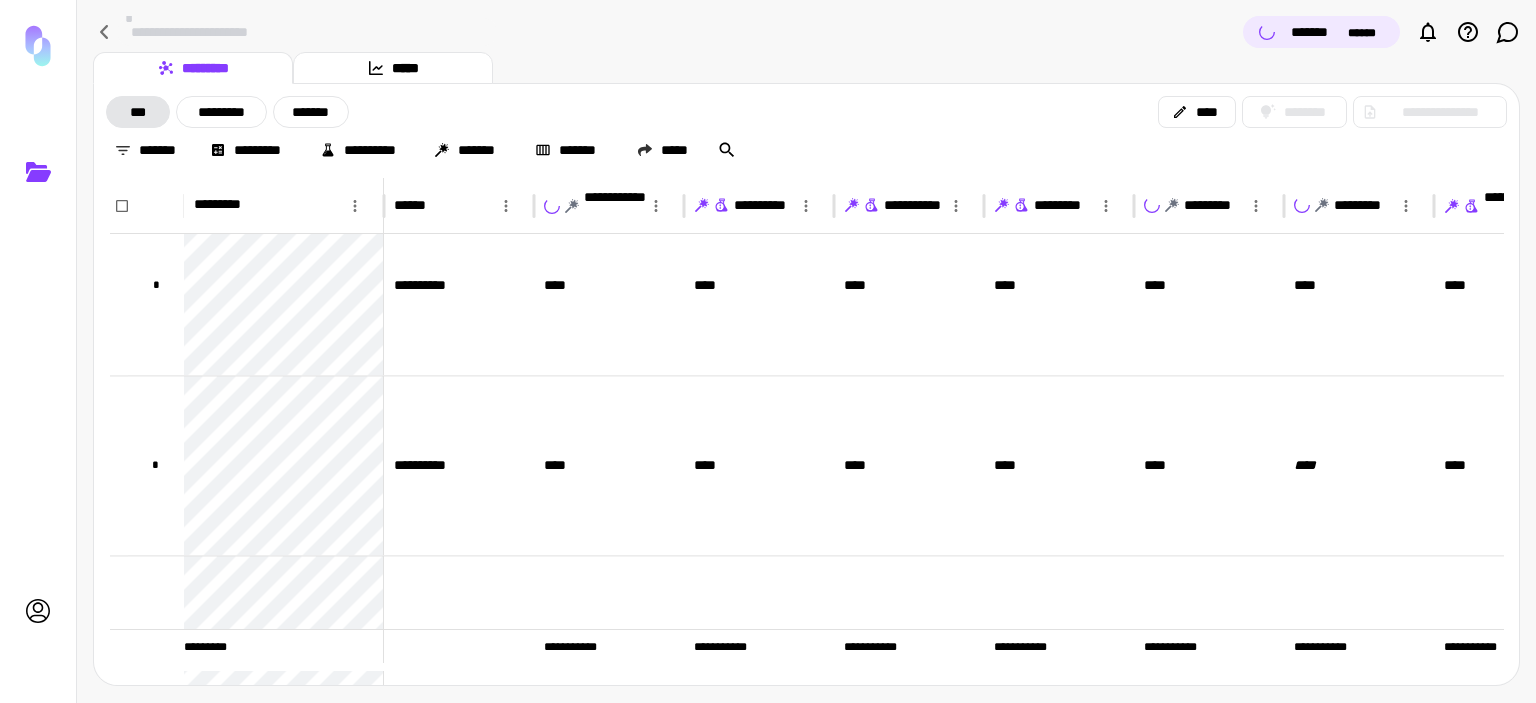 scroll, scrollTop: 0, scrollLeft: 2, axis: horizontal 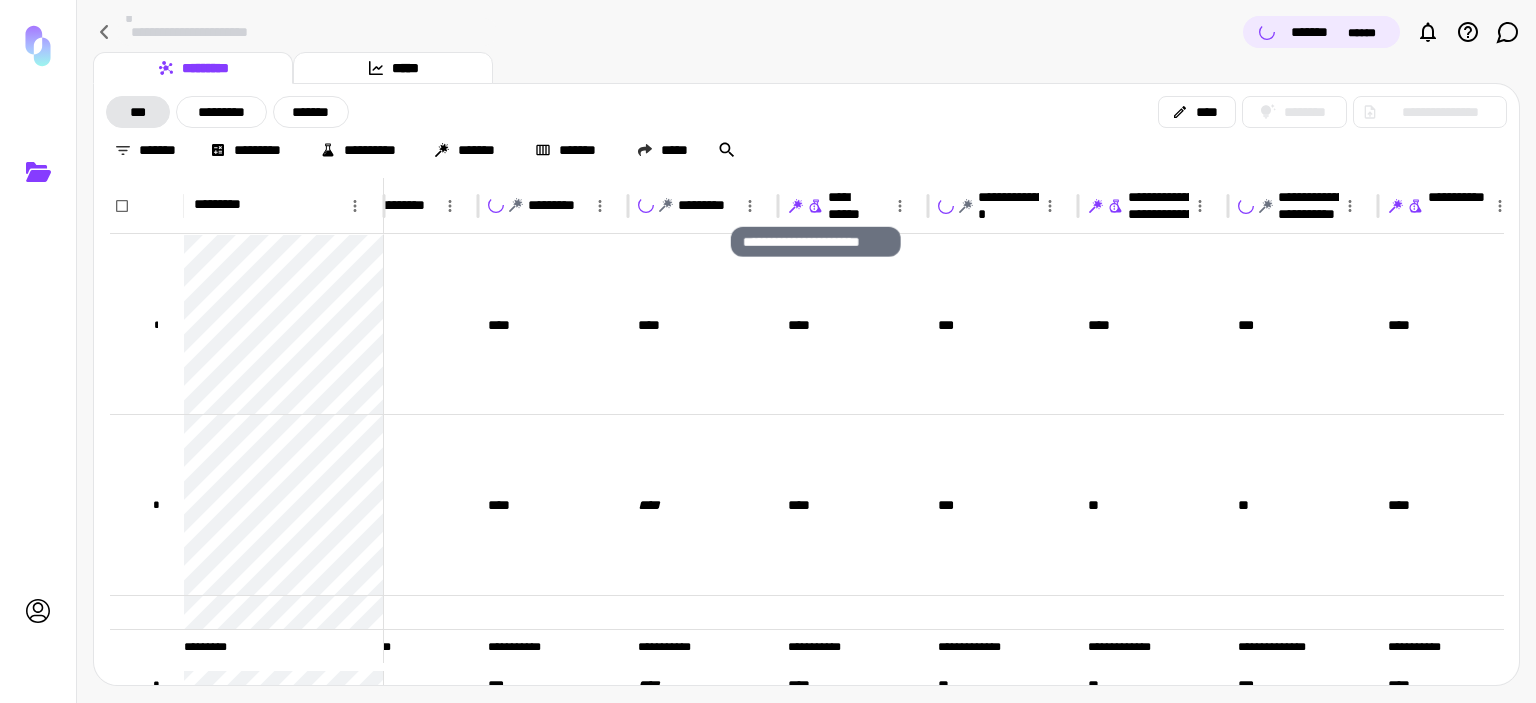 click 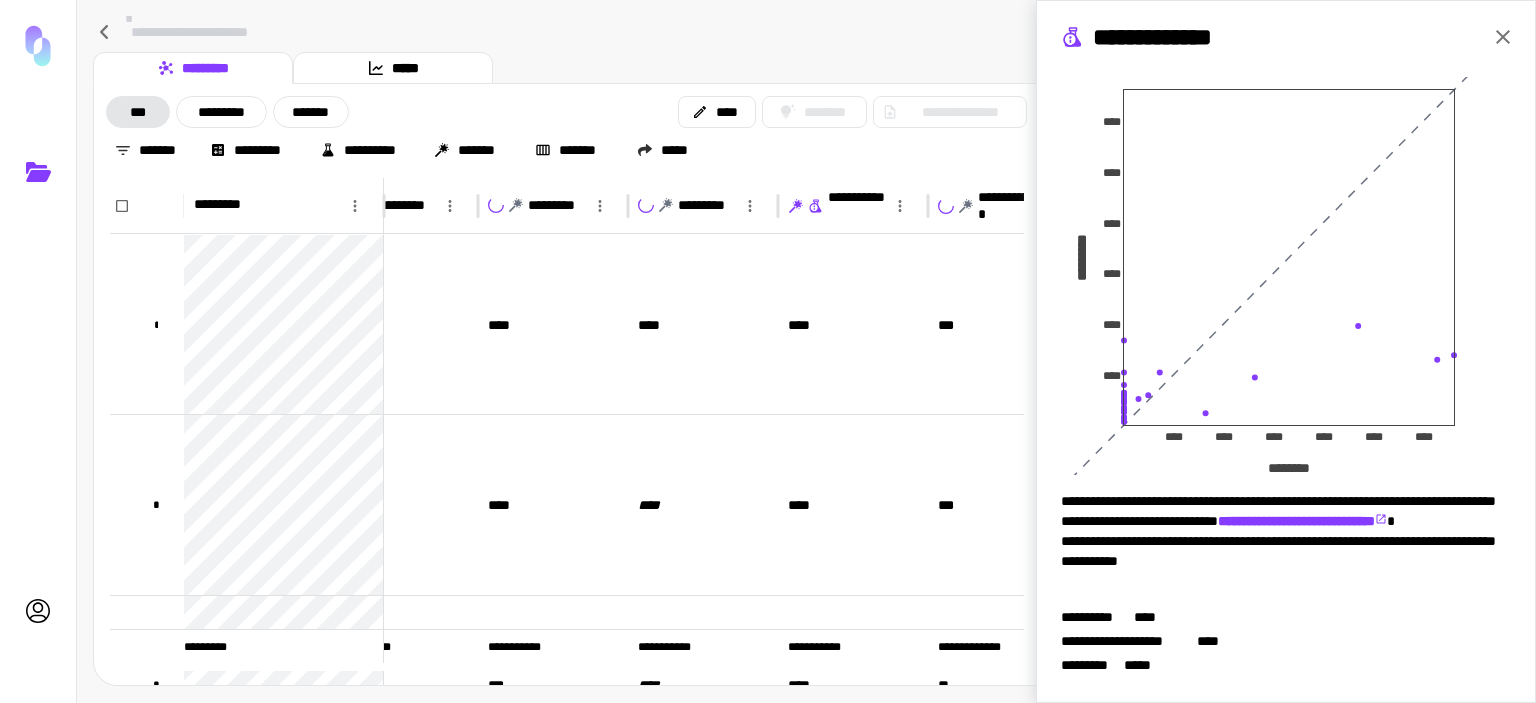 click 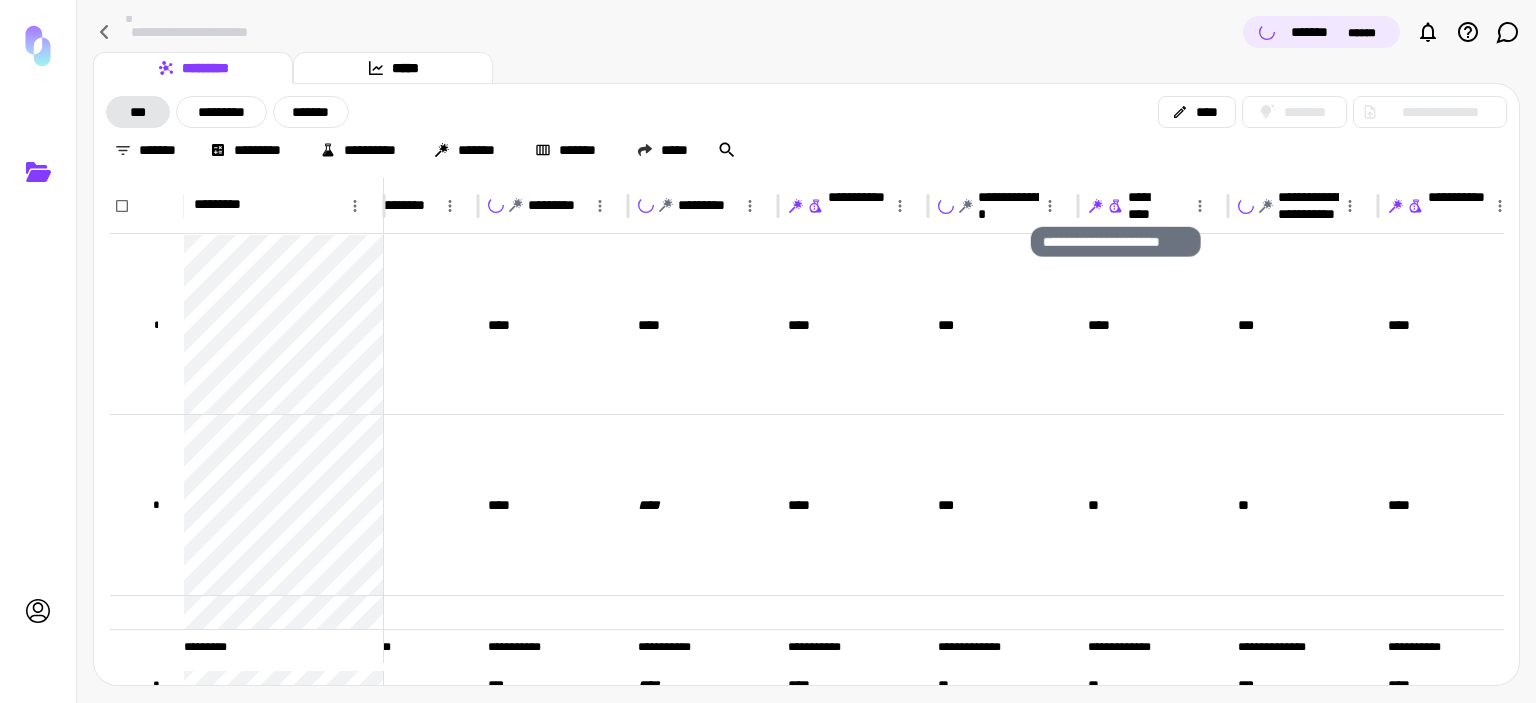 click 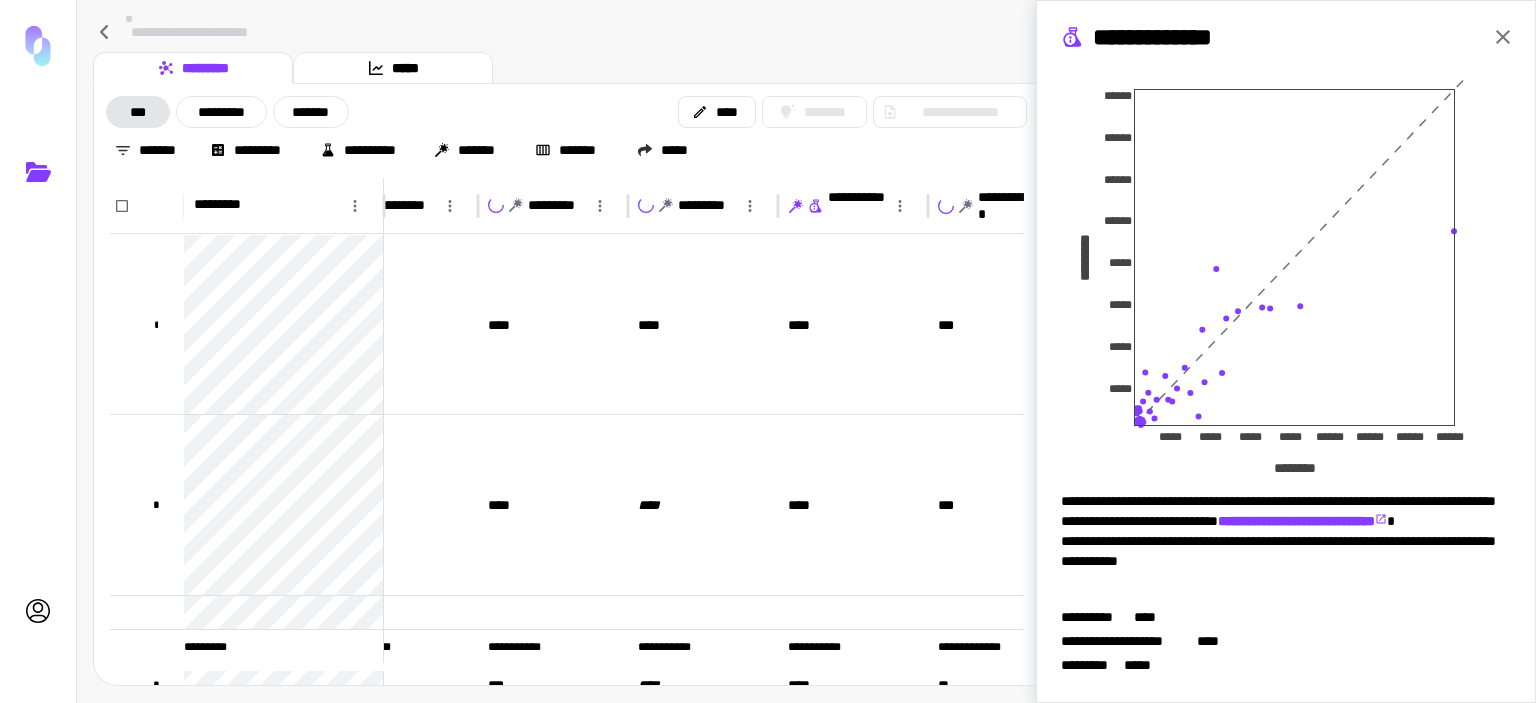 drag, startPoint x: 1484, startPoint y: 40, endPoint x: 1483, endPoint y: 83, distance: 43.011627 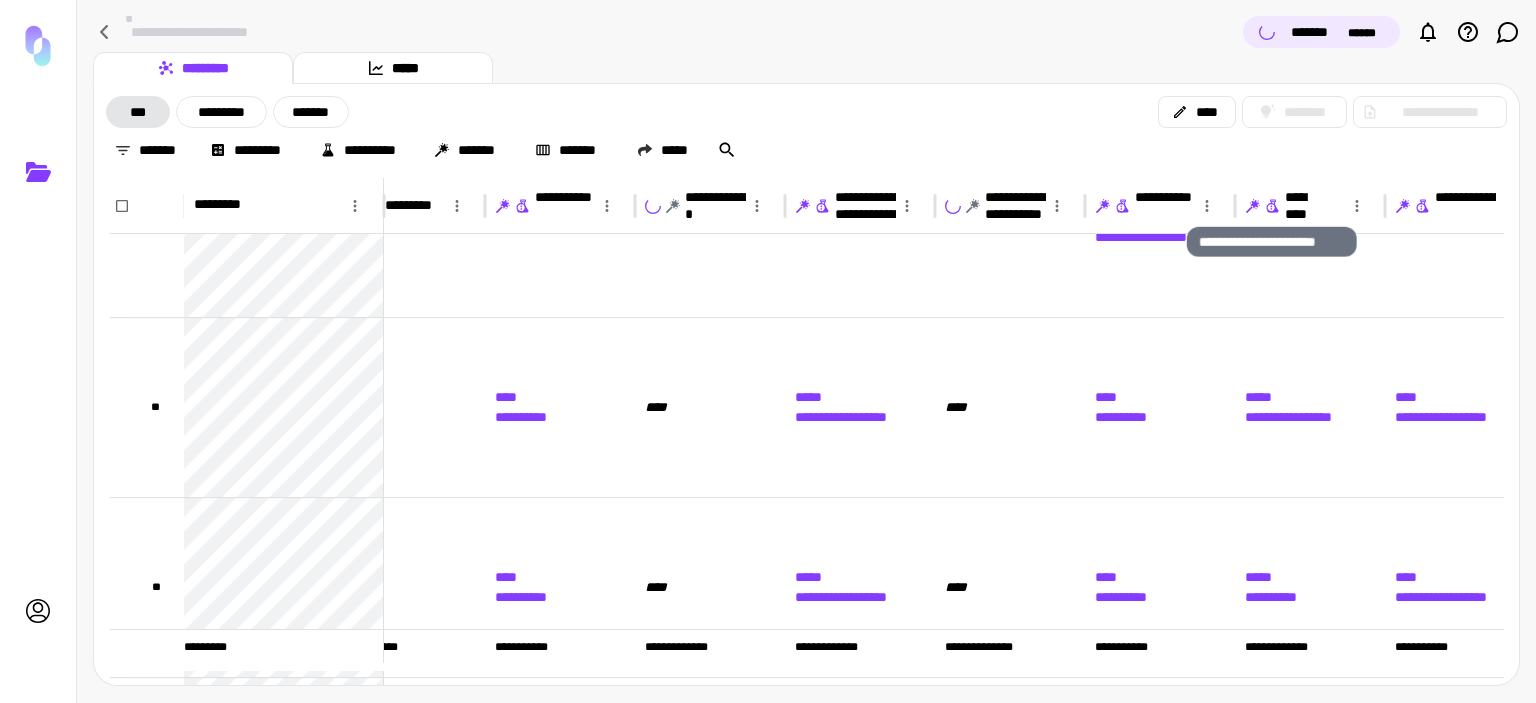 click 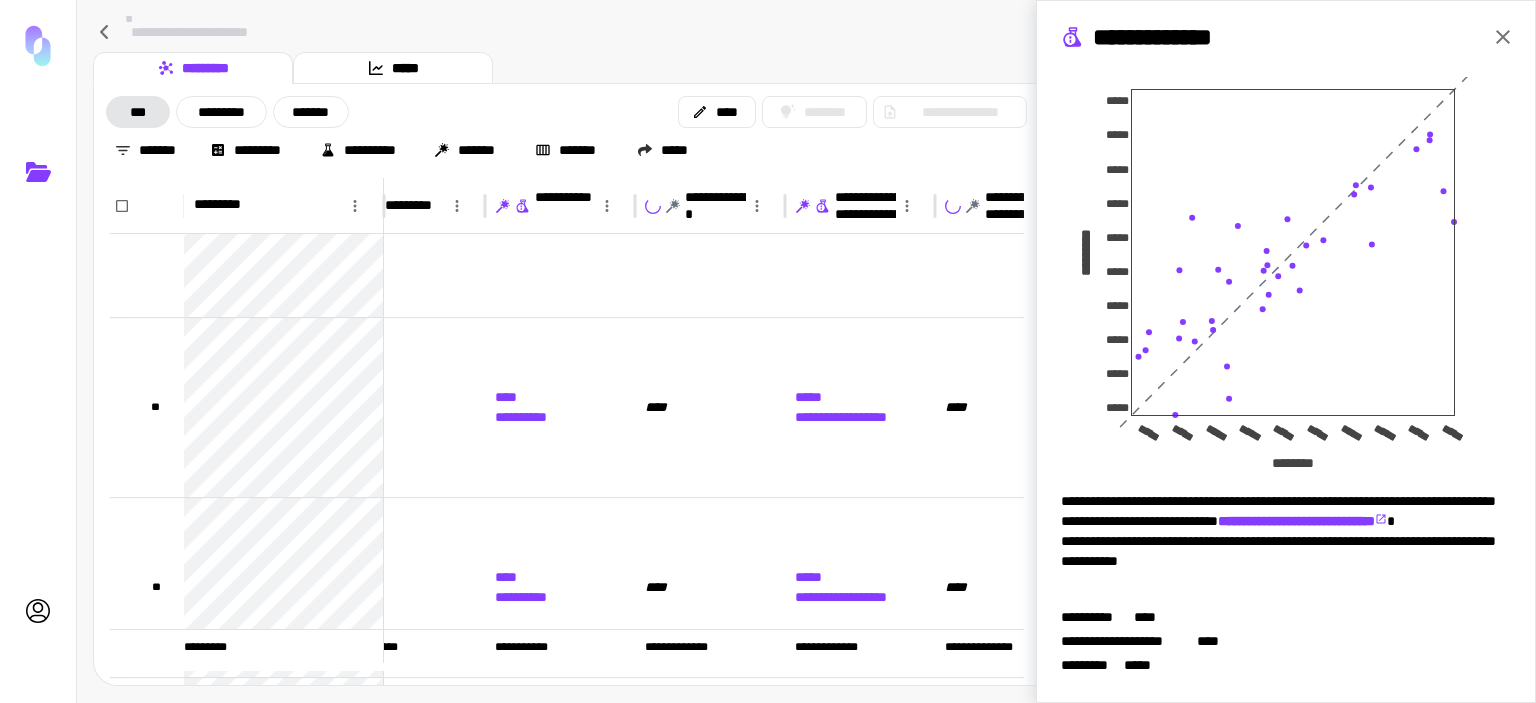 click 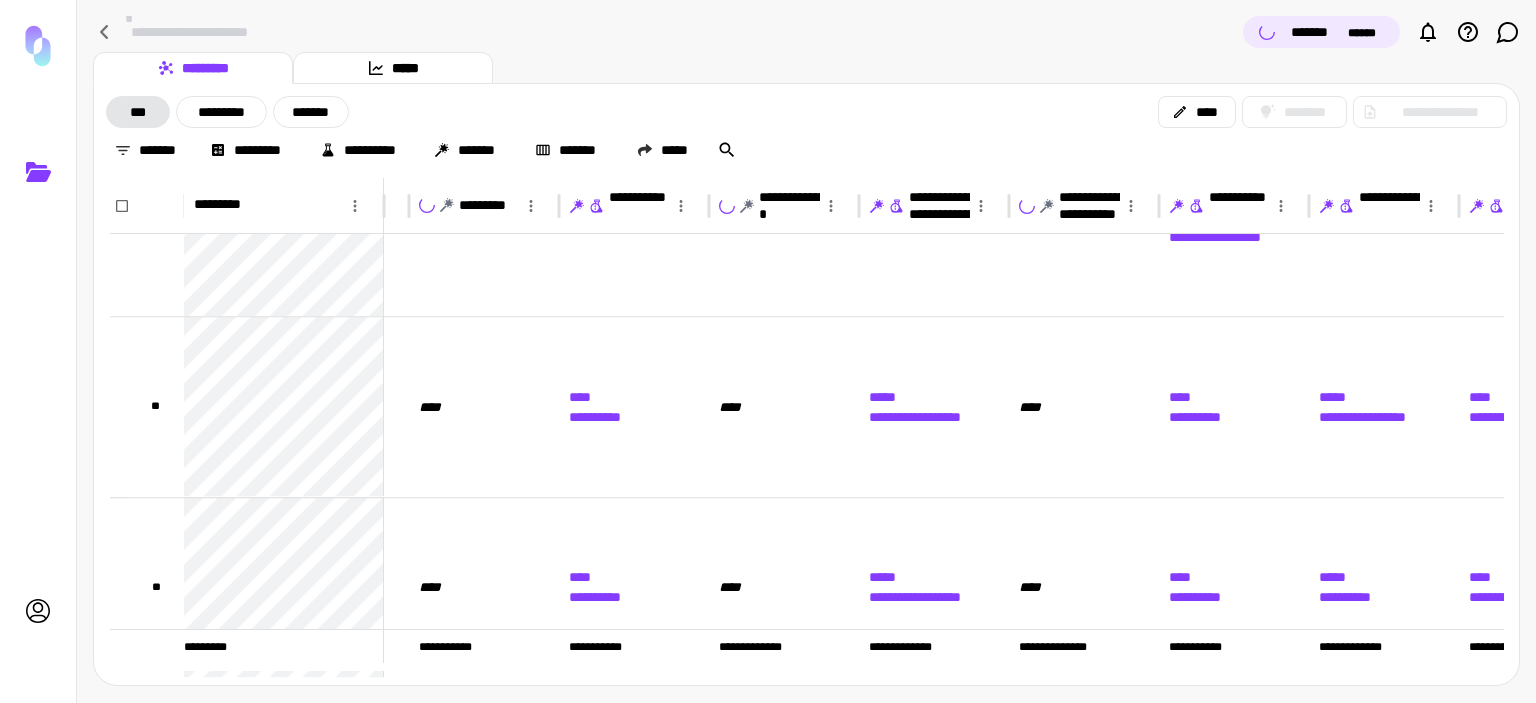 scroll, scrollTop: 0, scrollLeft: 887, axis: horizontal 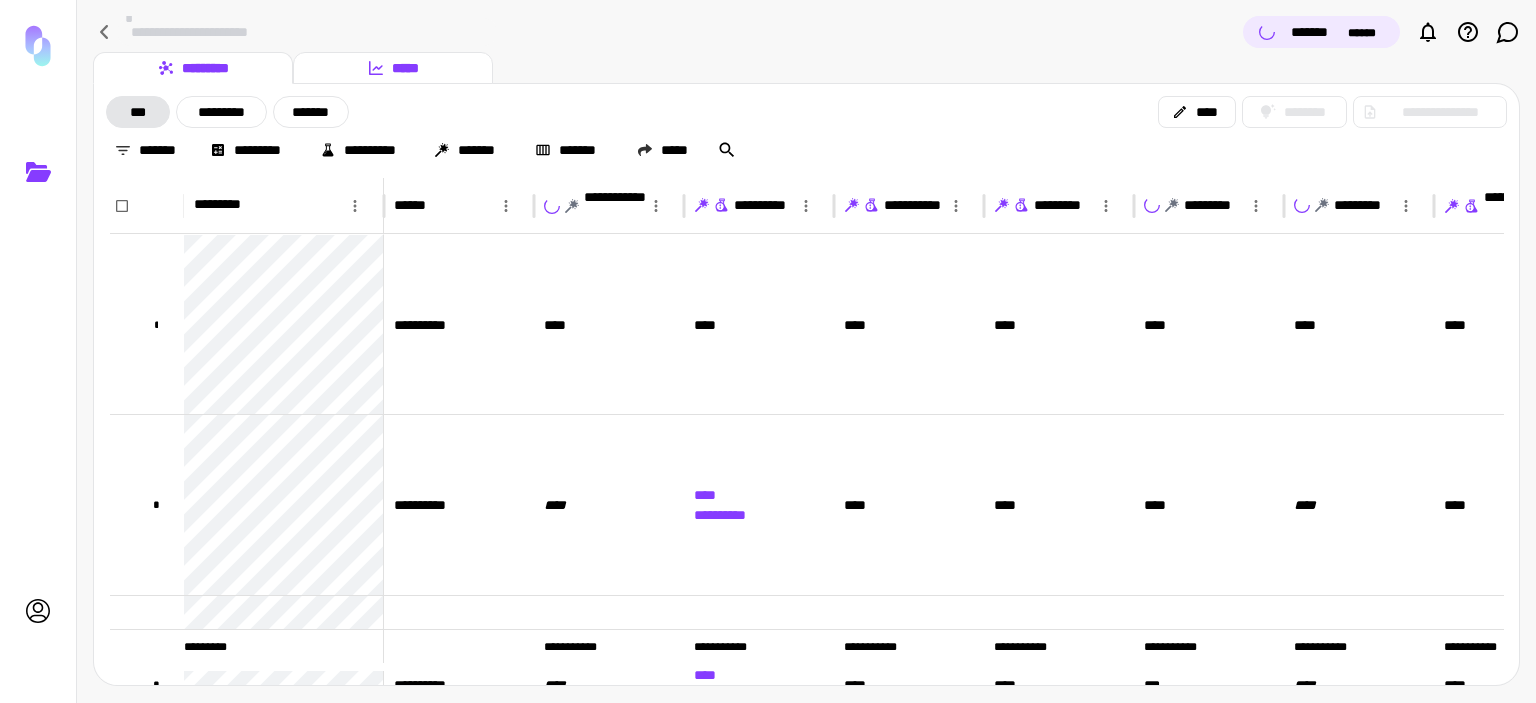 click 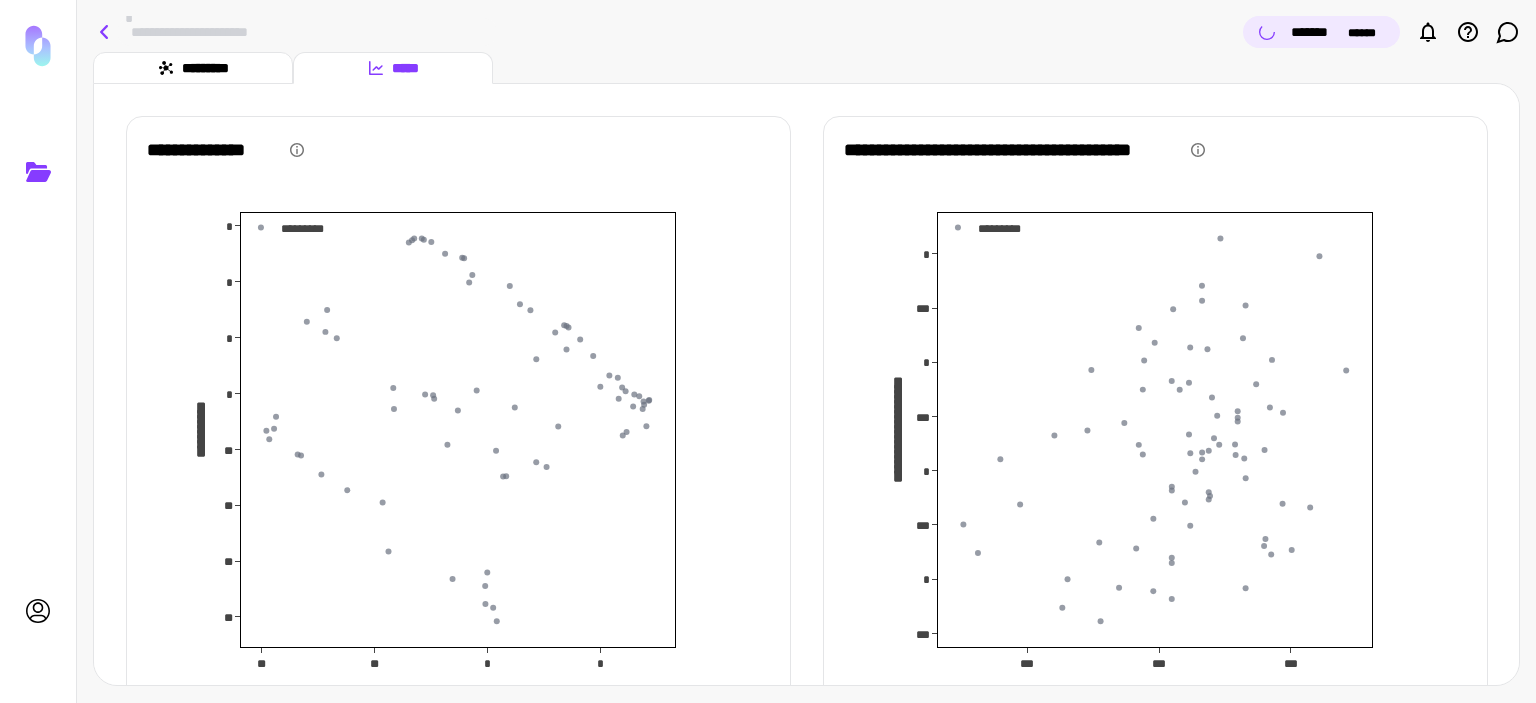 click 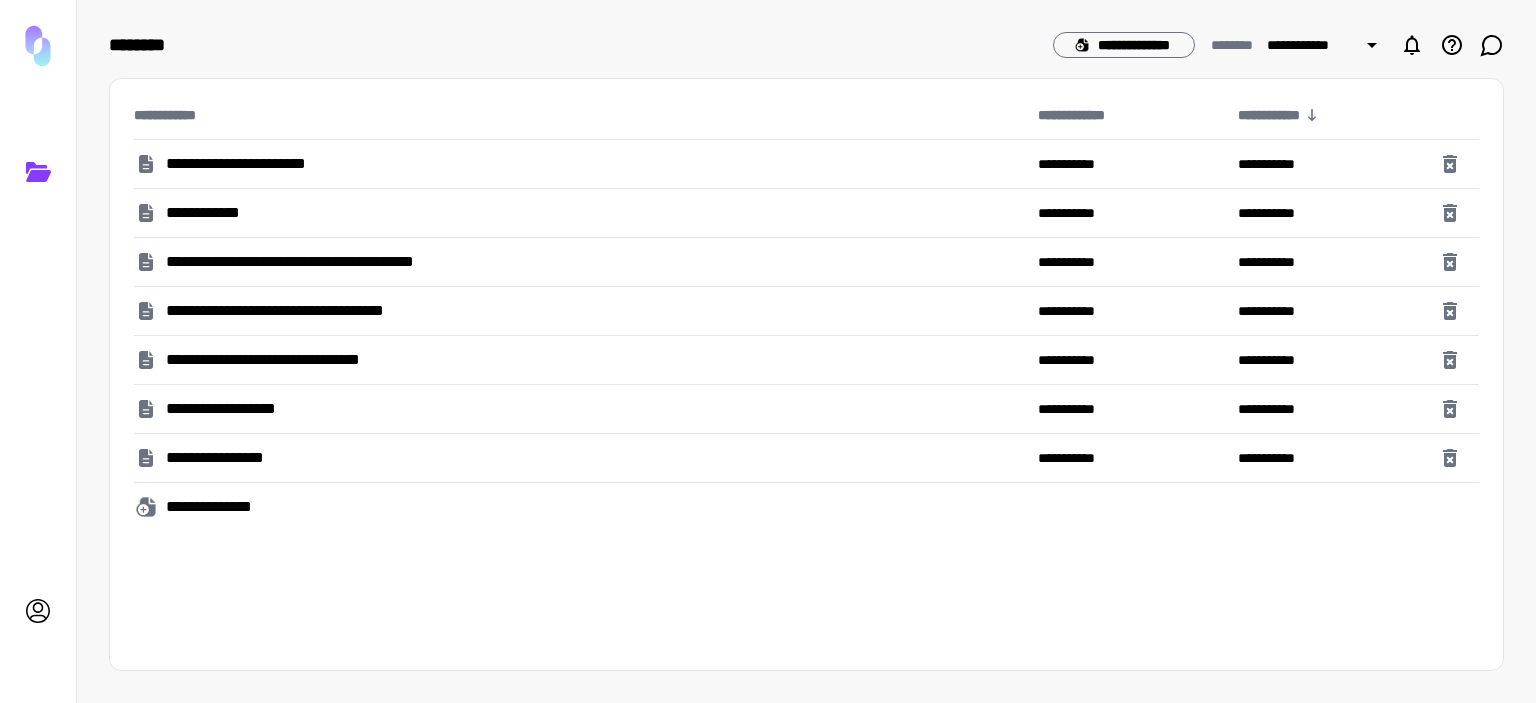 click on "**********" at bounding box center (334, 262) 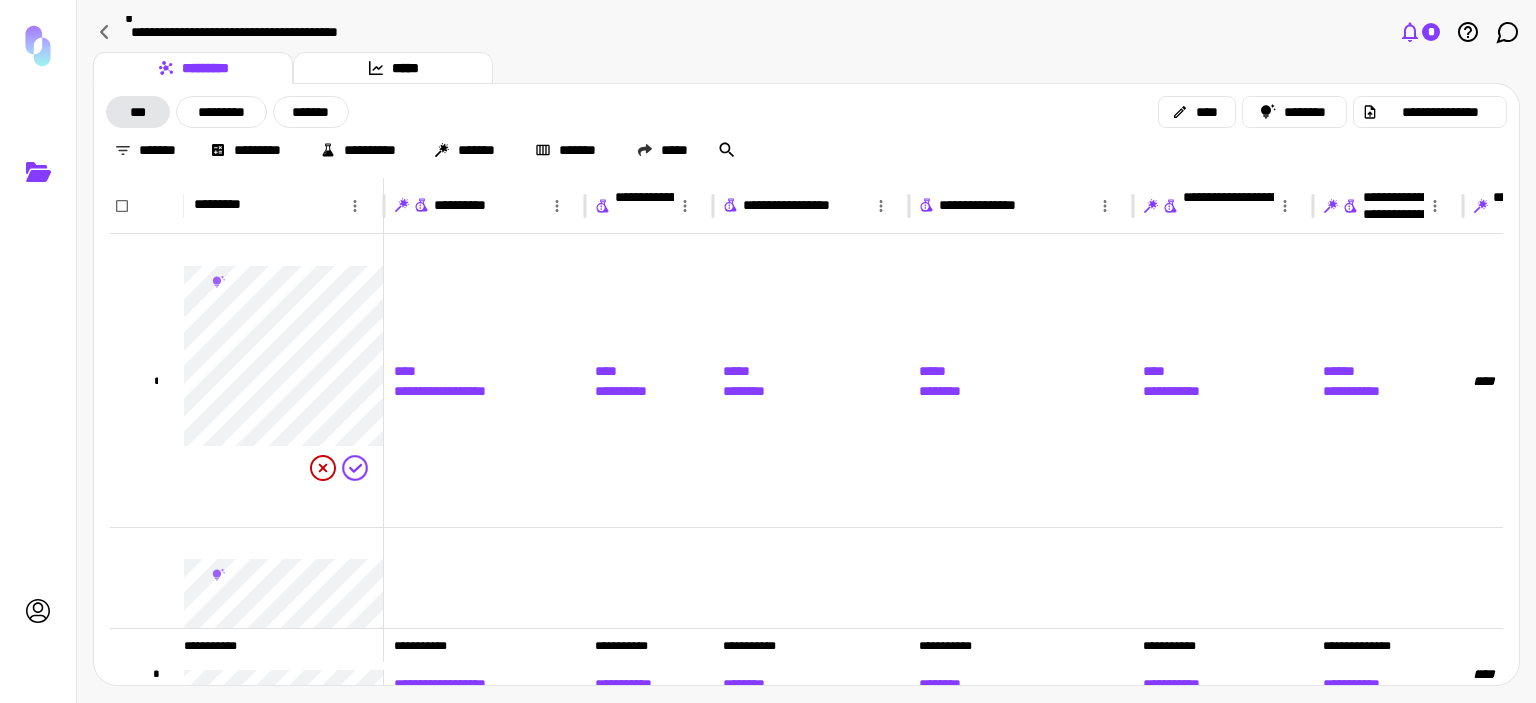 click 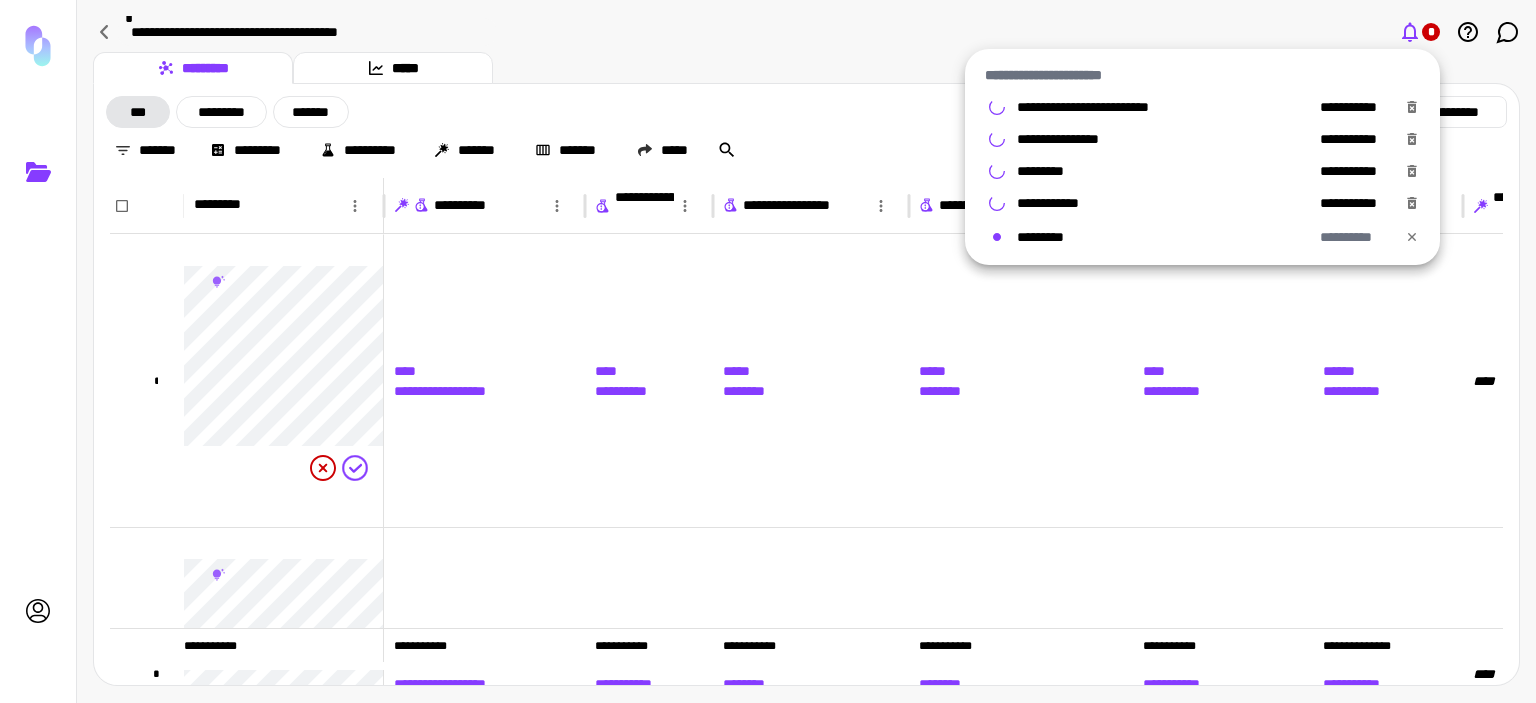 click on "**********" at bounding box center [1202, 157] 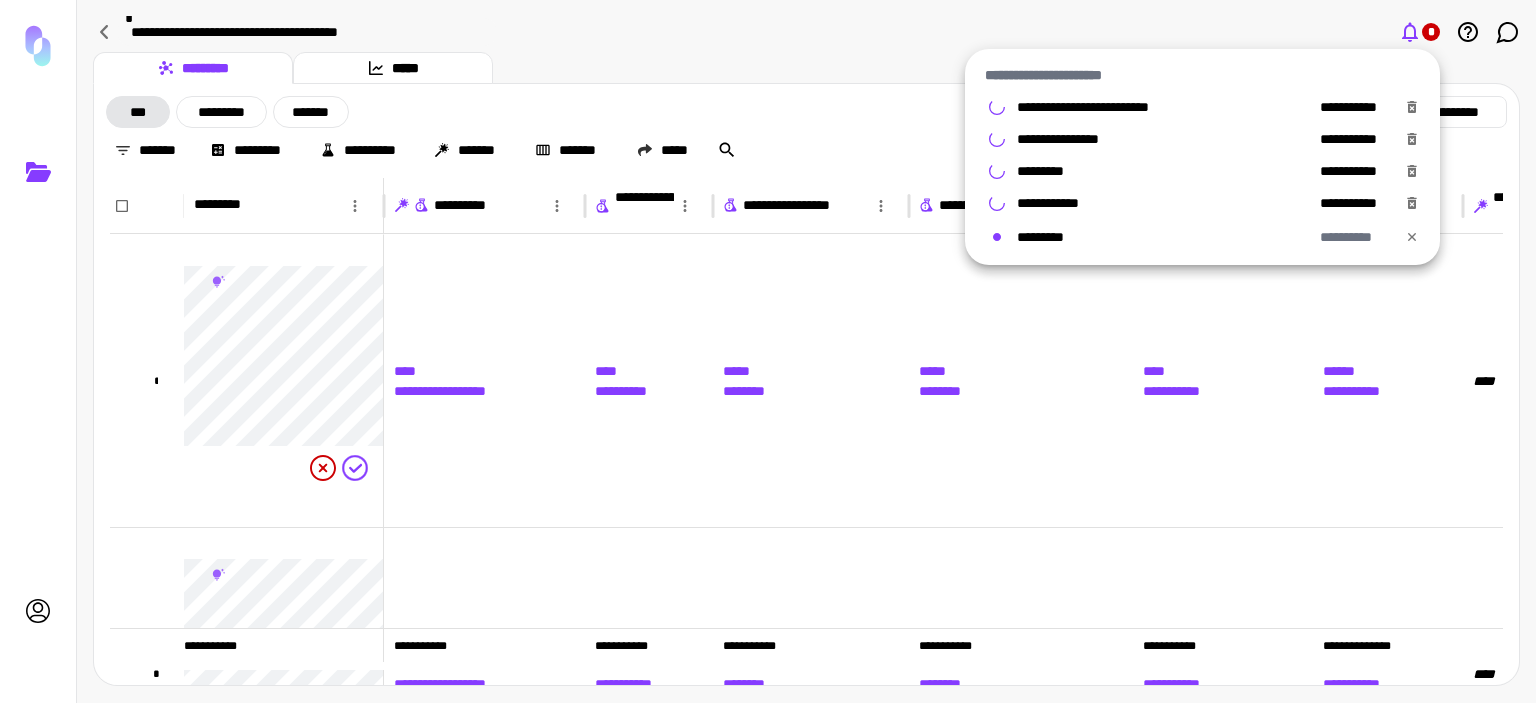 click at bounding box center [768, 351] 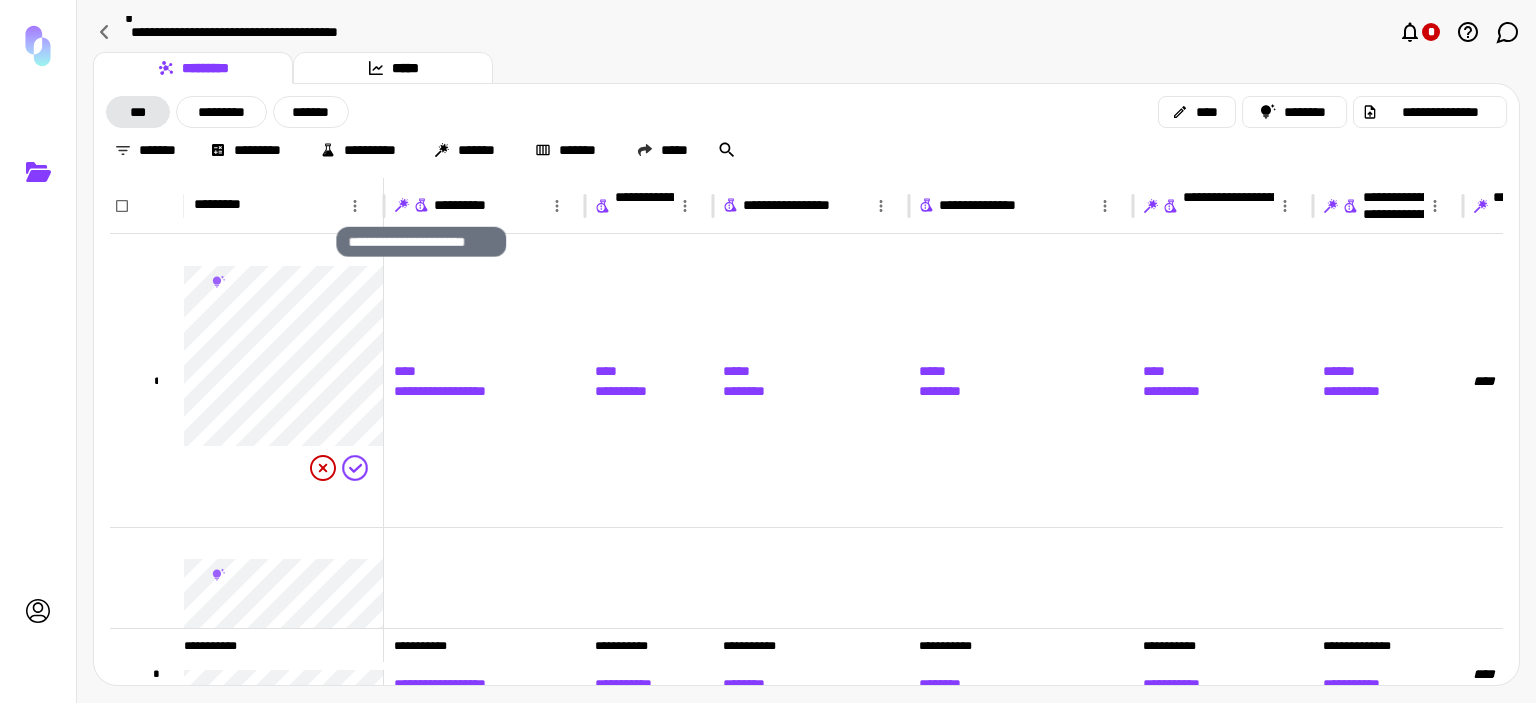 click 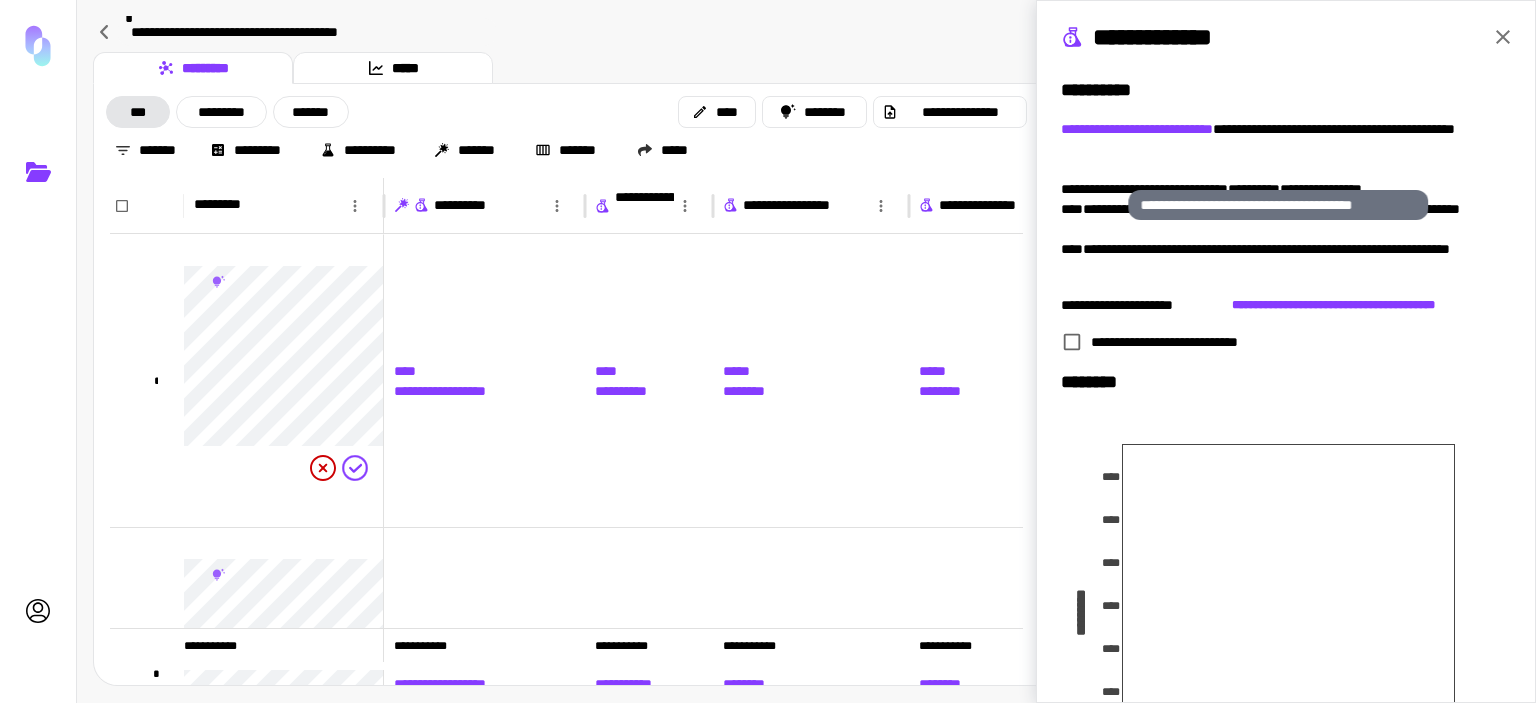 scroll, scrollTop: 355, scrollLeft: 0, axis: vertical 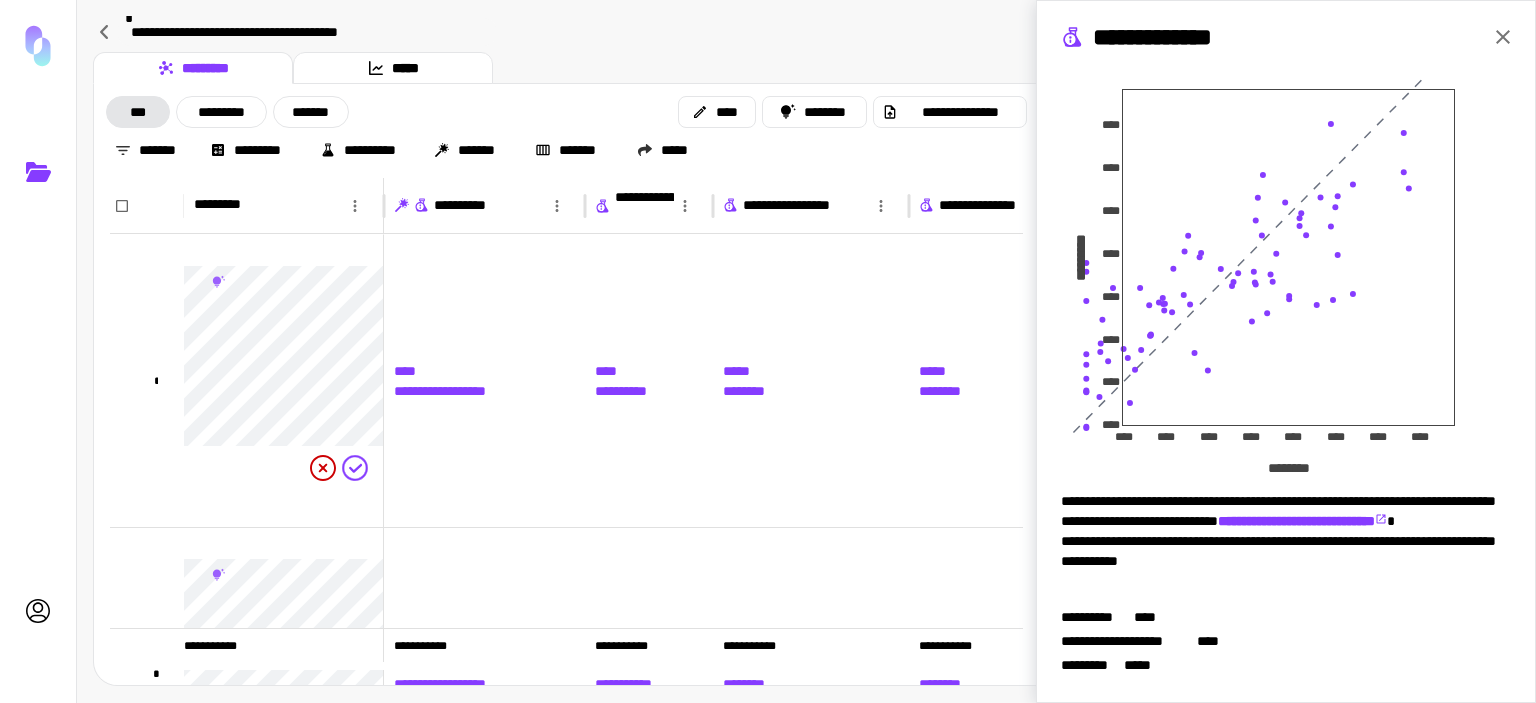 click on "**********" at bounding box center [806, 32] 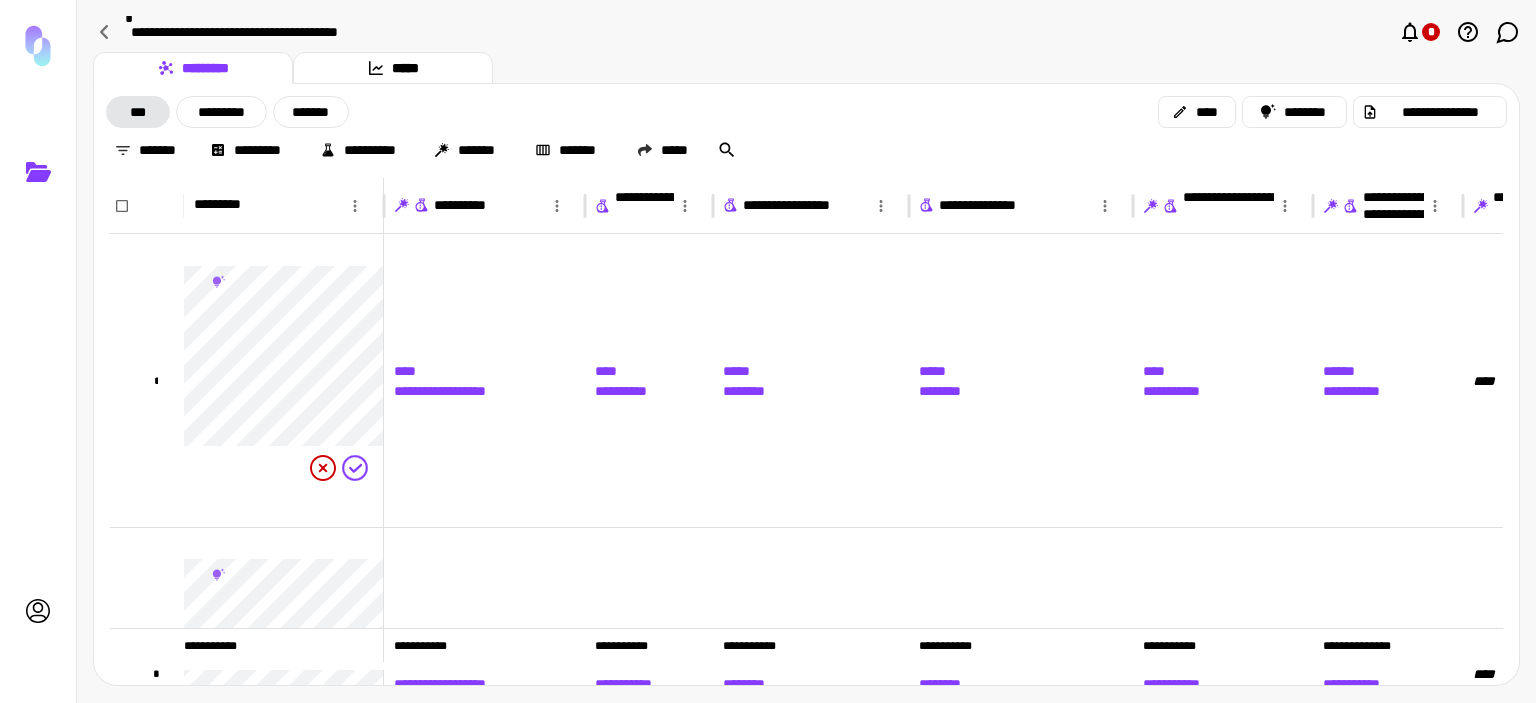 scroll, scrollTop: 0, scrollLeft: 0, axis: both 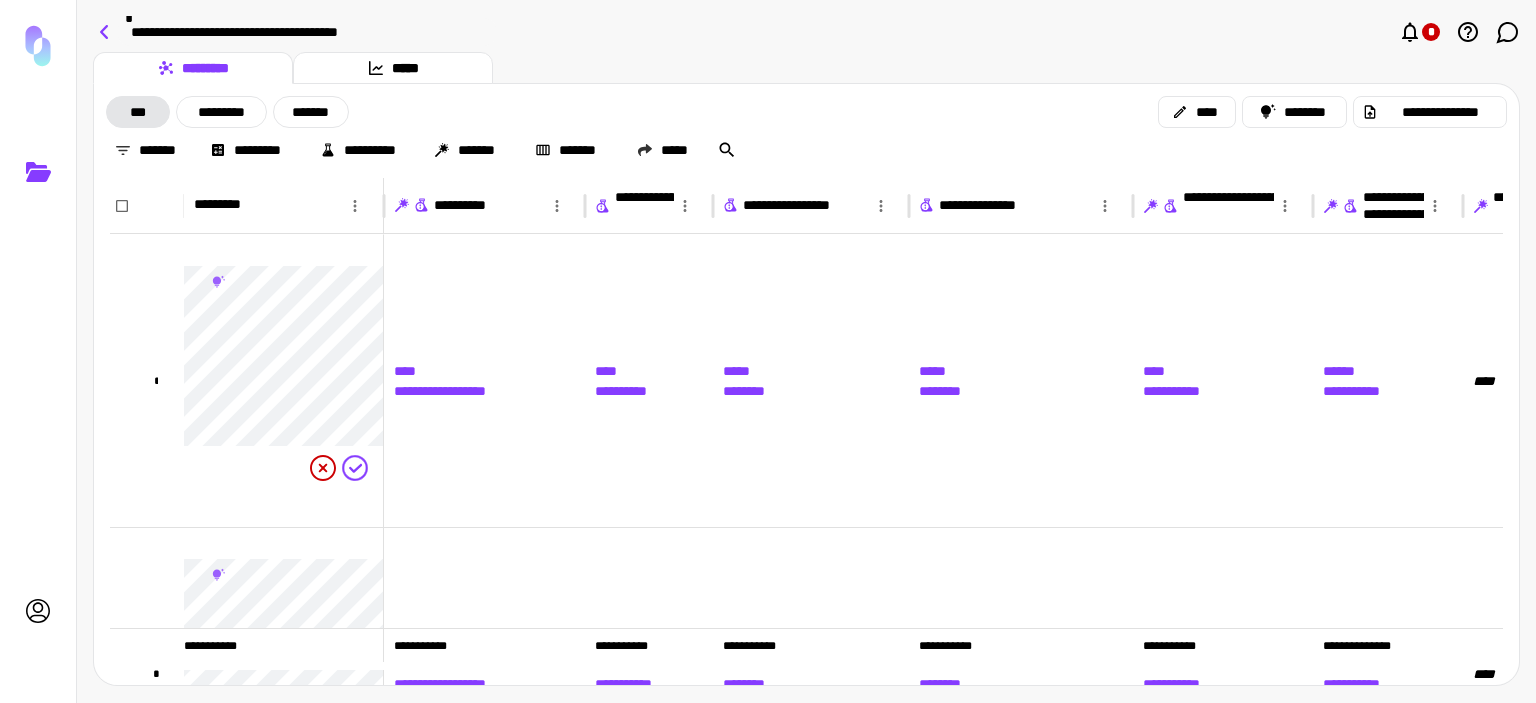 click 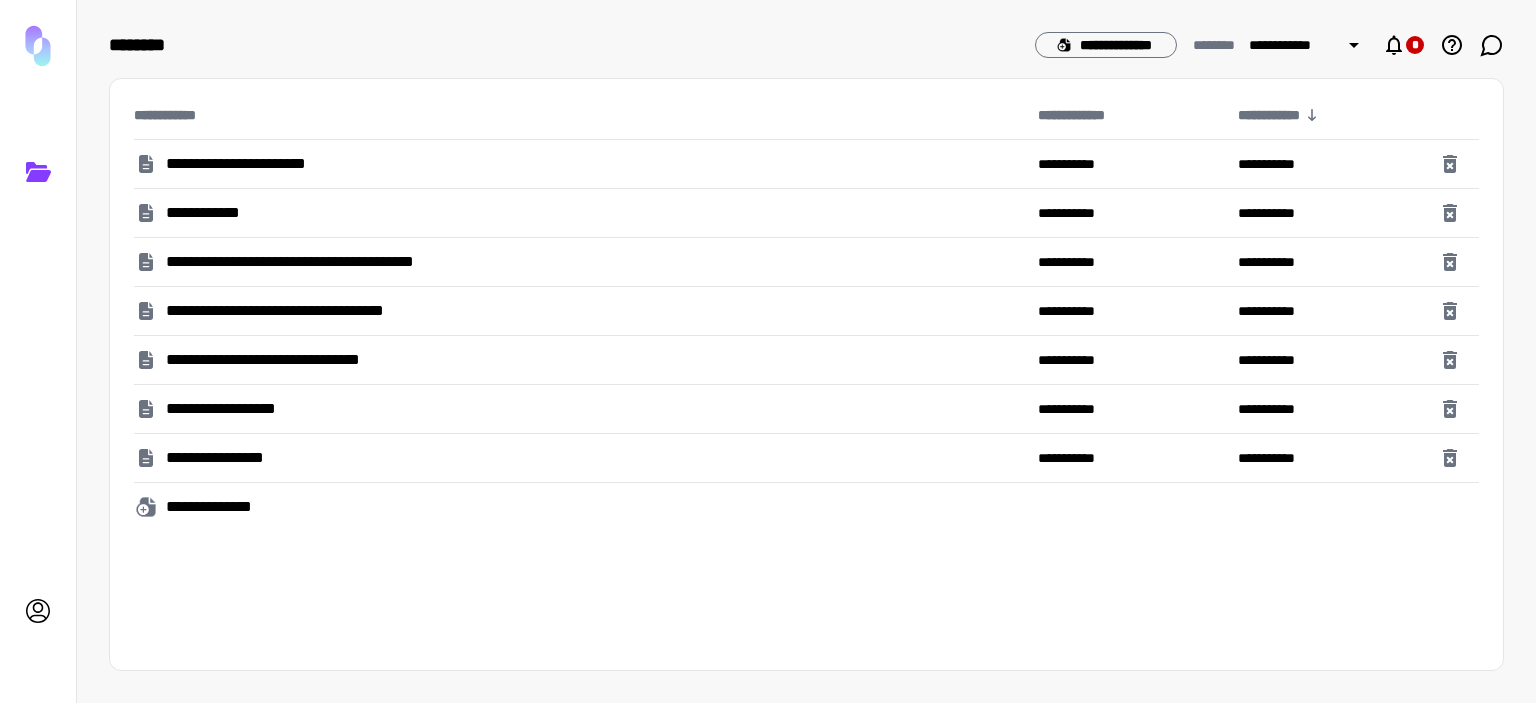click on "**********" at bounding box center (264, 164) 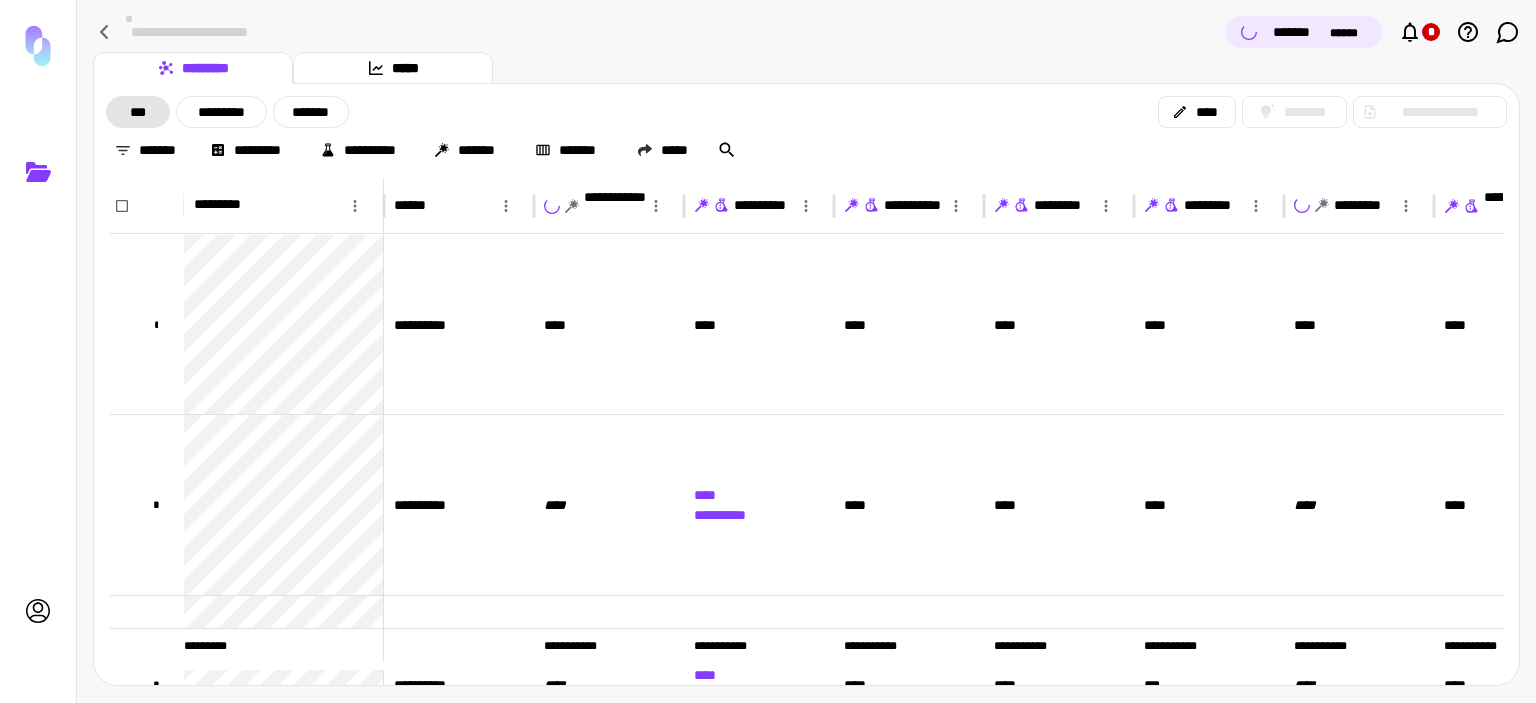 scroll, scrollTop: 0, scrollLeft: 238, axis: horizontal 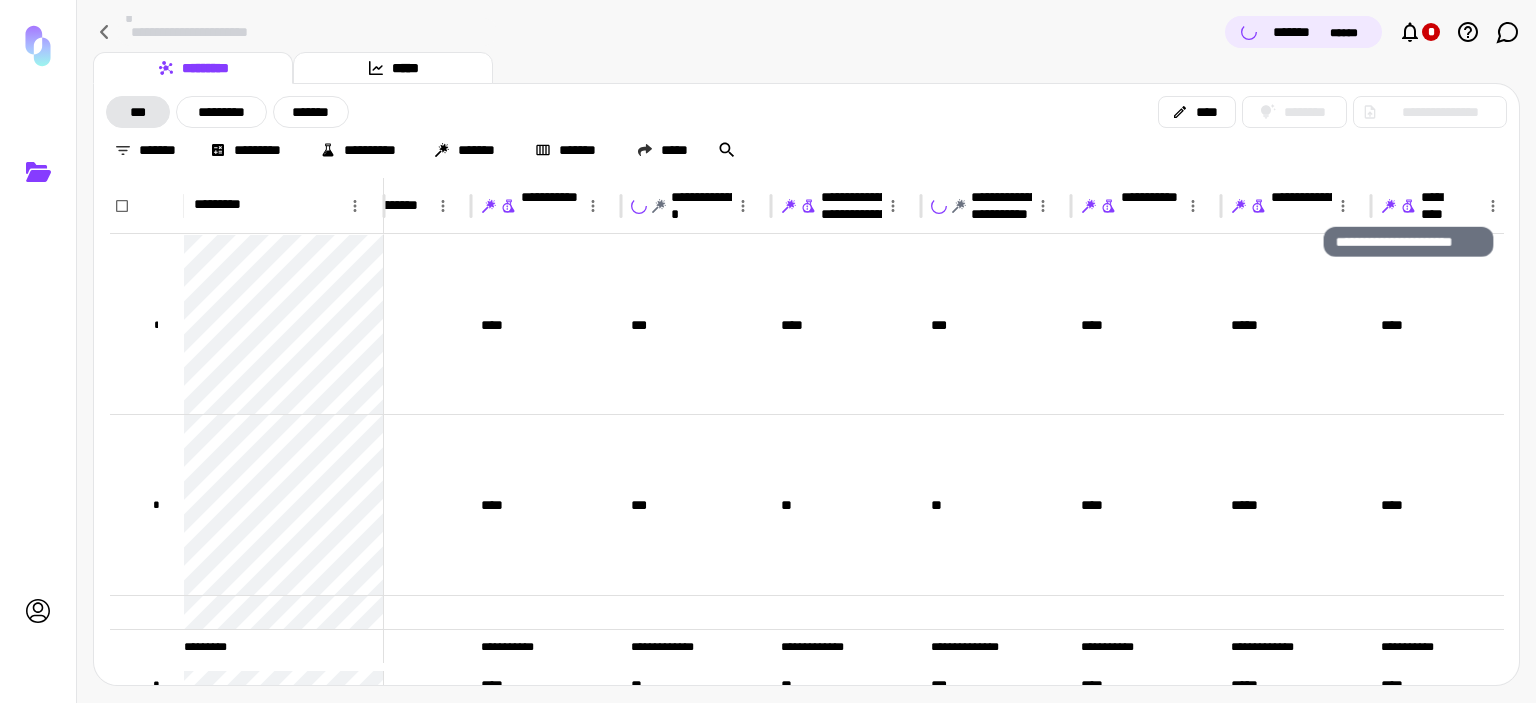 click 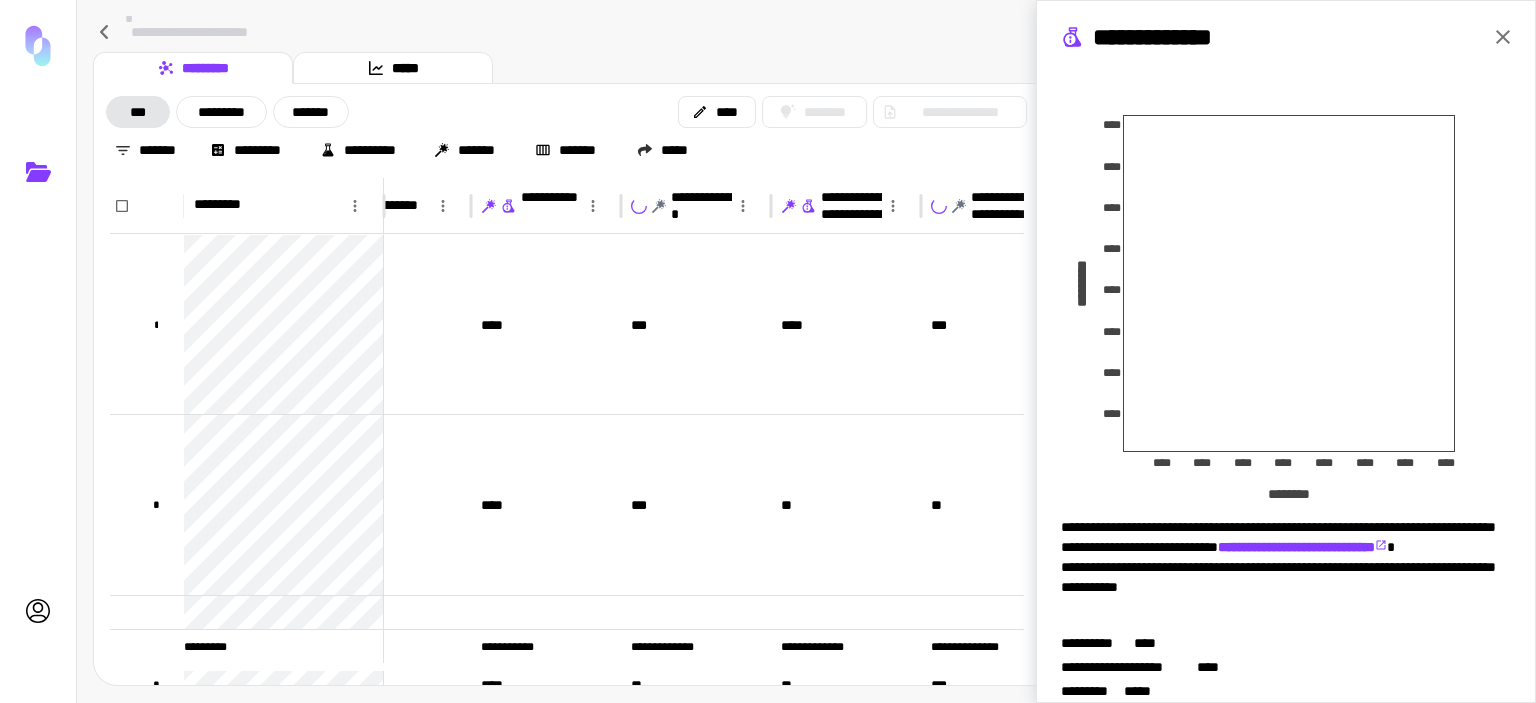 scroll, scrollTop: 355, scrollLeft: 0, axis: vertical 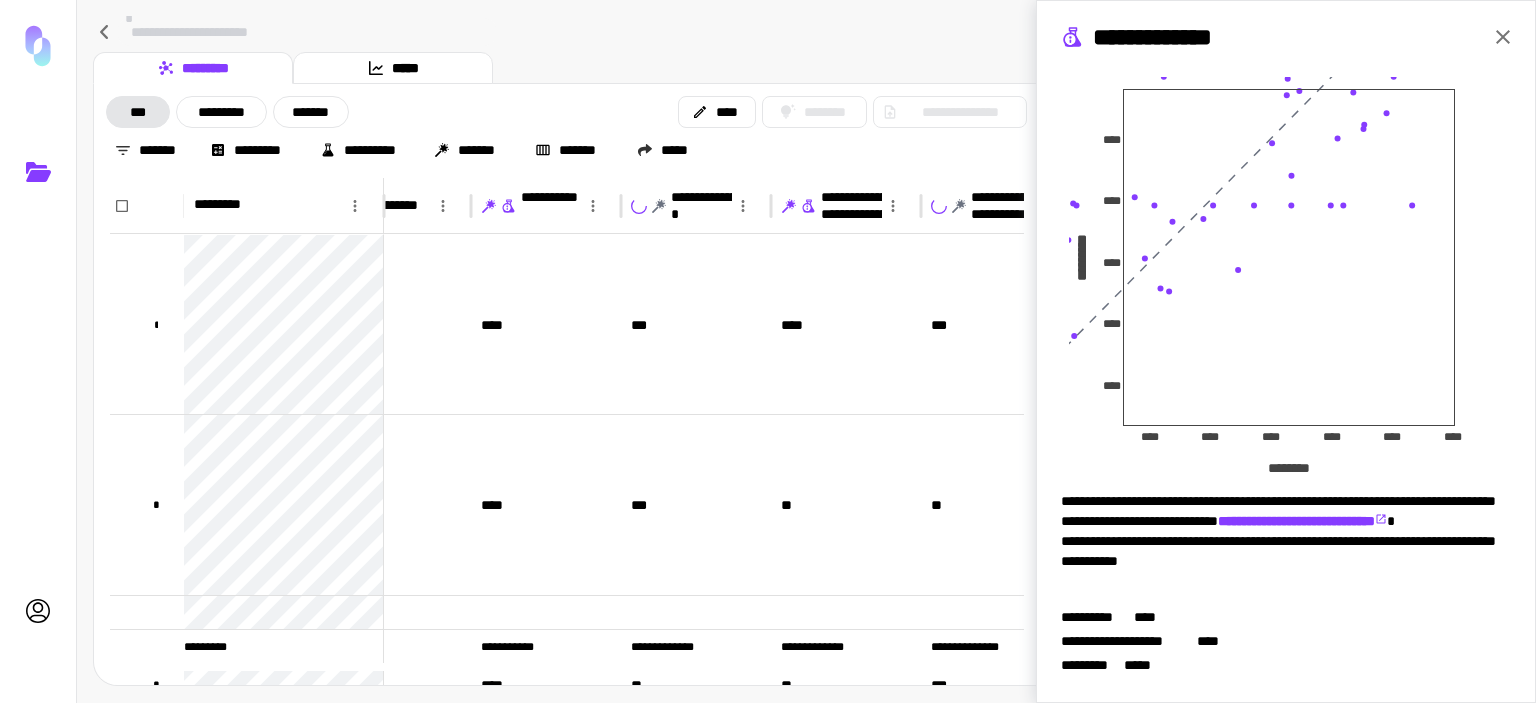 drag, startPoint x: 1492, startPoint y: 38, endPoint x: 1223, endPoint y: 94, distance: 274.76718 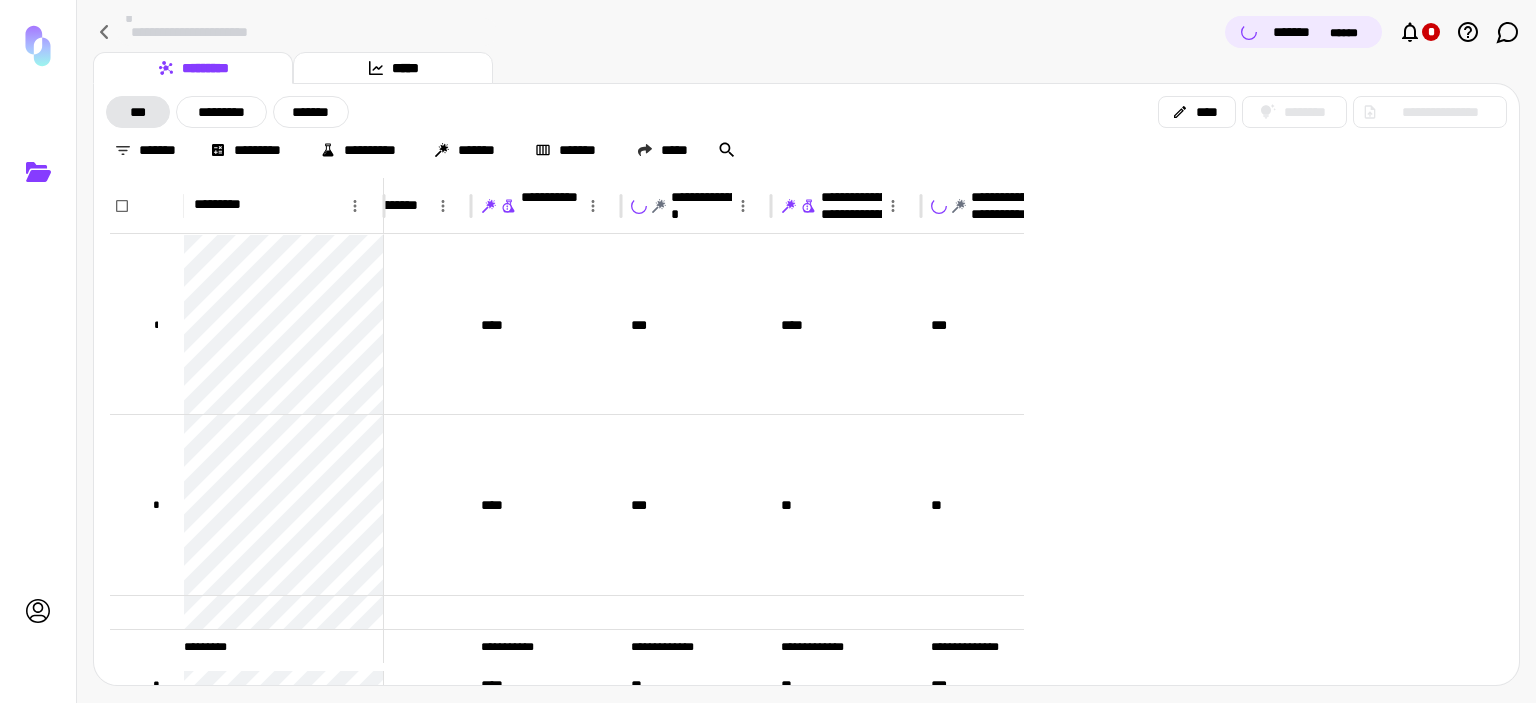 scroll, scrollTop: 0, scrollLeft: 0, axis: both 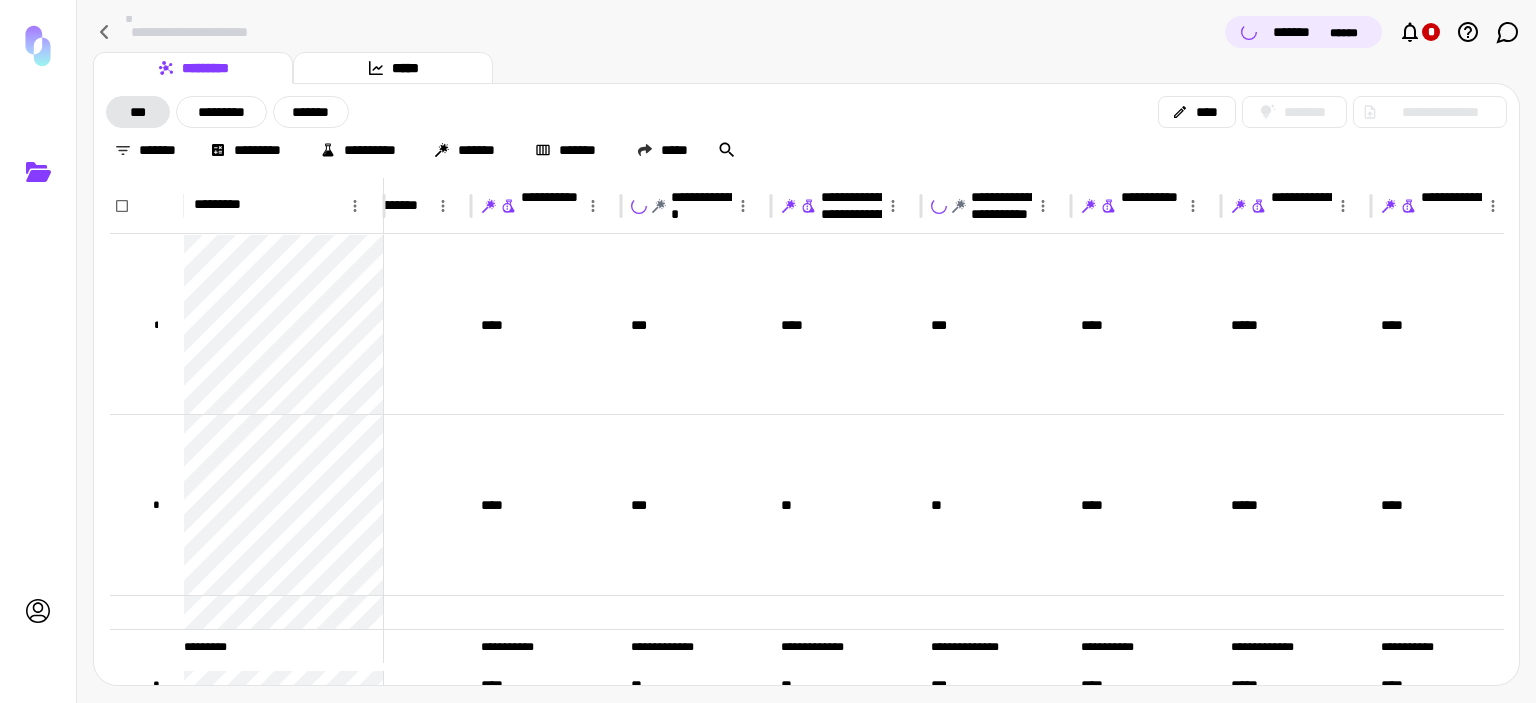 click on "********* *****" at bounding box center (806, 68) 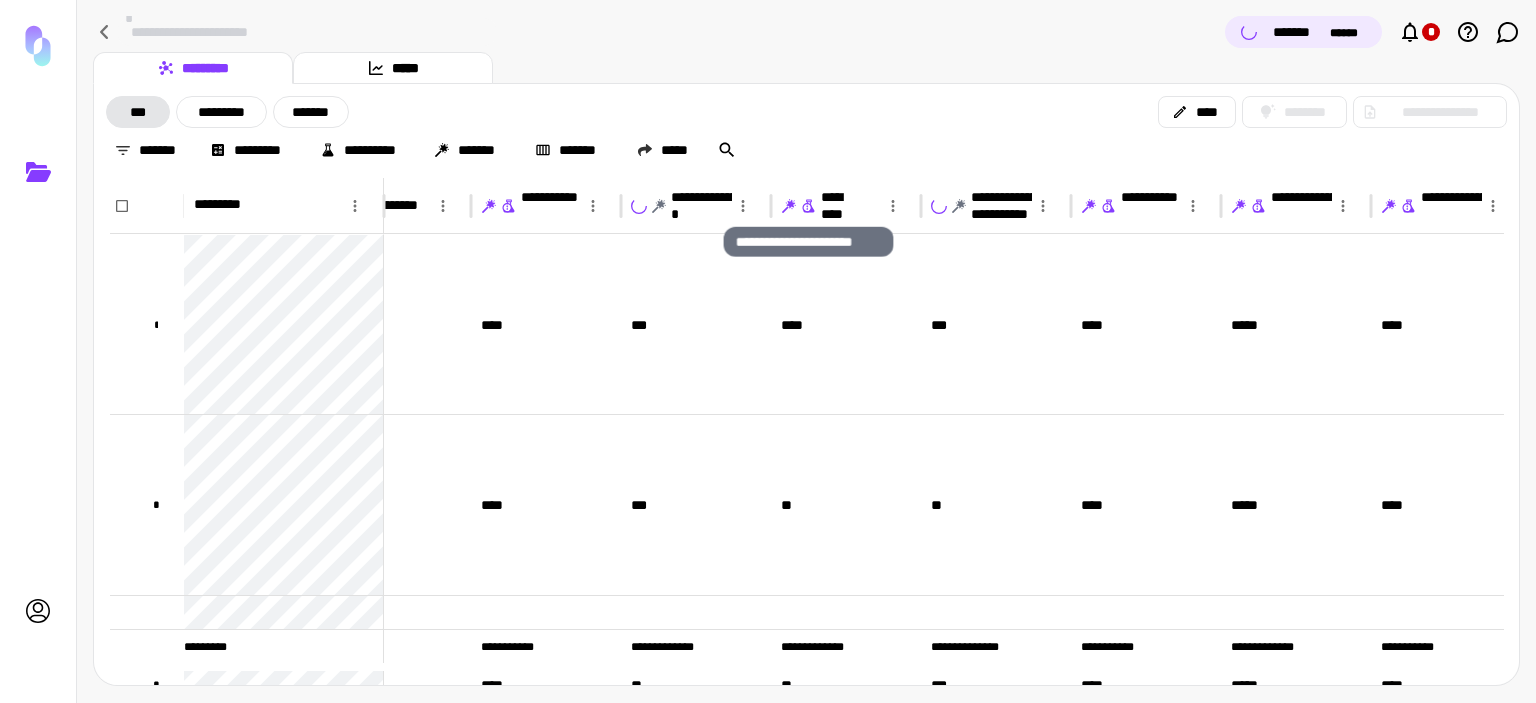 click 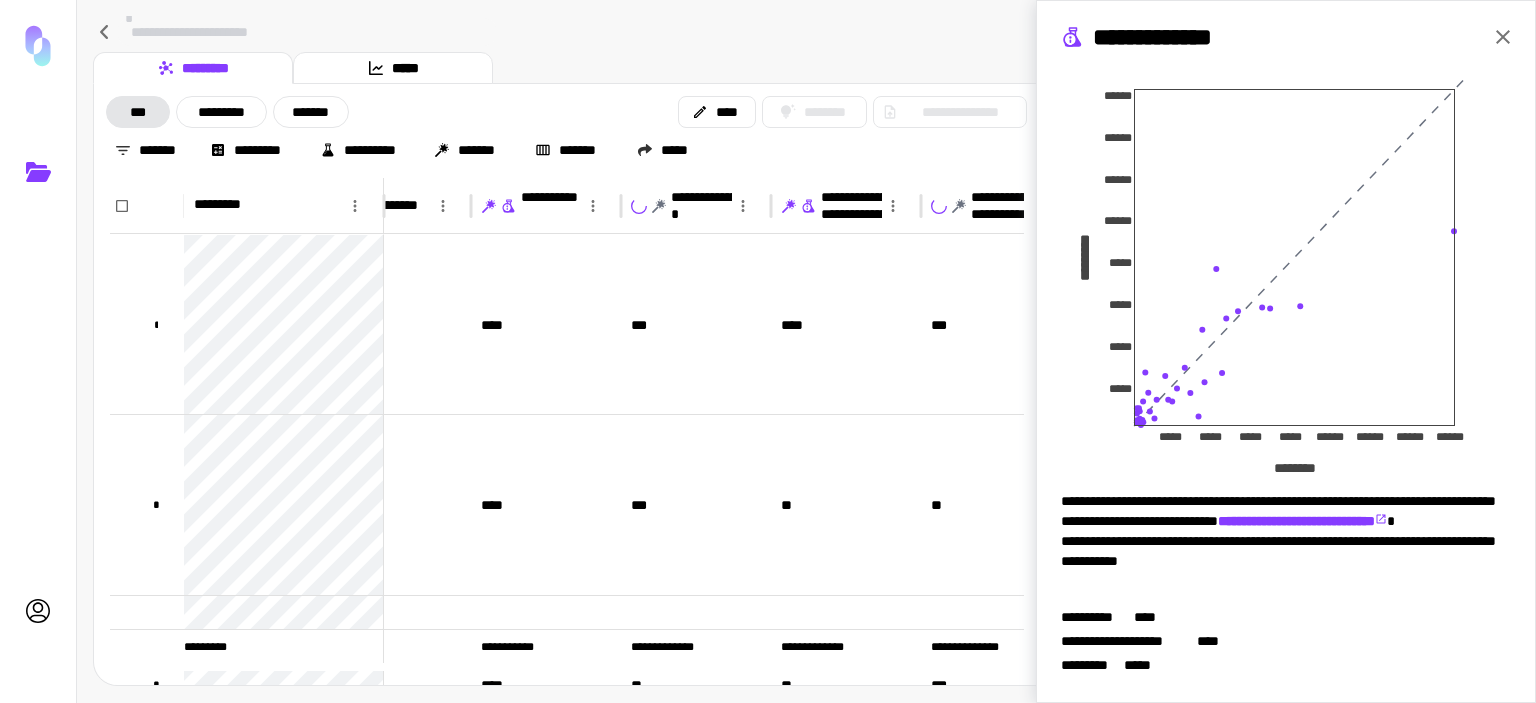 click on "**********" at bounding box center (806, 32) 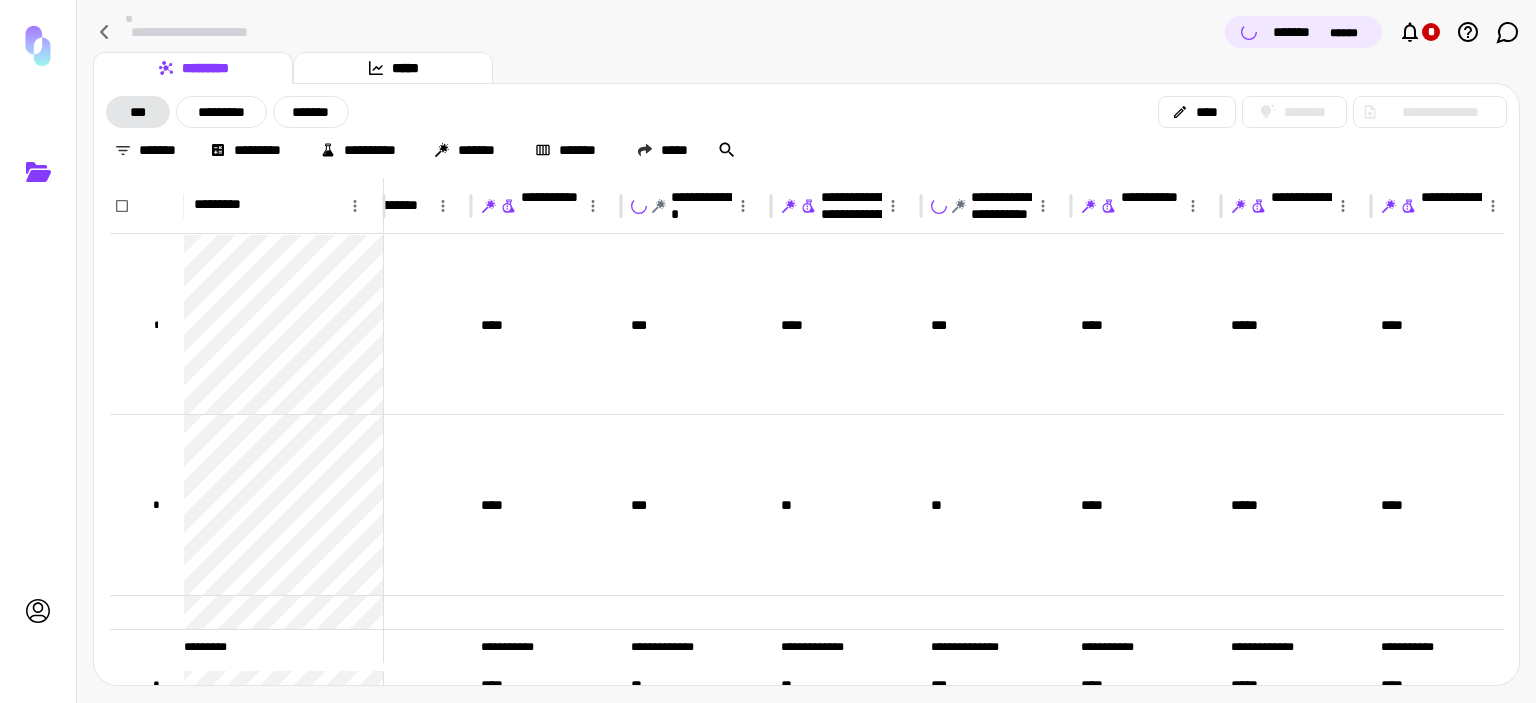 click on "********* *****" at bounding box center (806, 68) 